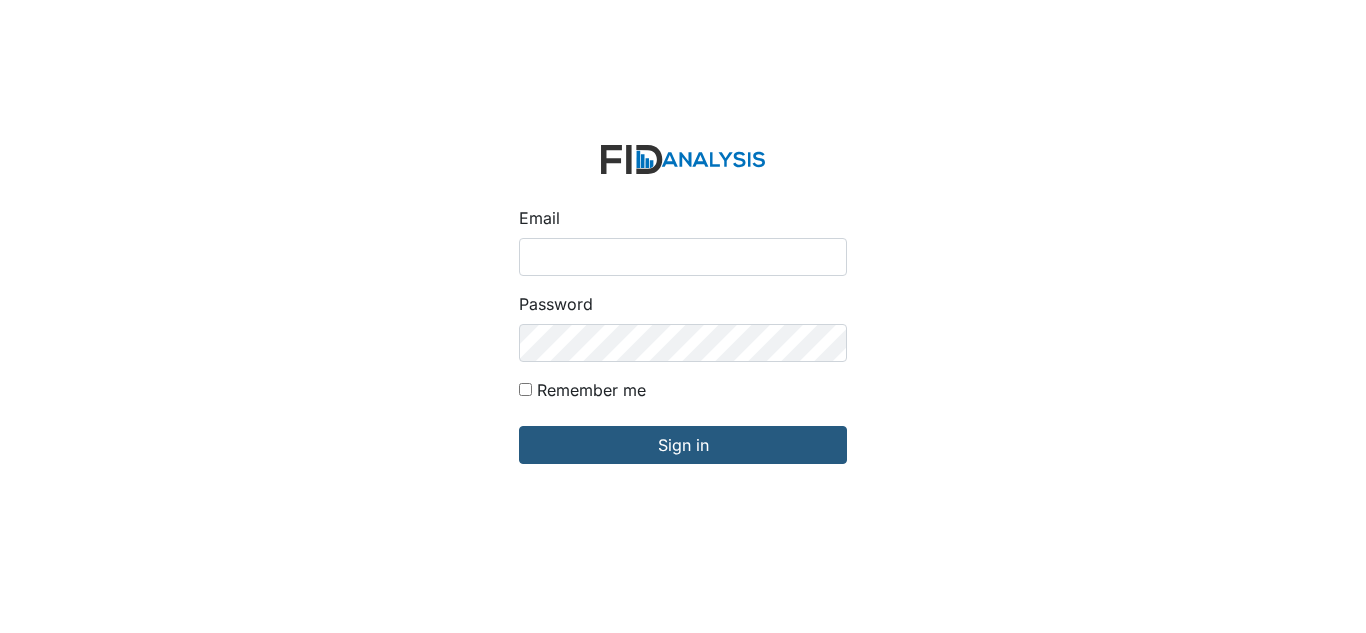 scroll, scrollTop: 0, scrollLeft: 0, axis: both 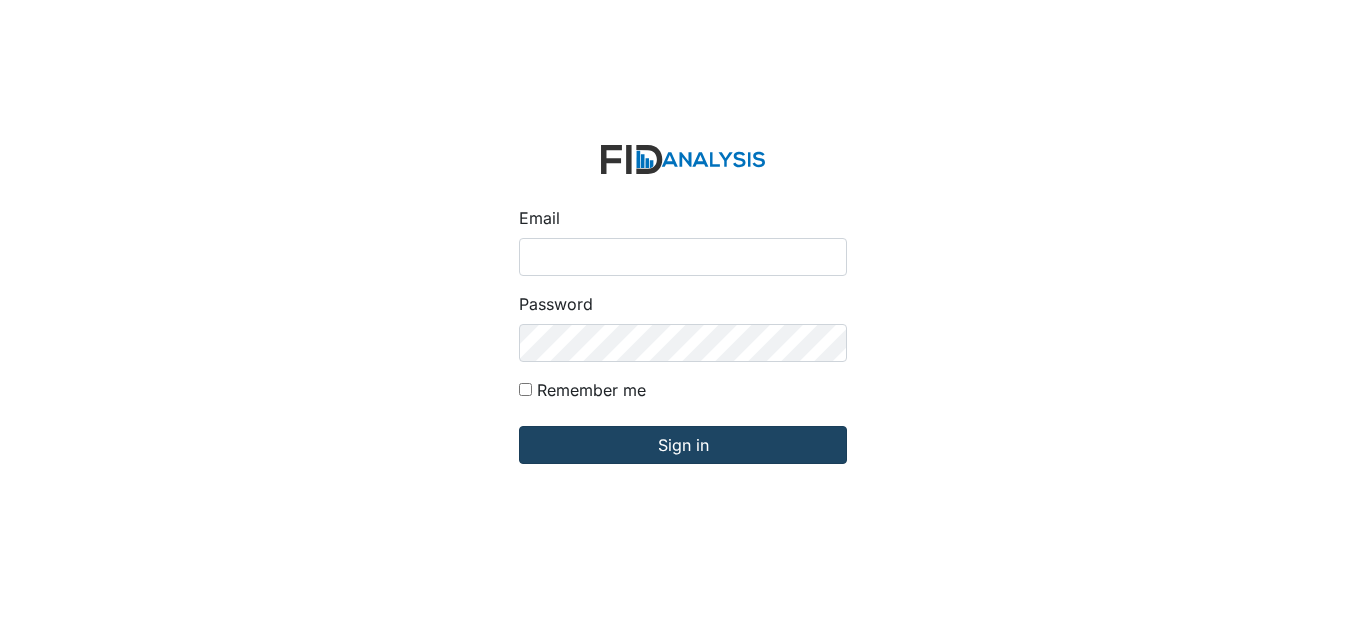 type on "[EMAIL]" 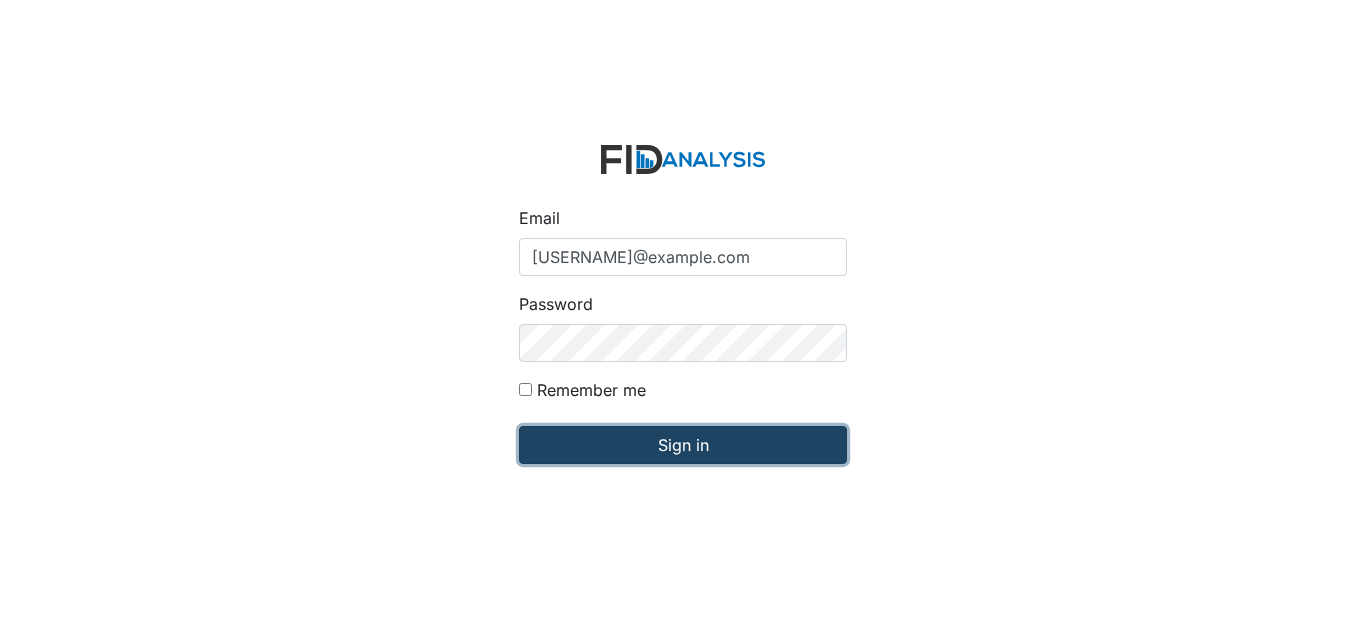 click on "Sign in" at bounding box center [683, 445] 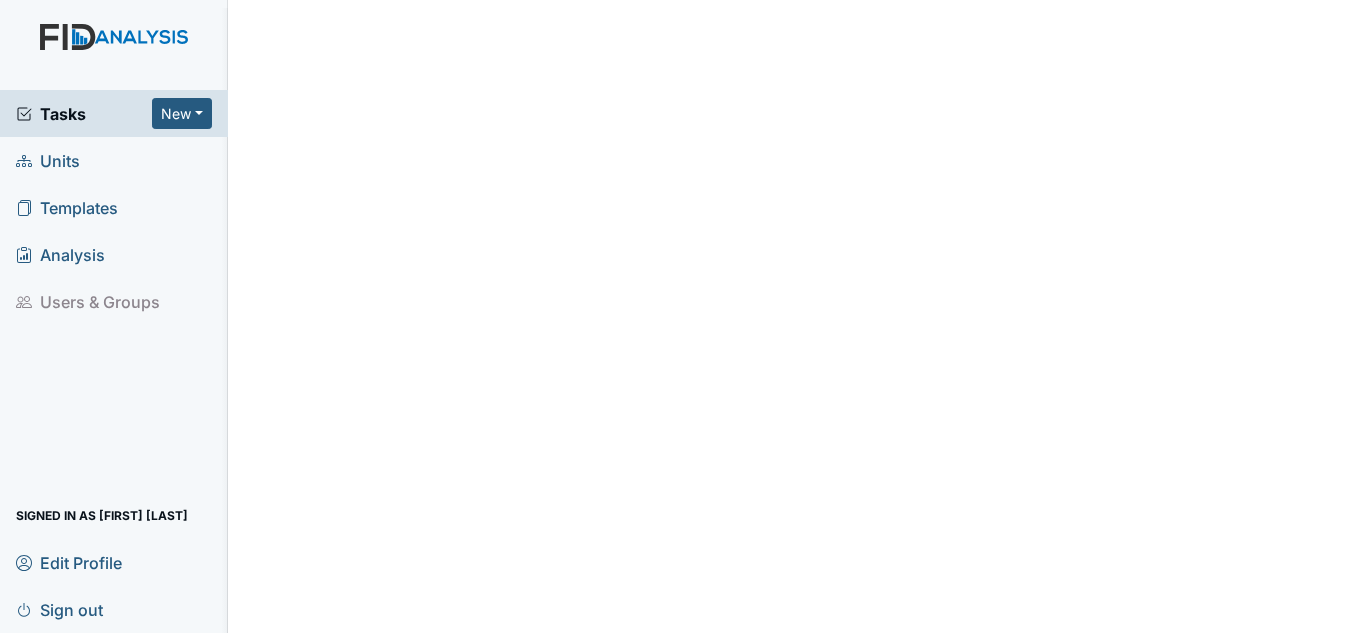 scroll, scrollTop: 0, scrollLeft: 0, axis: both 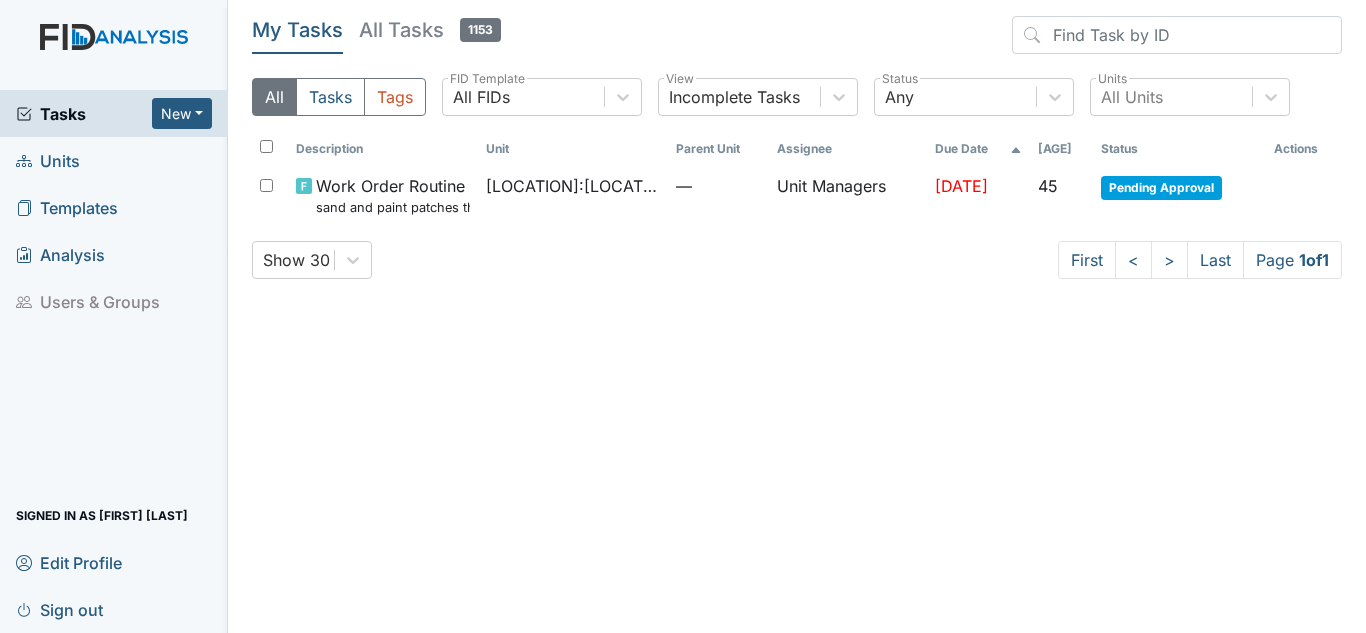 click on "Units" at bounding box center (48, 160) 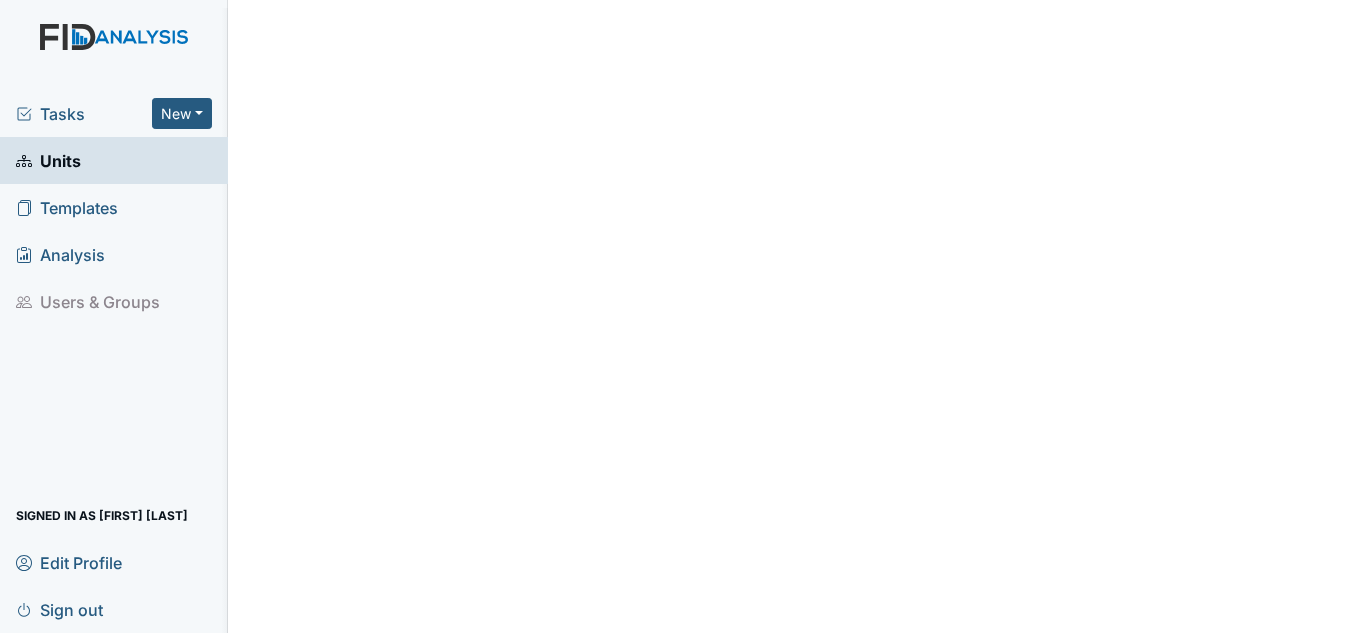 scroll, scrollTop: 0, scrollLeft: 0, axis: both 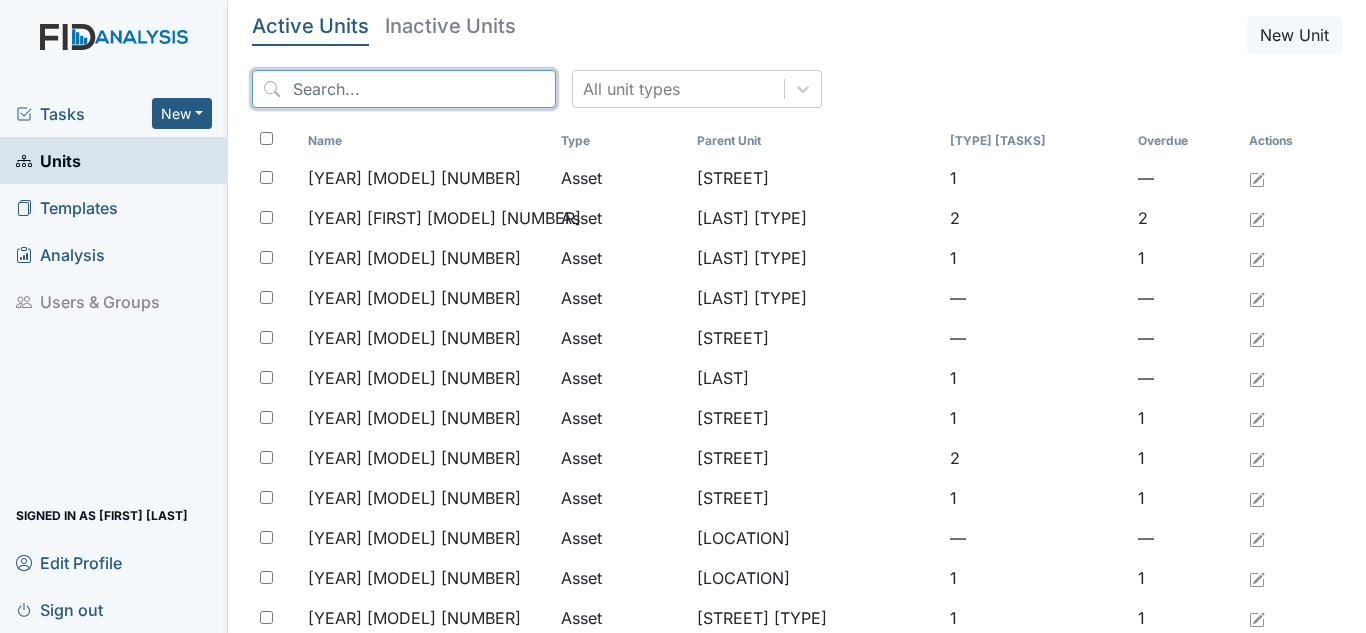 click at bounding box center [404, 89] 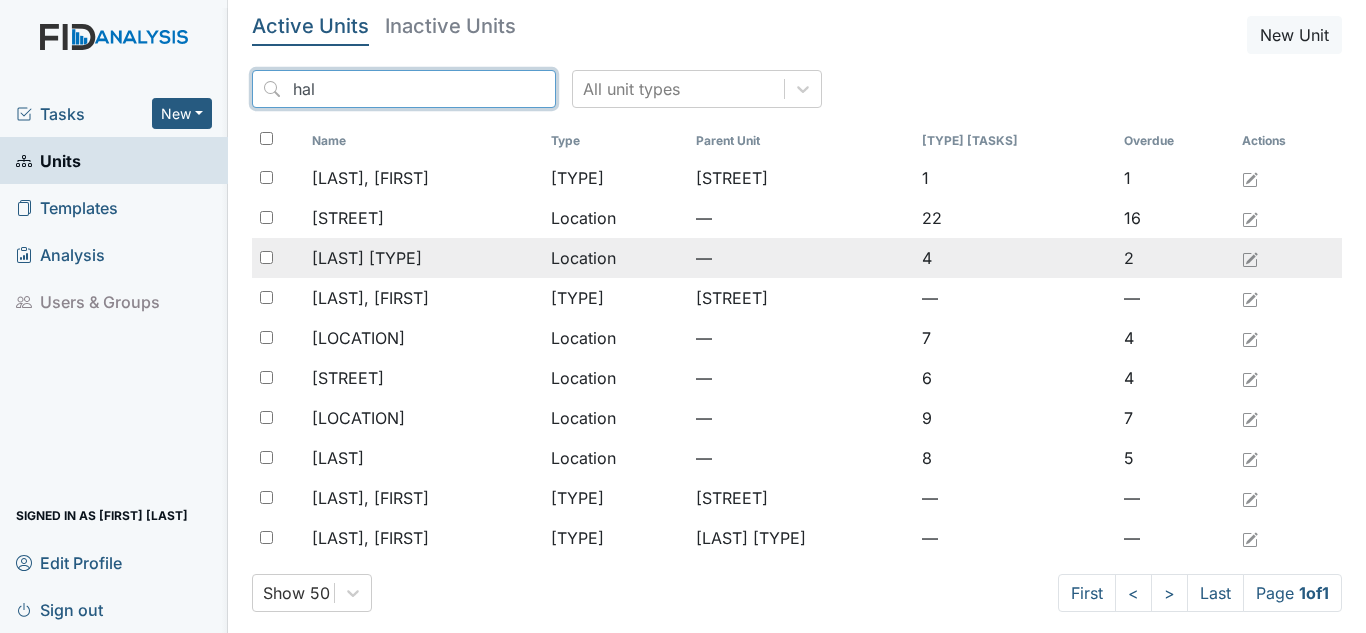 type on "hal" 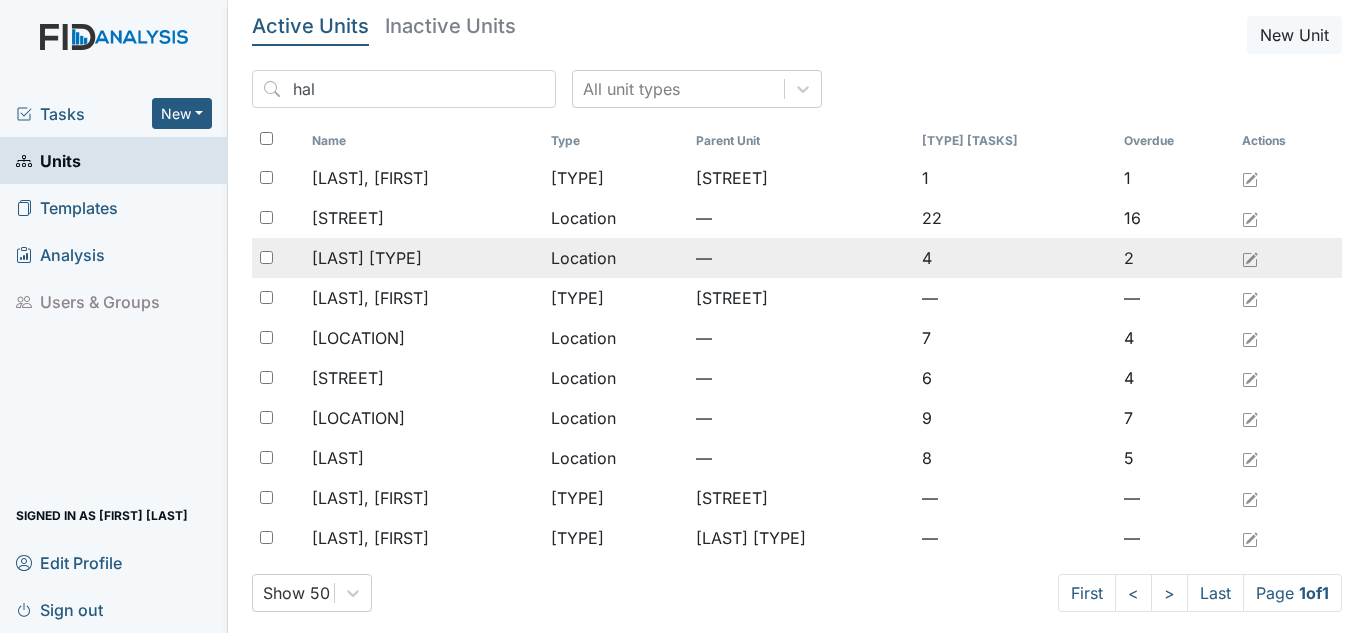 click on "[LOCATION]" at bounding box center (370, 178) 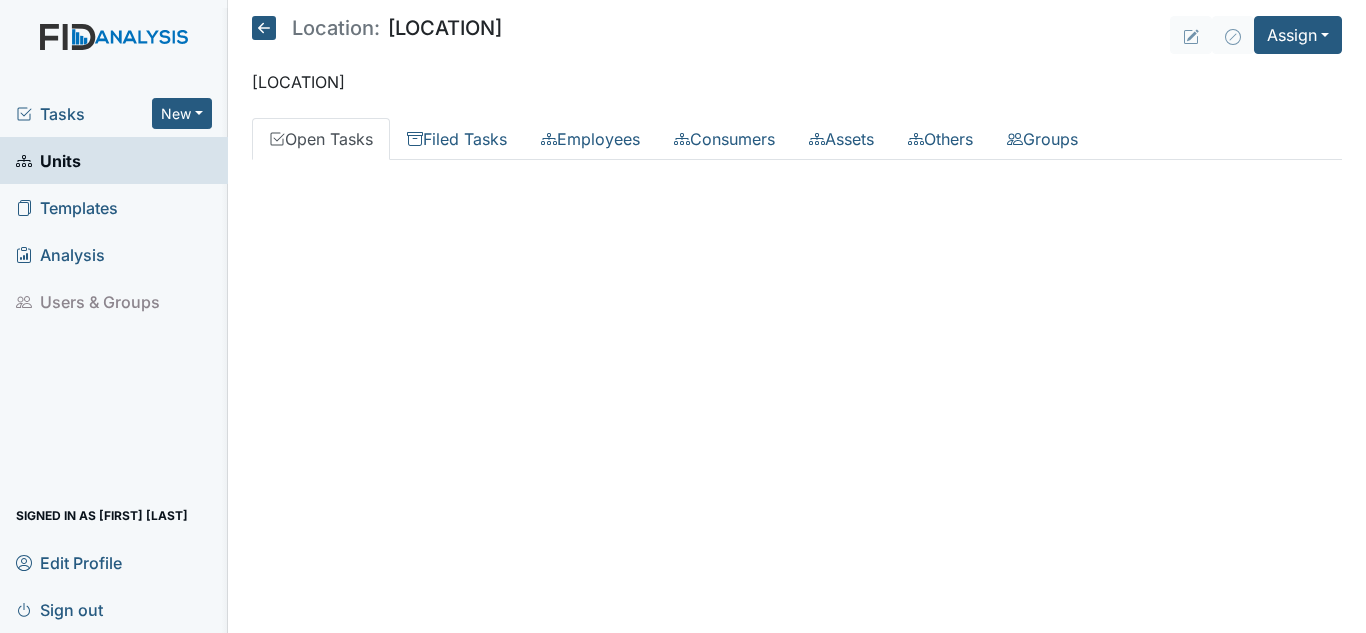 scroll, scrollTop: 0, scrollLeft: 0, axis: both 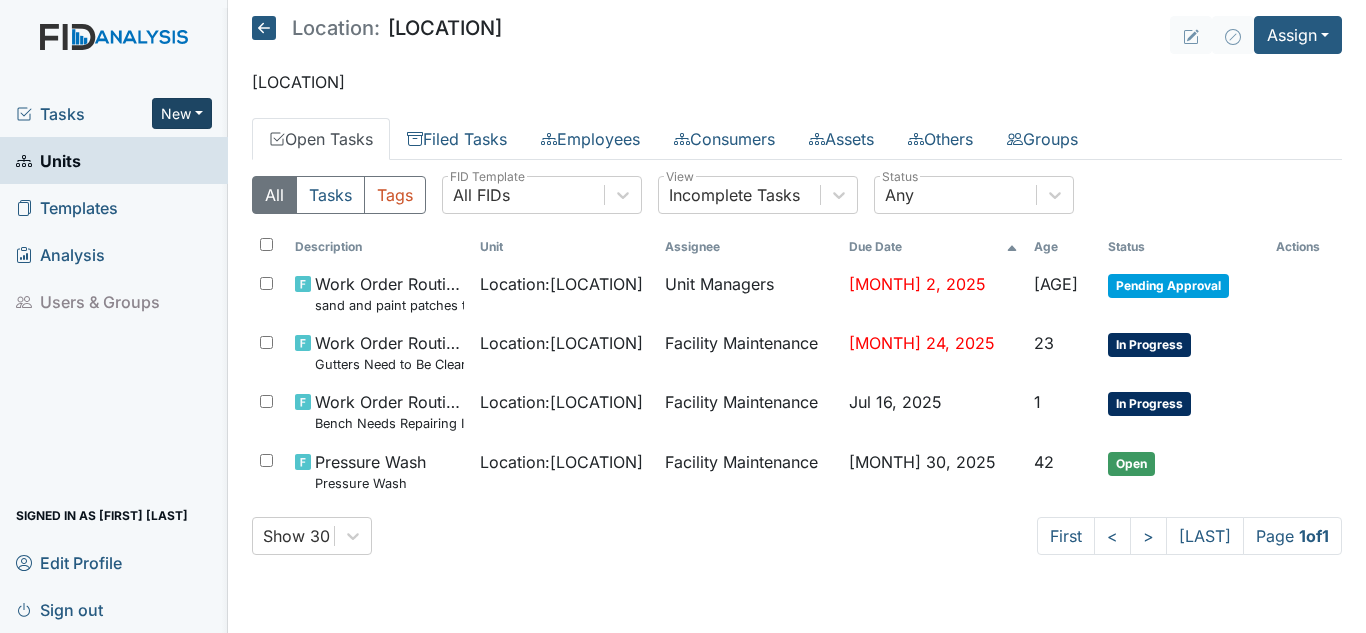 click on "New" at bounding box center [182, 113] 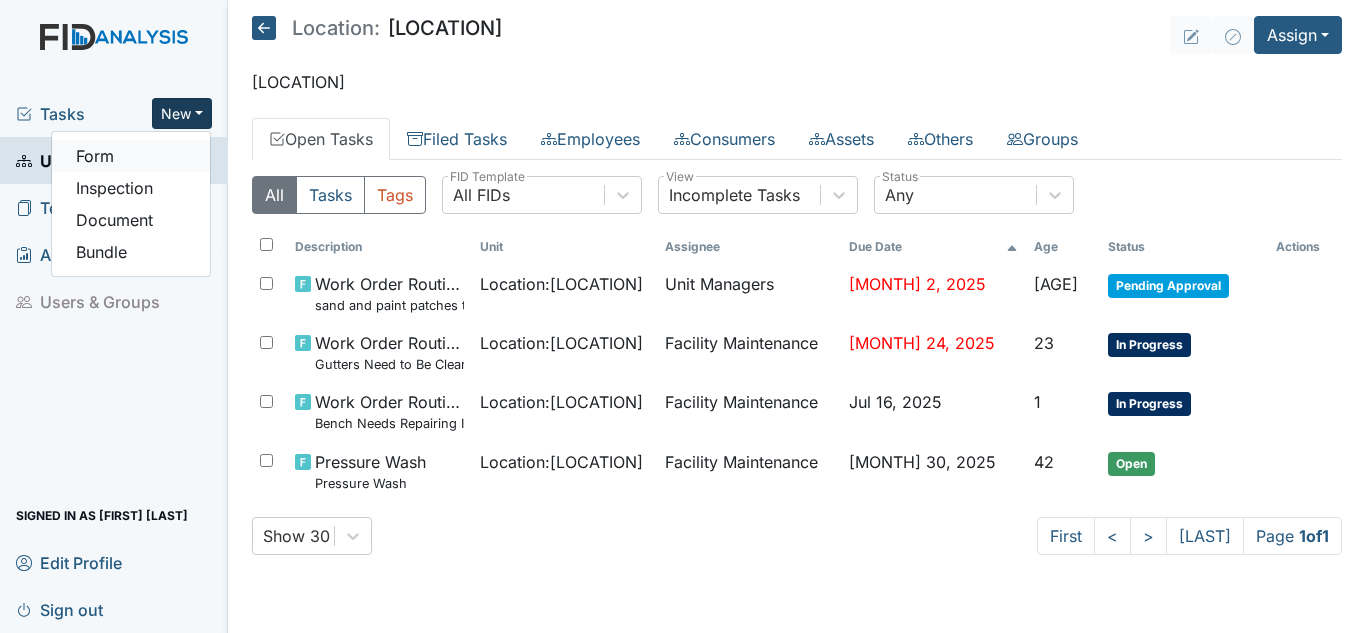 click on "Form" at bounding box center [131, 156] 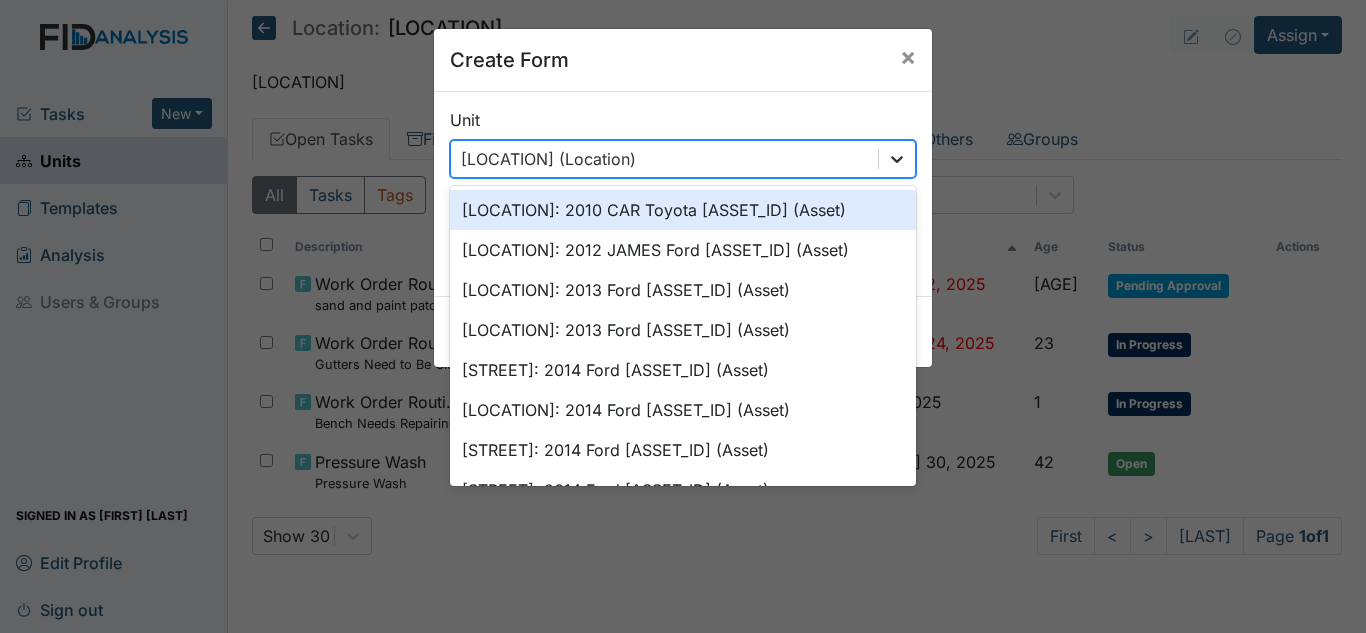 click at bounding box center [897, 159] 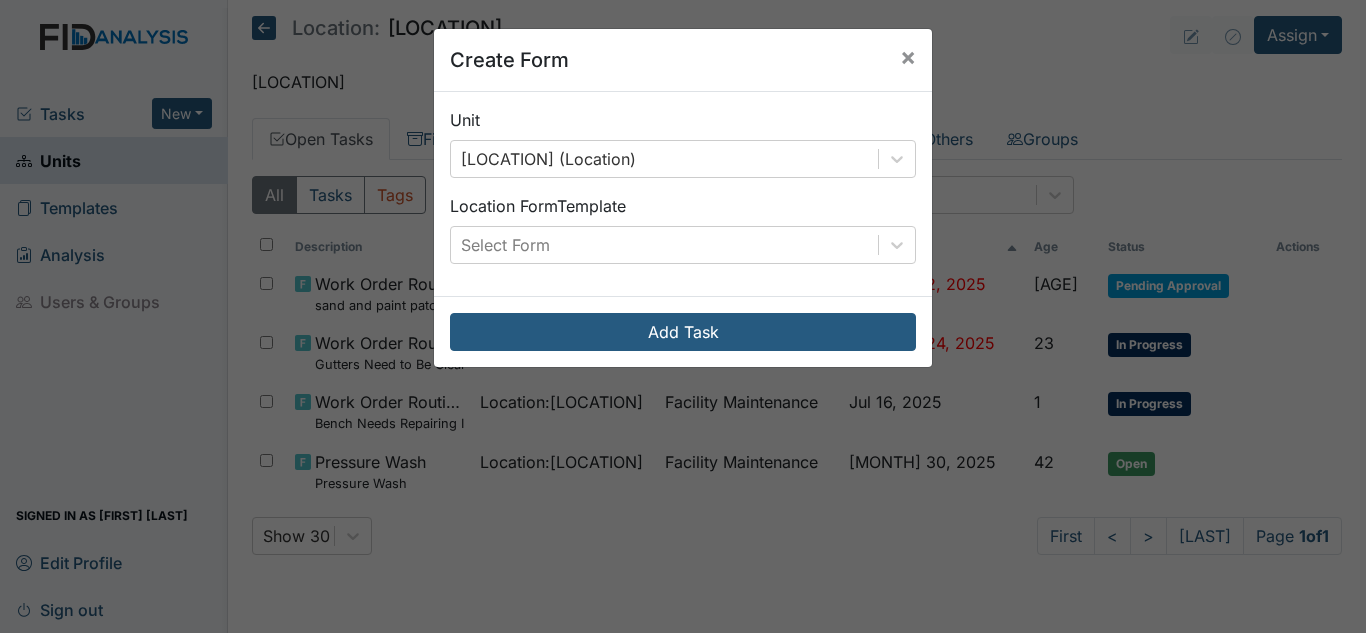 click on "Create Form   × Unit  [LOCATION] (Location)   Location   Form  Template Select Form Add Task" at bounding box center (683, 316) 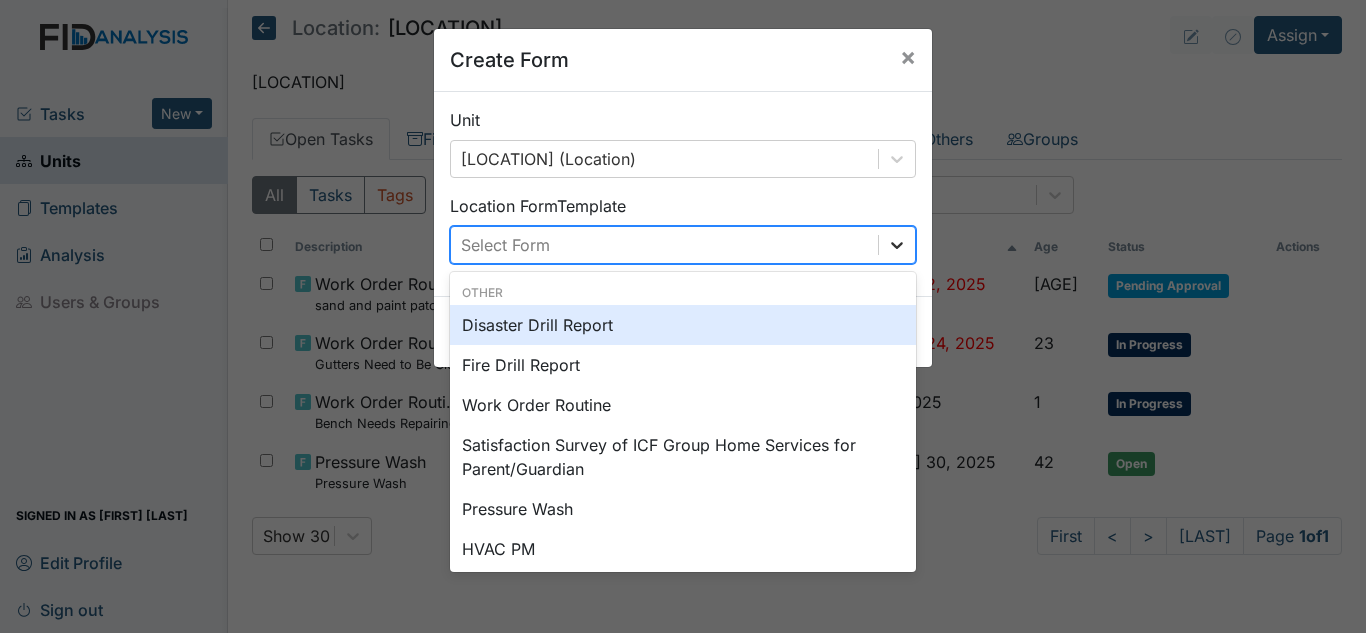 click at bounding box center [897, 245] 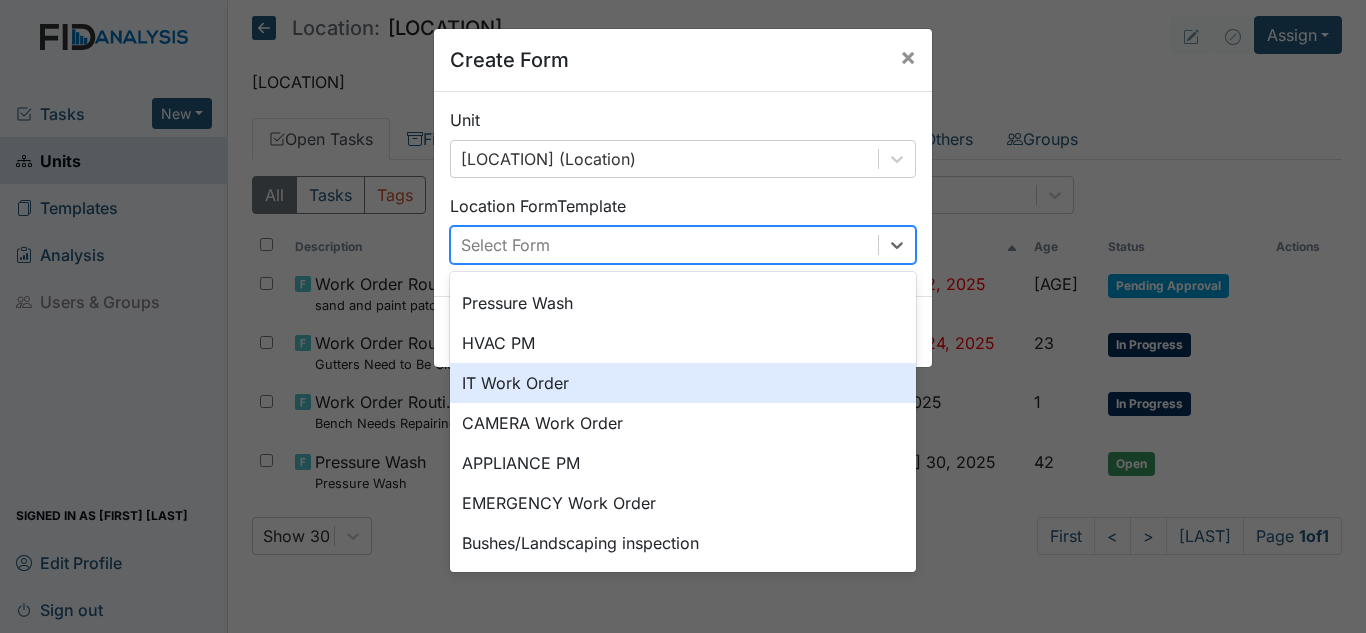 scroll, scrollTop: 209, scrollLeft: 0, axis: vertical 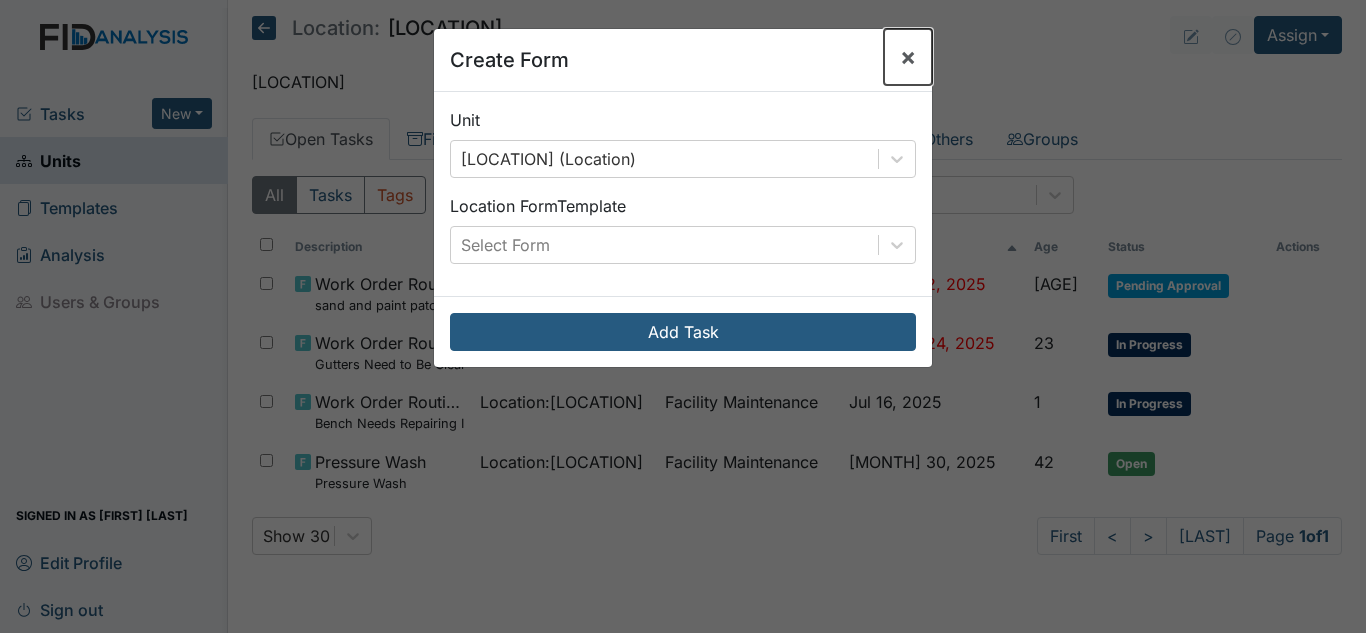 click on "×" at bounding box center [908, 56] 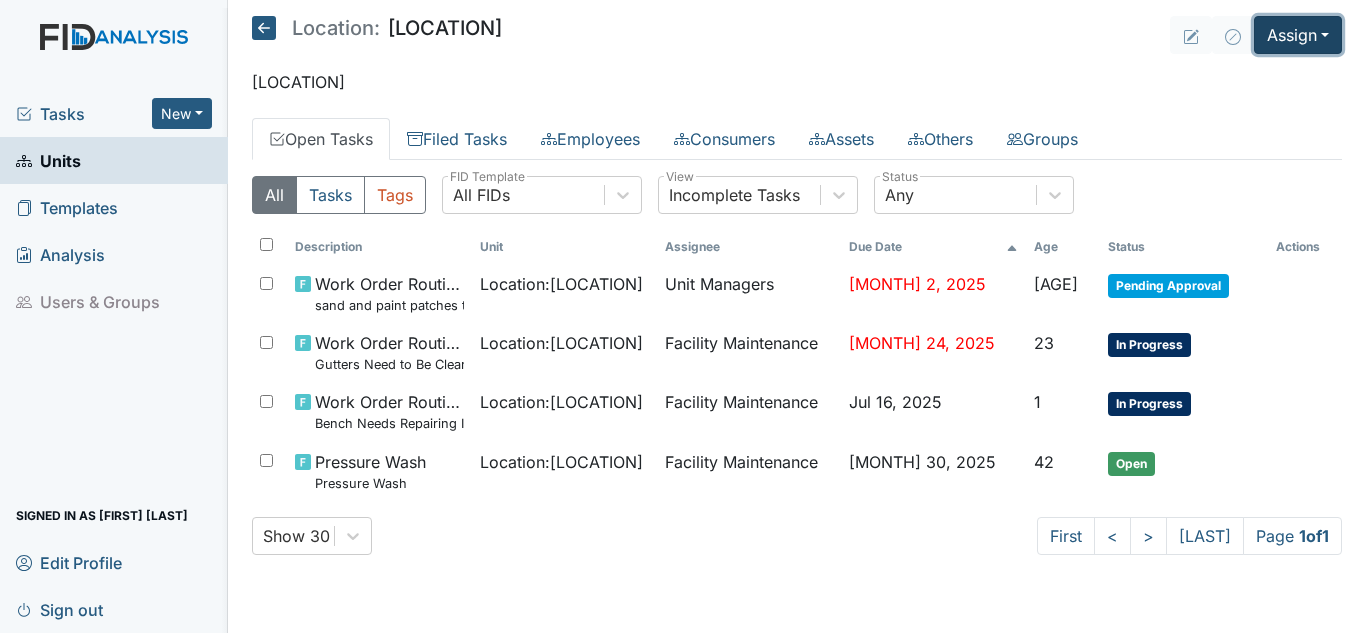 click on "Assign" at bounding box center (1298, 35) 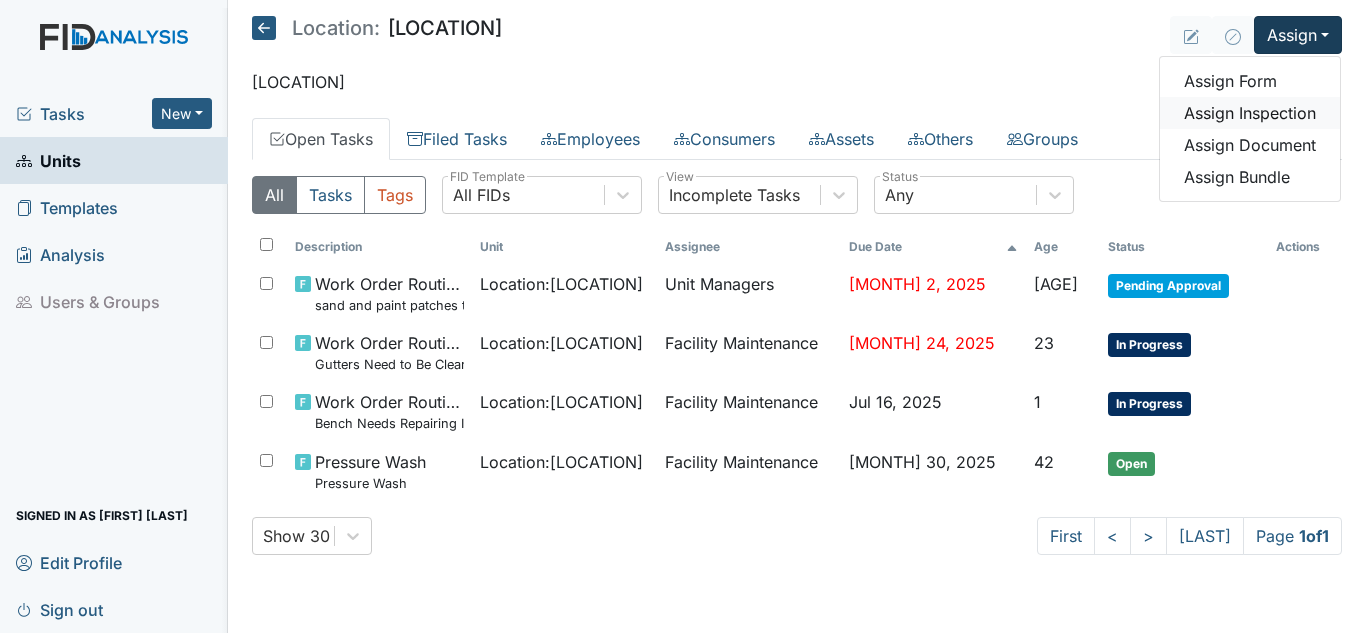 click on "Assign Inspection" at bounding box center (1250, 113) 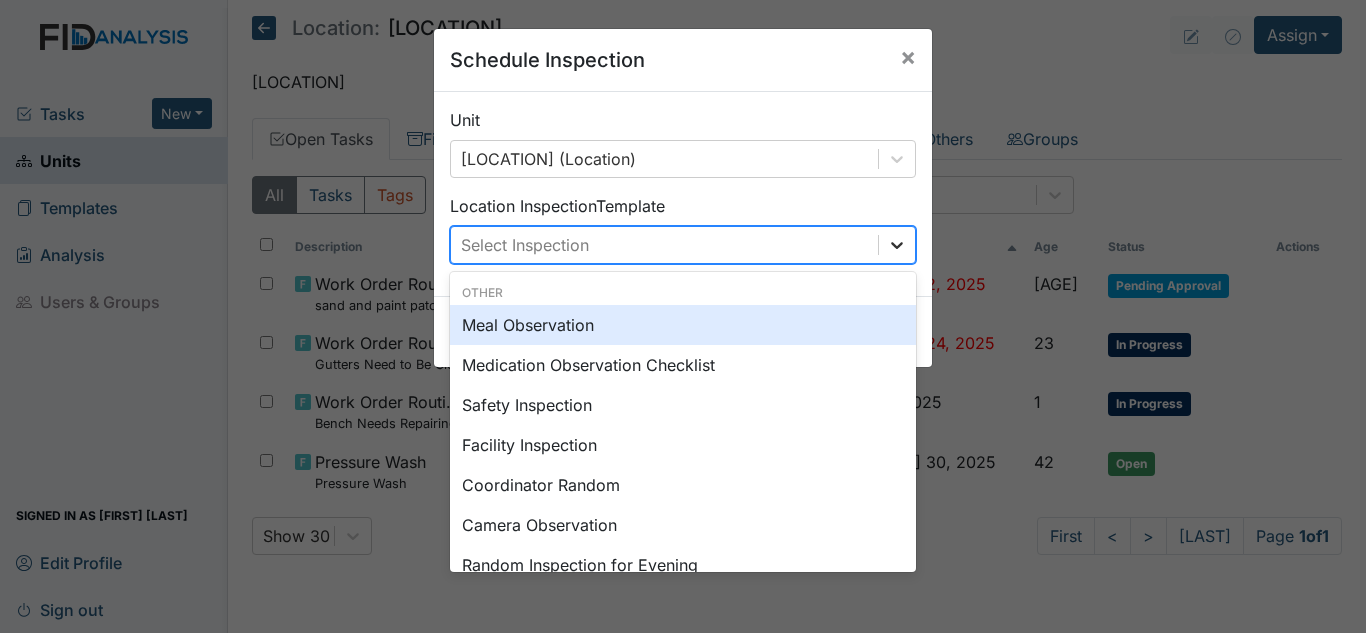 click at bounding box center (897, 245) 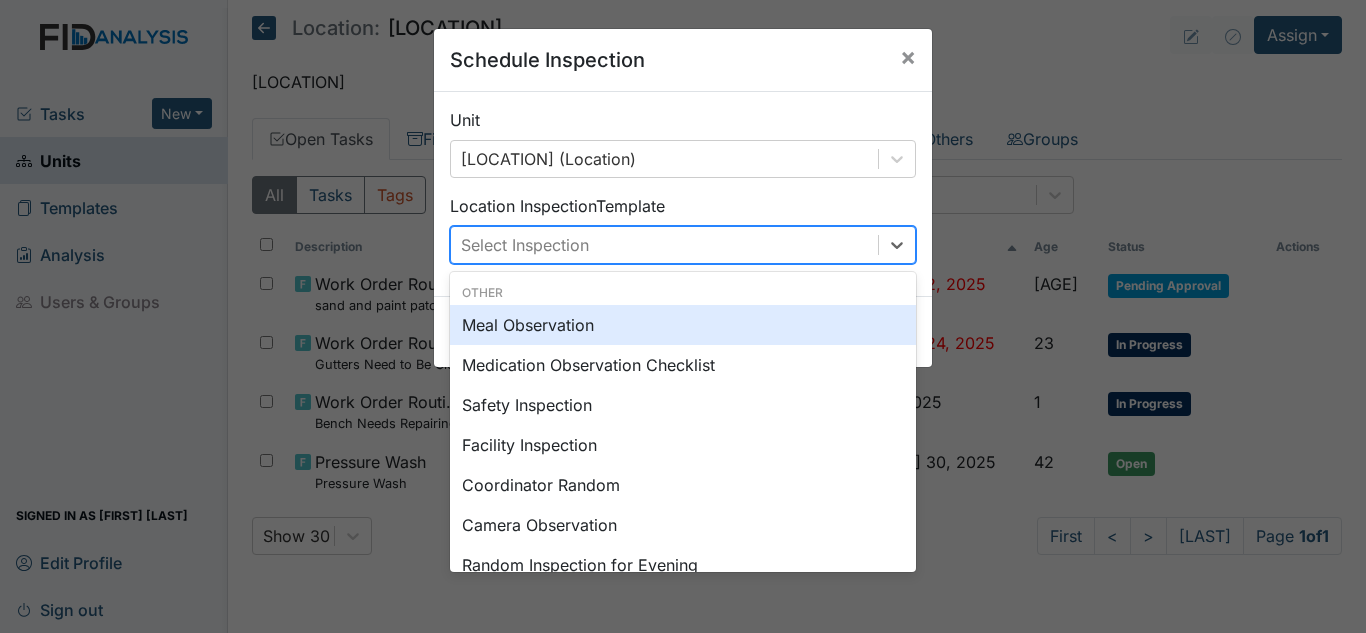 scroll, scrollTop: 100, scrollLeft: 0, axis: vertical 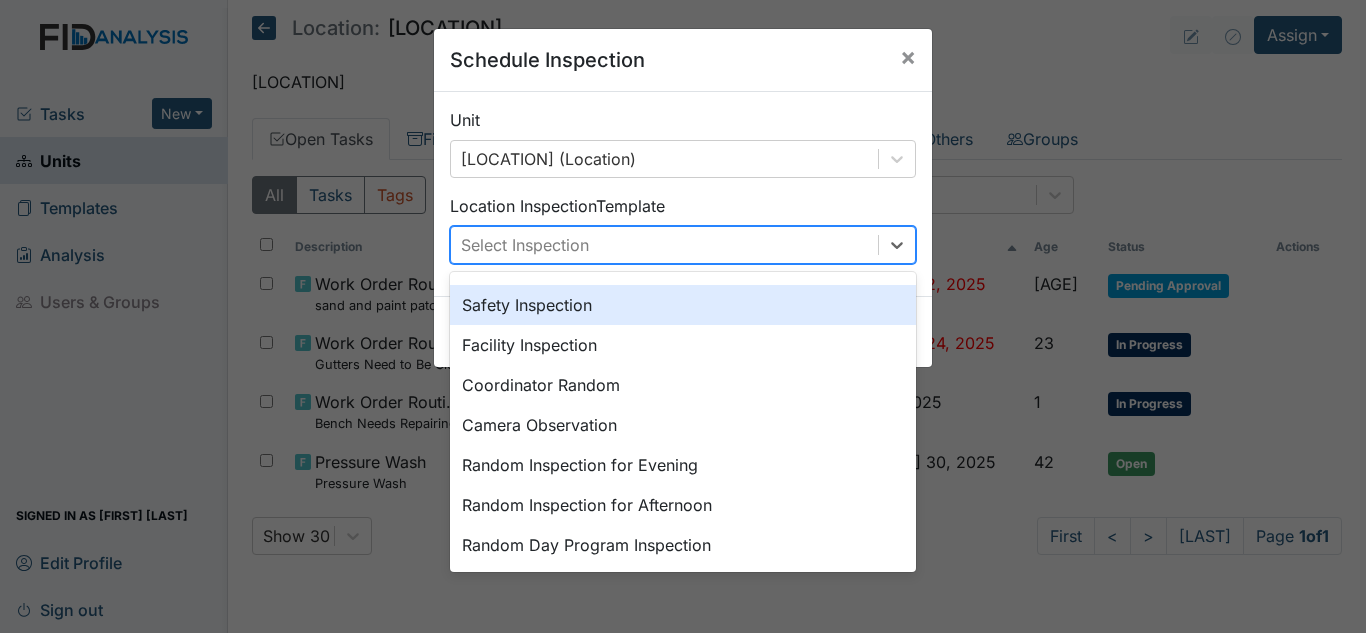 click on "Safety Inspection" at bounding box center [683, 305] 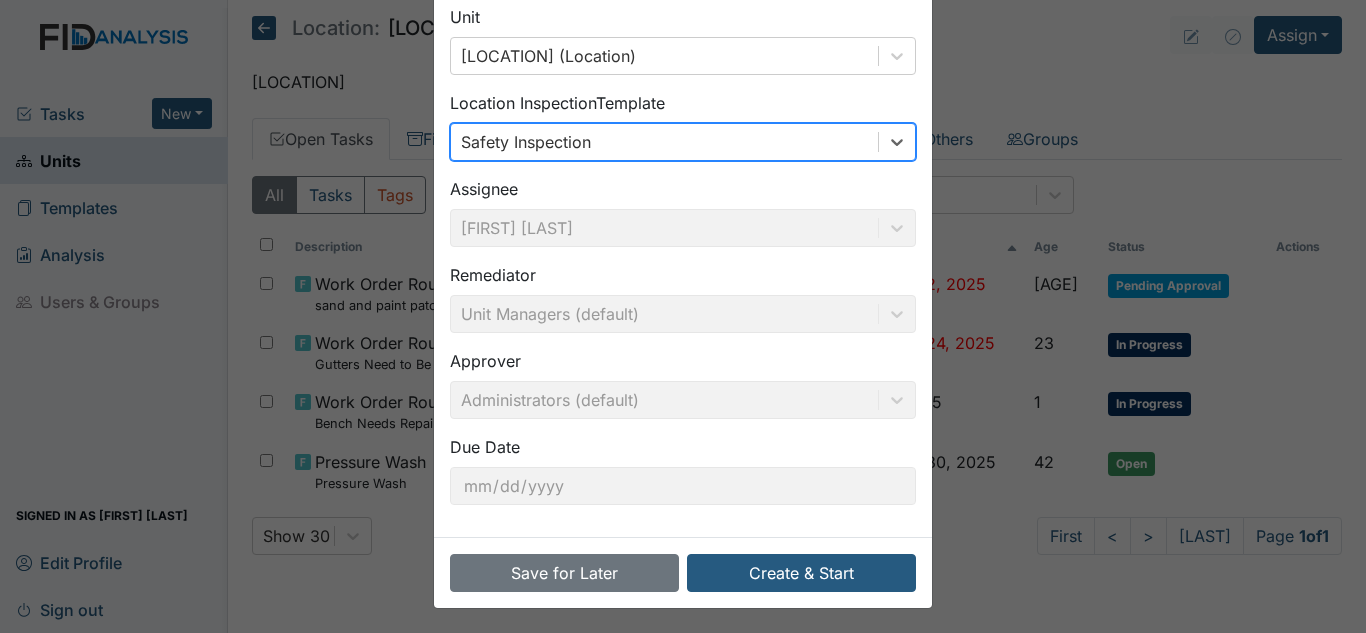 scroll, scrollTop: 107, scrollLeft: 0, axis: vertical 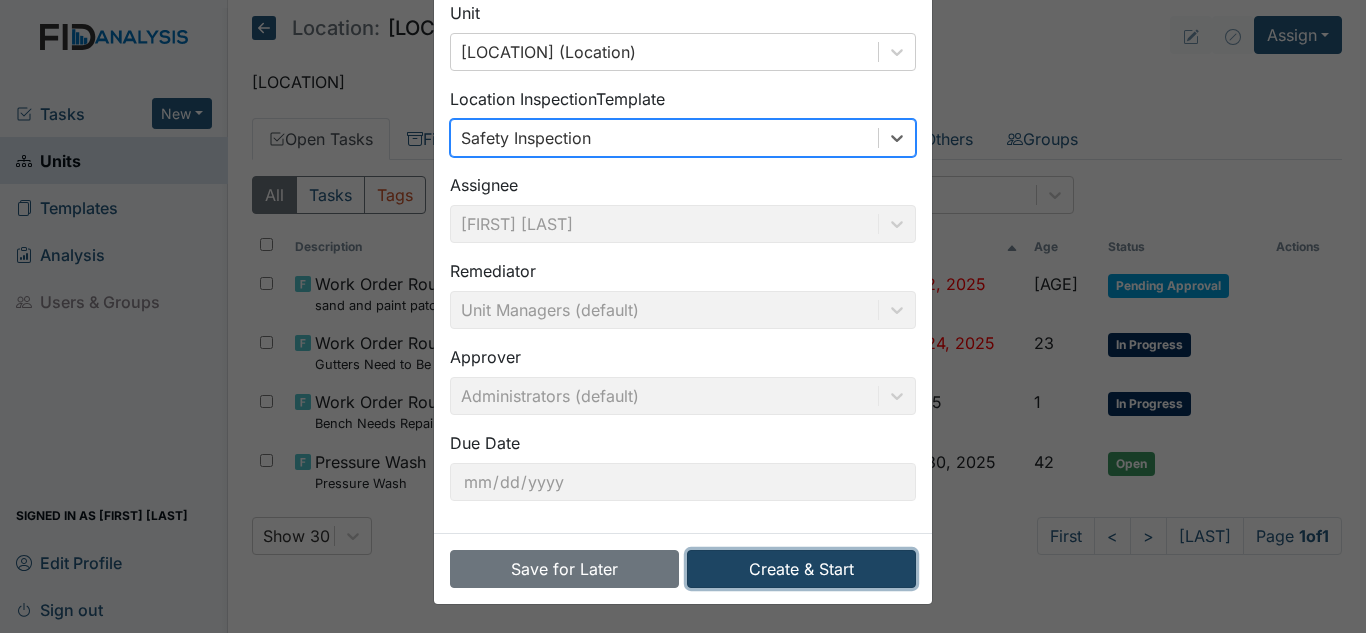 click on "Create & Start" at bounding box center [801, 569] 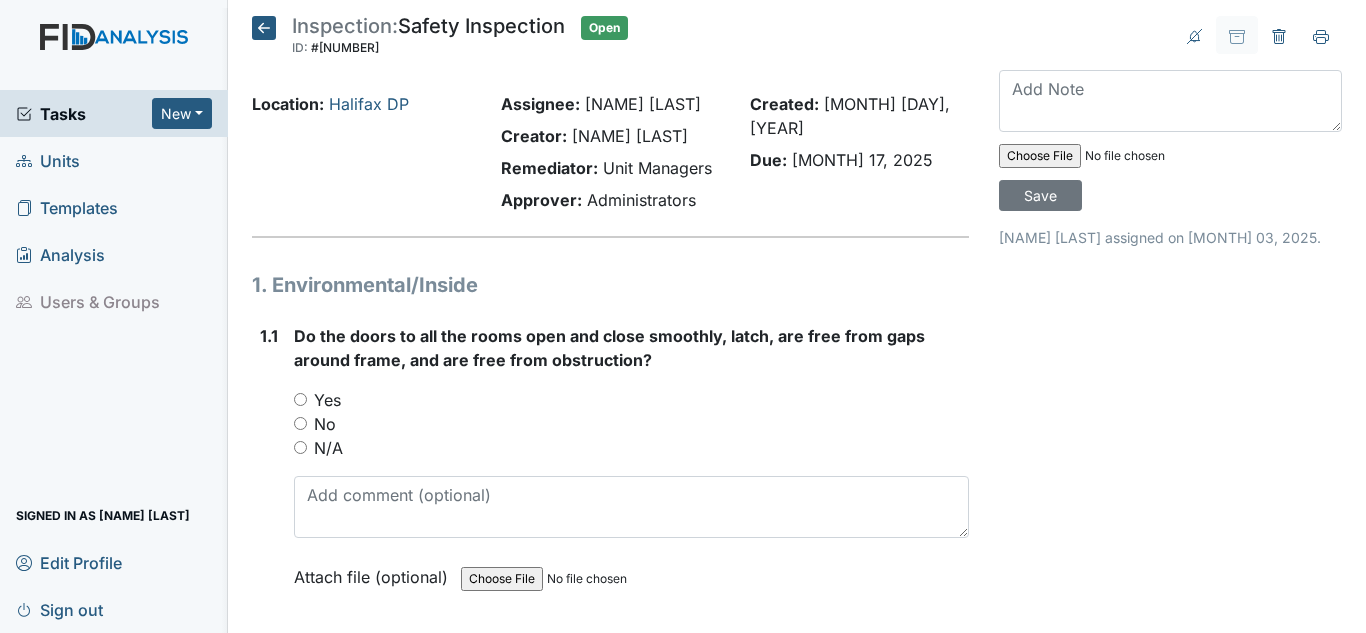 scroll, scrollTop: 0, scrollLeft: 0, axis: both 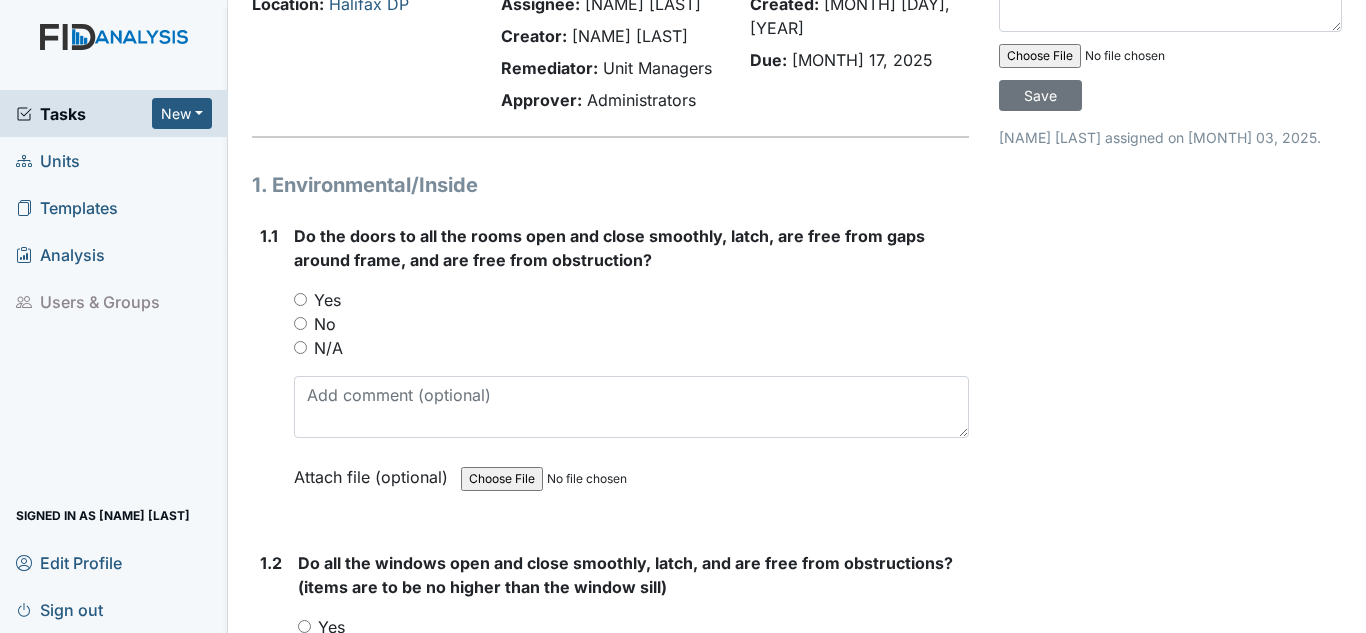 click on "Yes" at bounding box center [327, 300] 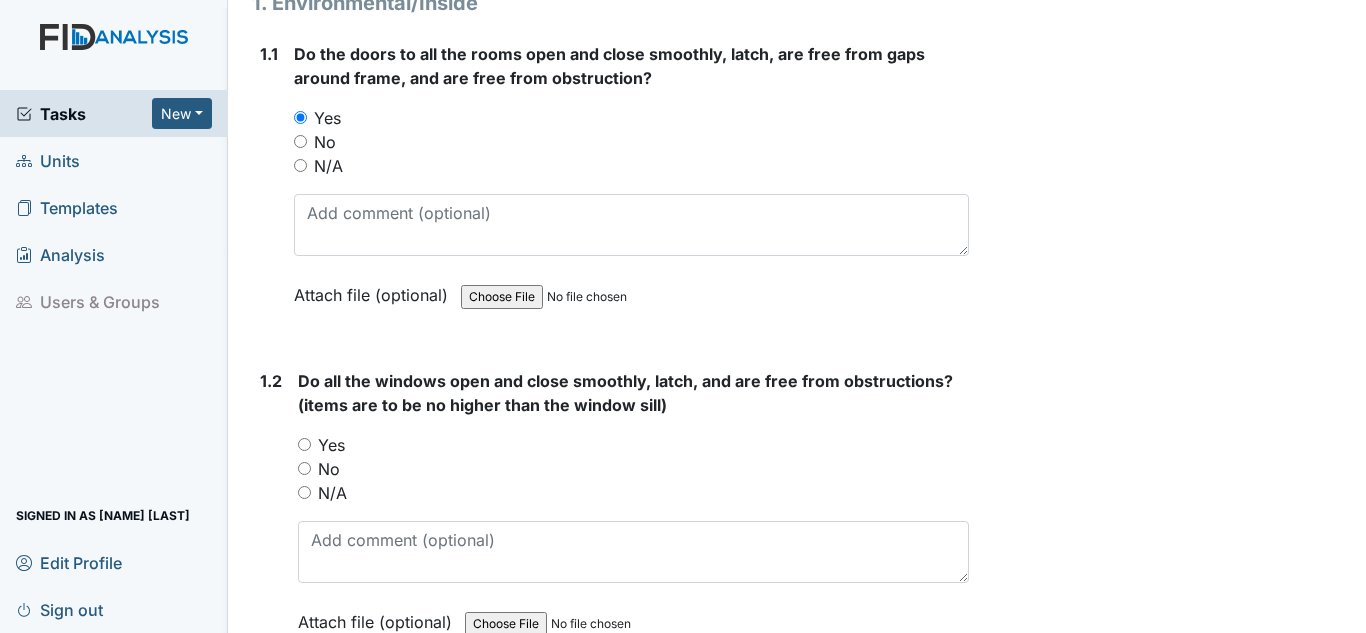 scroll, scrollTop: 300, scrollLeft: 0, axis: vertical 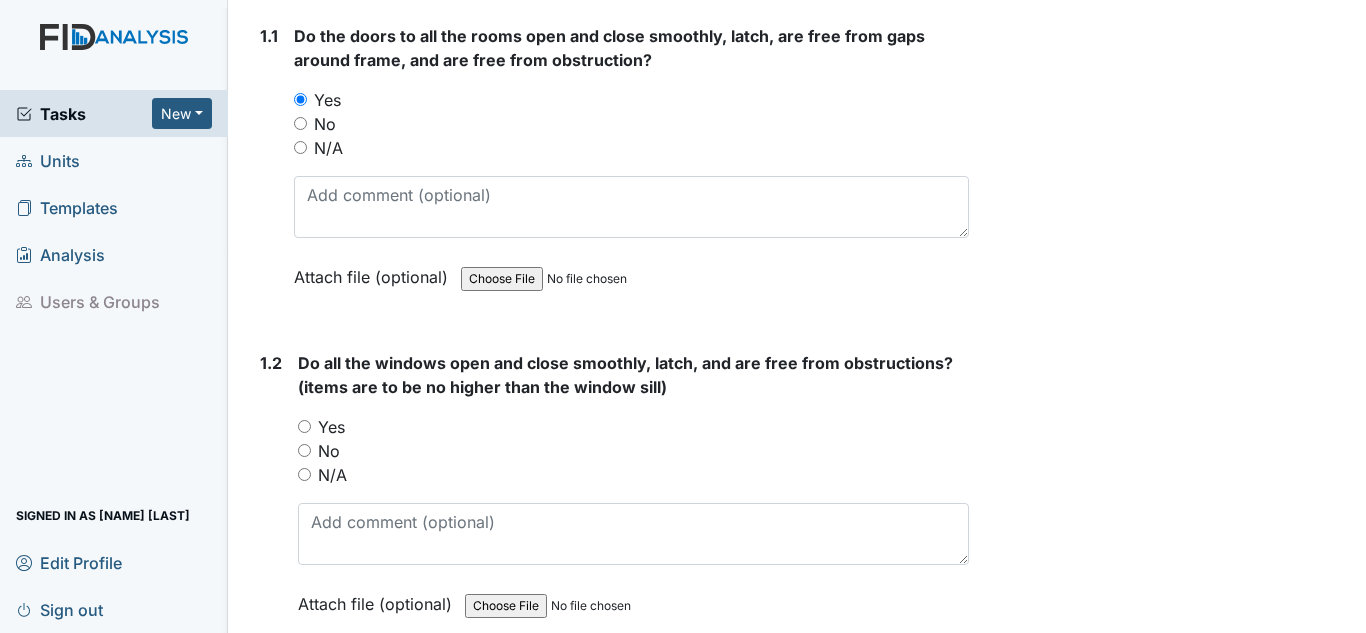 click on "Yes" at bounding box center [331, 427] 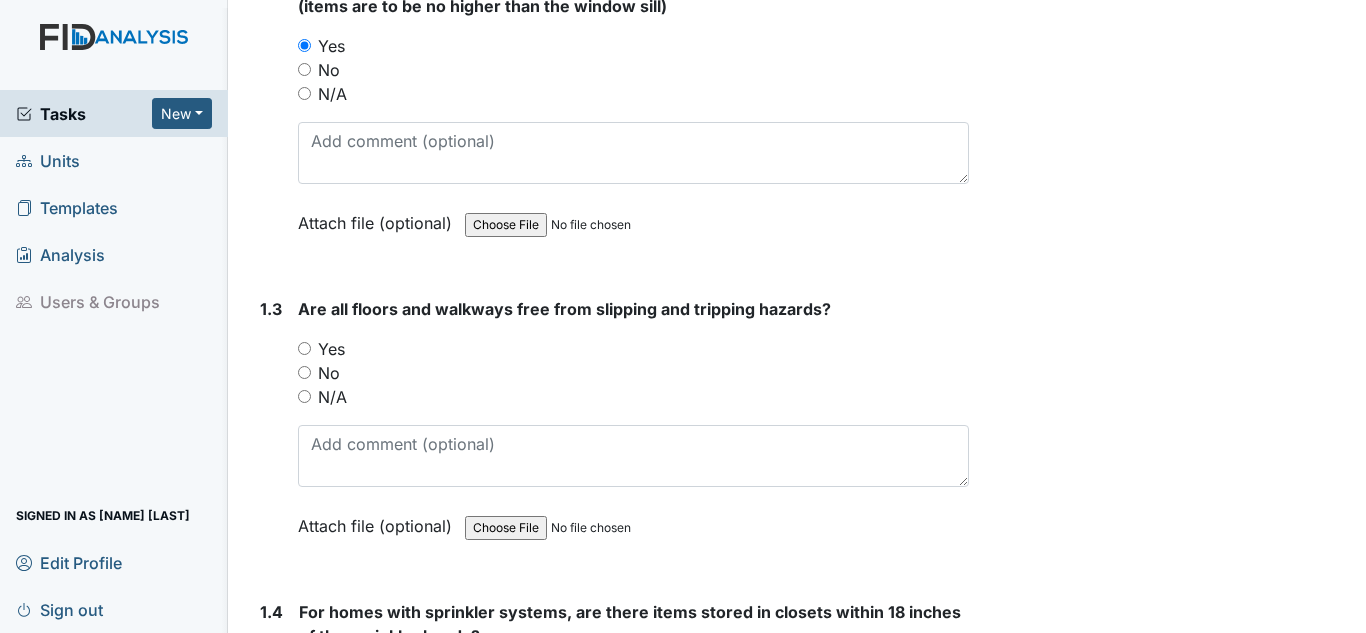 scroll, scrollTop: 700, scrollLeft: 0, axis: vertical 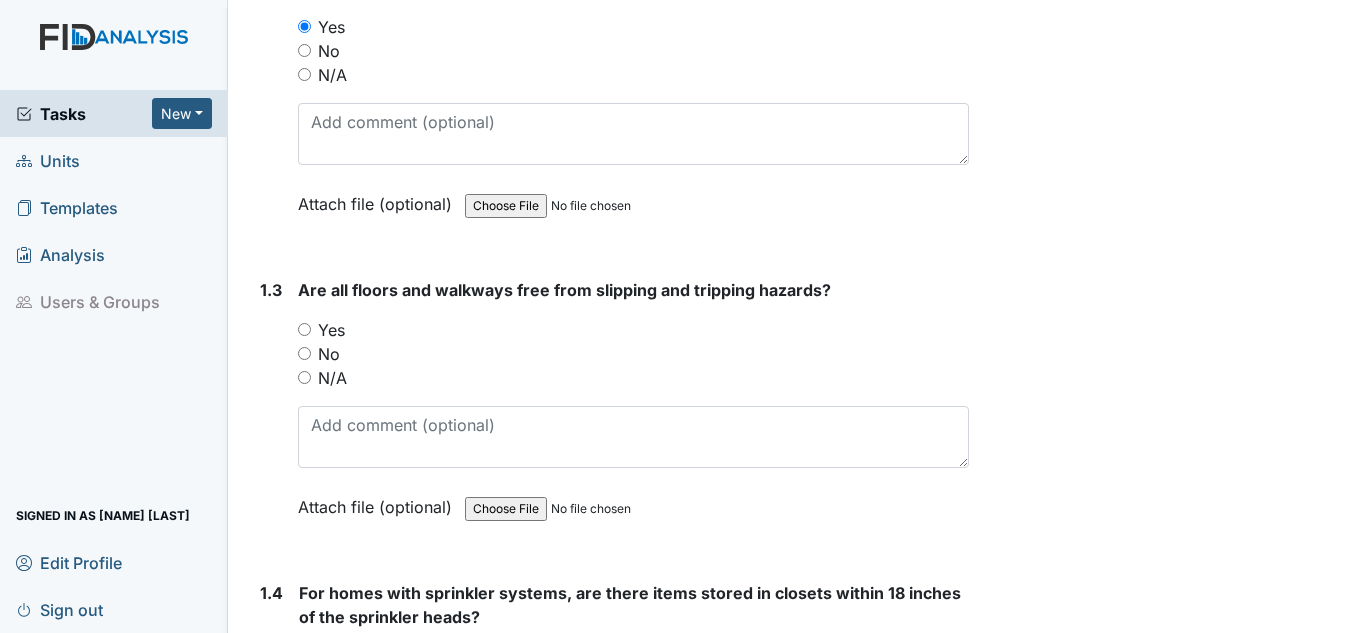 click on "Yes" at bounding box center (331, 330) 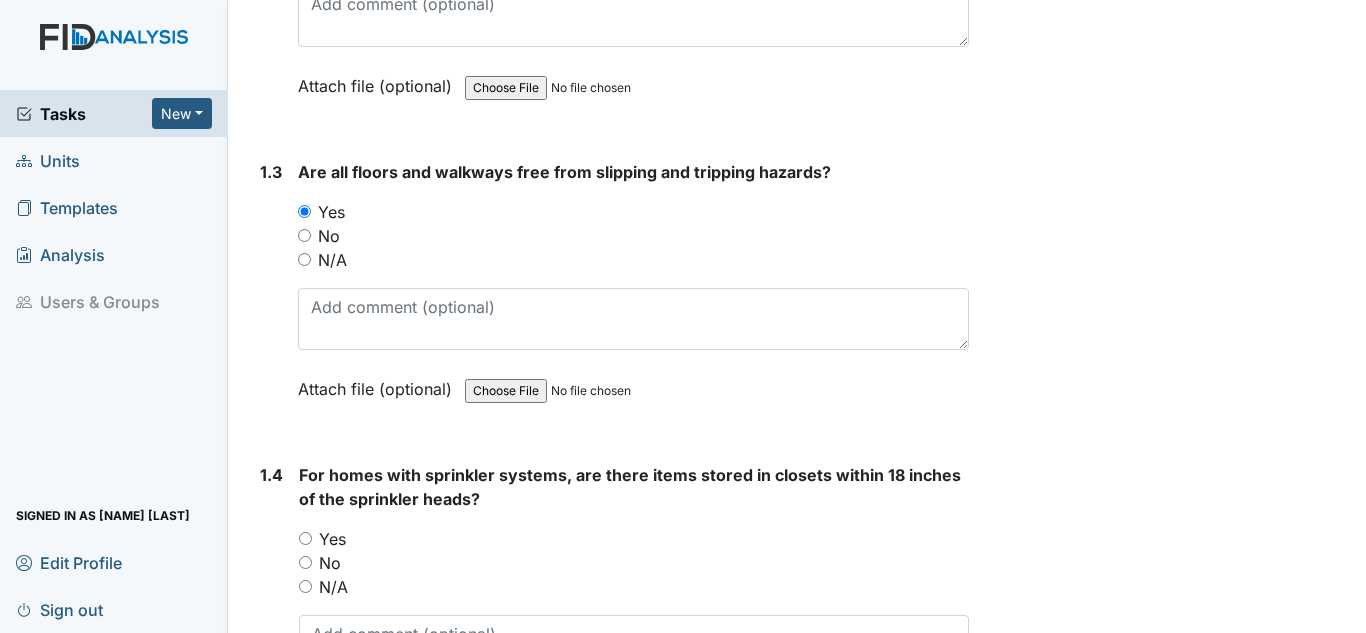 scroll, scrollTop: 1000, scrollLeft: 0, axis: vertical 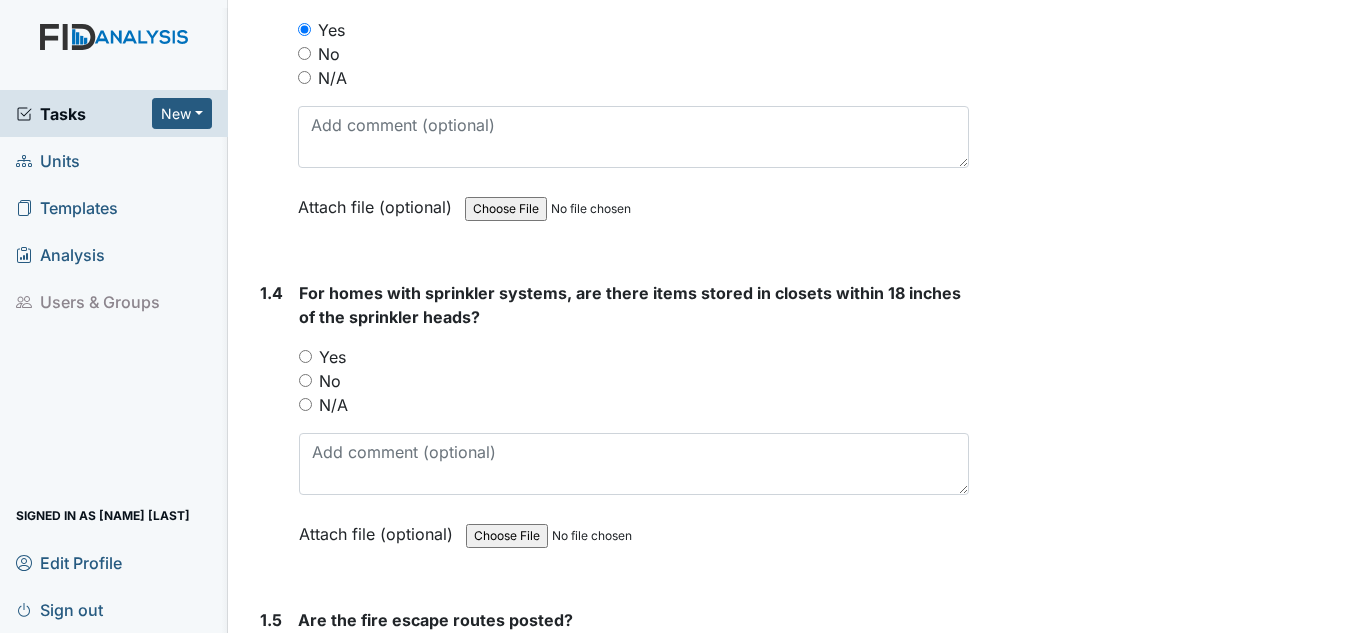 click on "N/A" at bounding box center [333, 405] 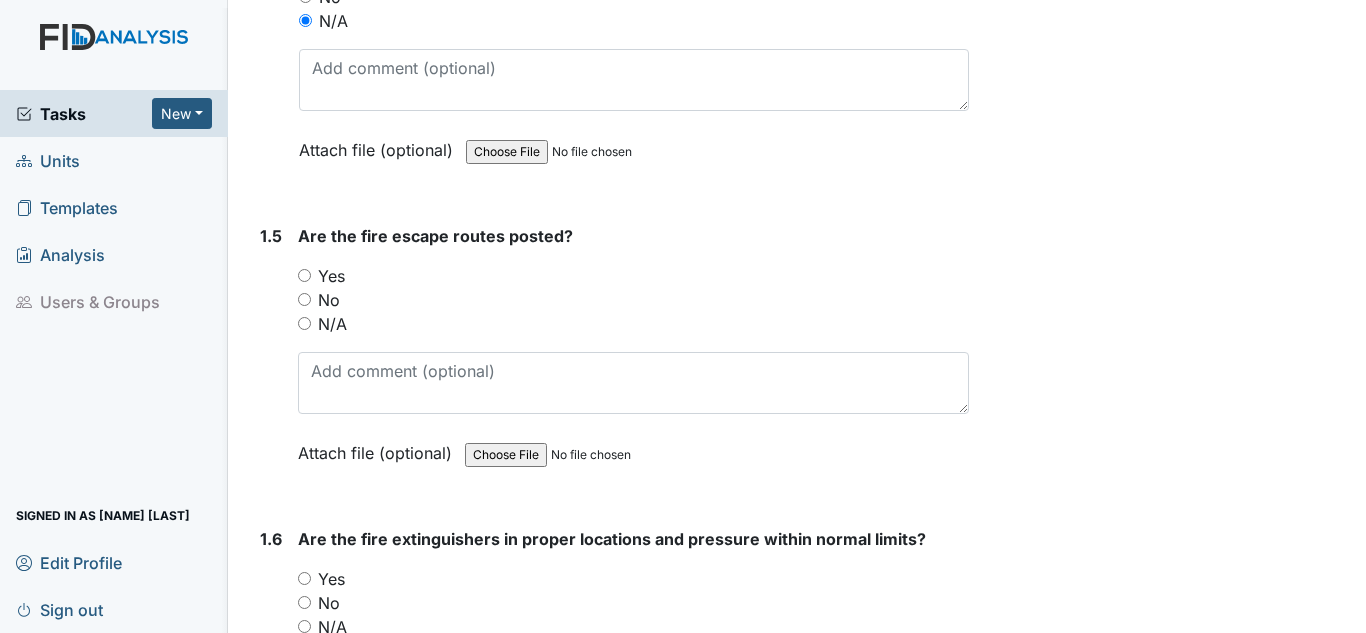 scroll, scrollTop: 1400, scrollLeft: 0, axis: vertical 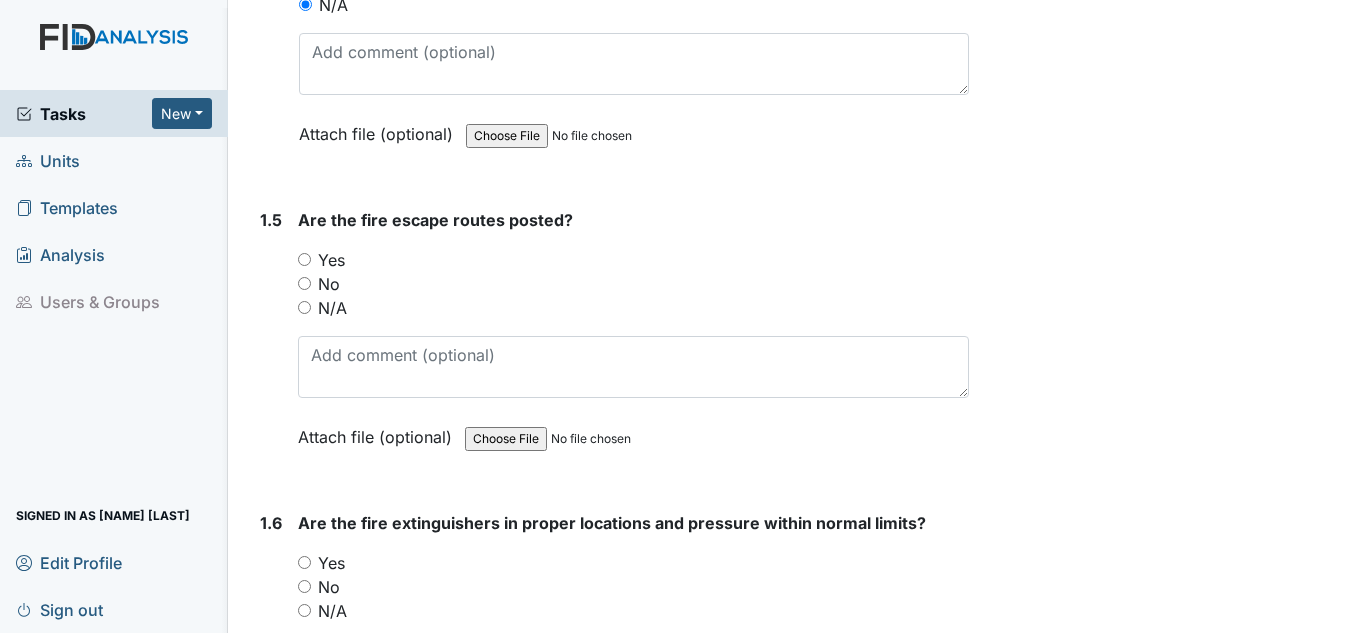 click on "Yes" at bounding box center (331, 260) 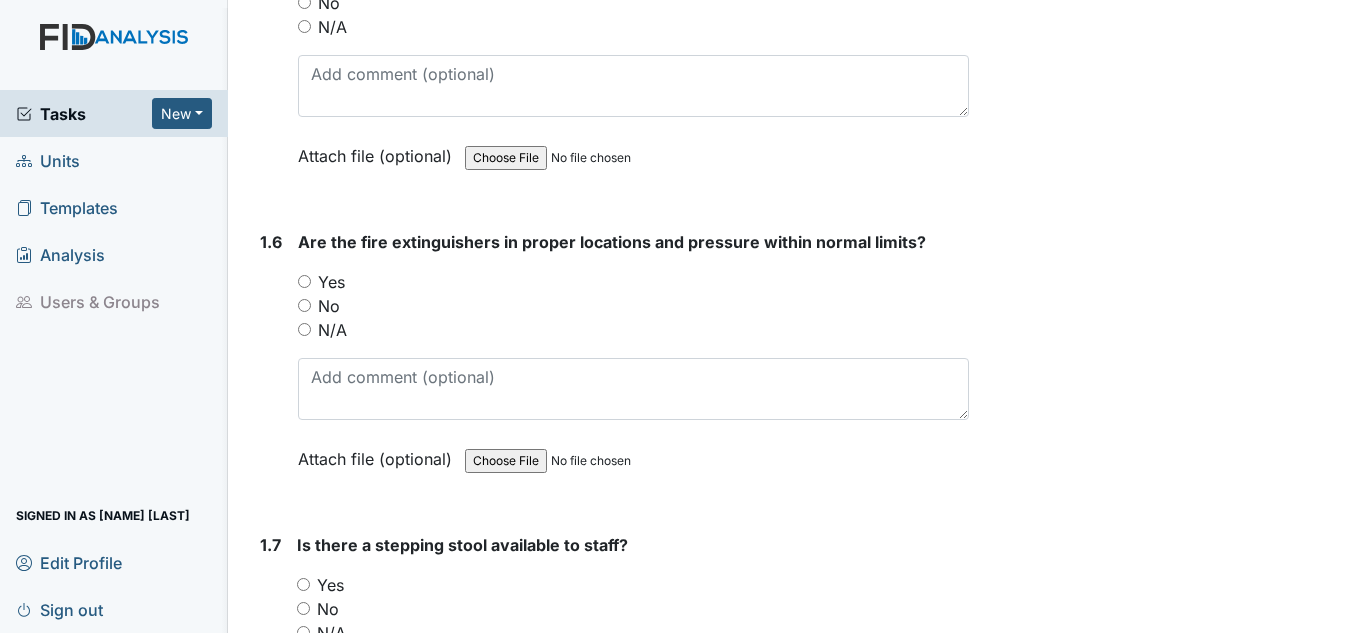 scroll, scrollTop: 1700, scrollLeft: 0, axis: vertical 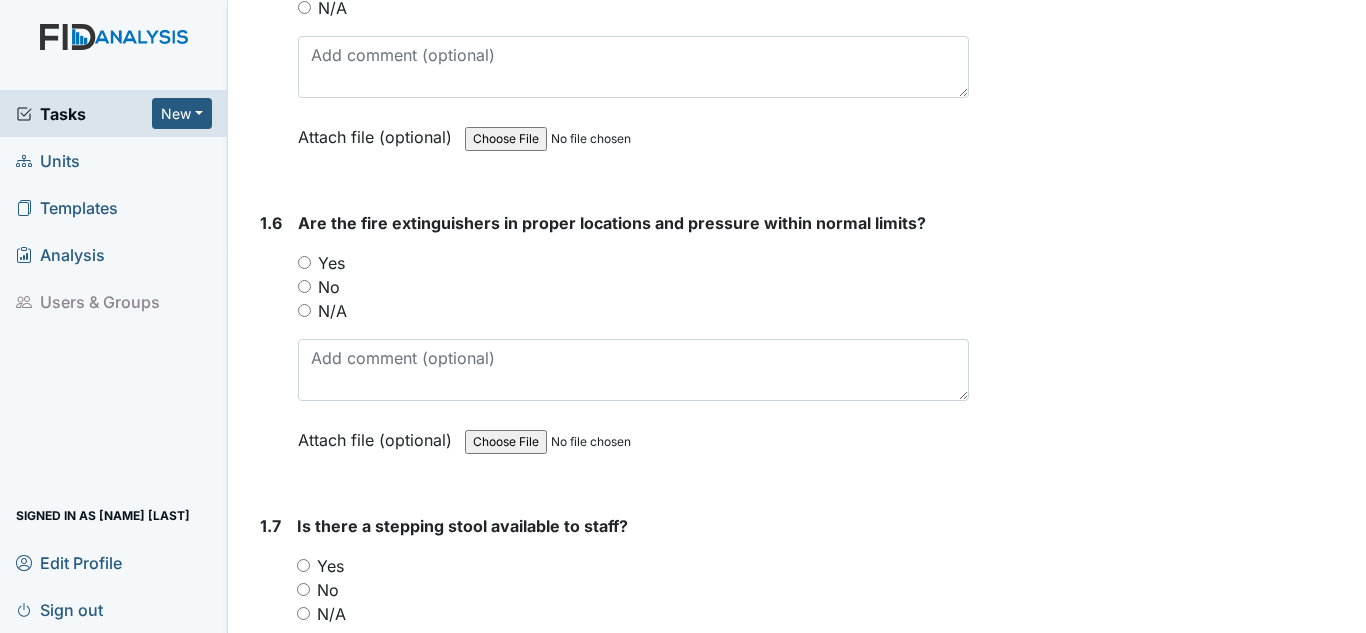 click on "Yes" at bounding box center (331, 263) 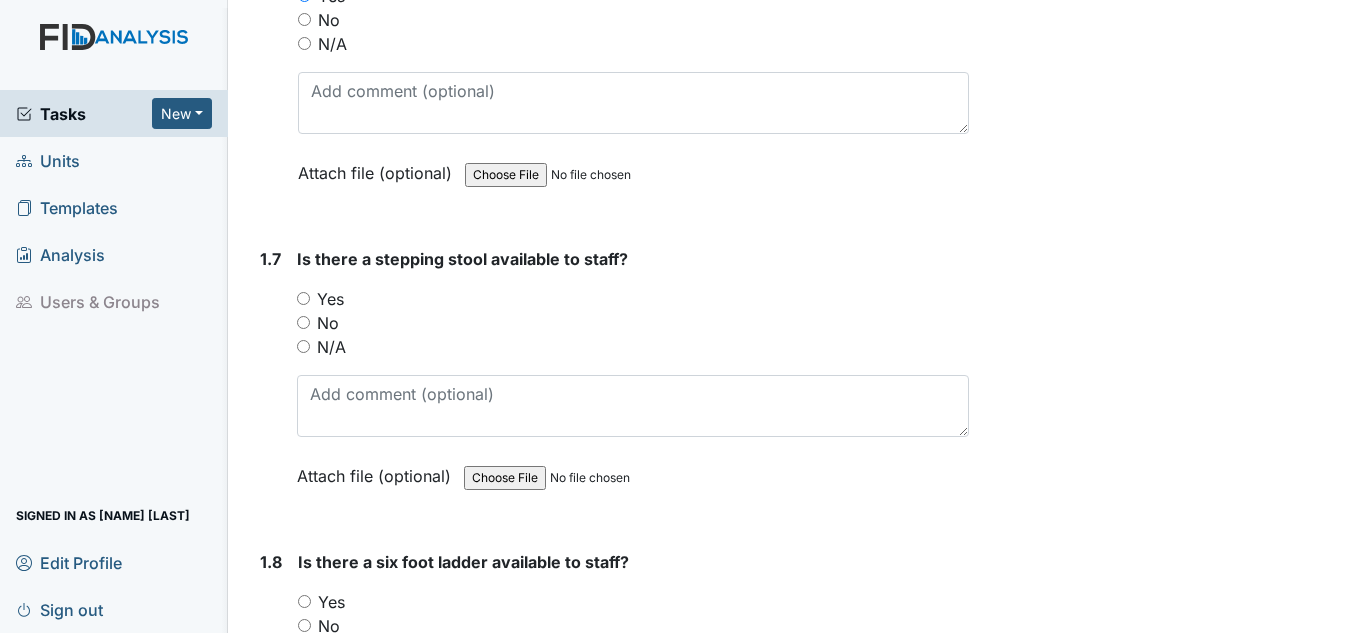scroll, scrollTop: 2000, scrollLeft: 0, axis: vertical 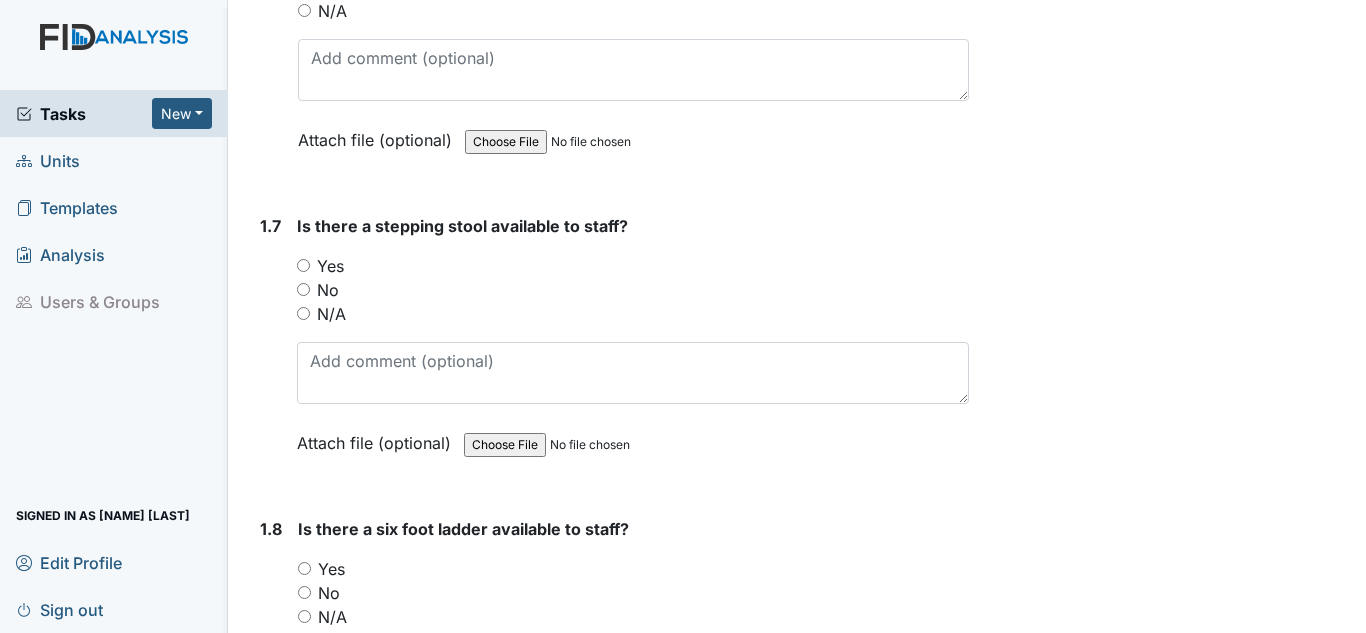 click on "Yes" at bounding box center [330, 266] 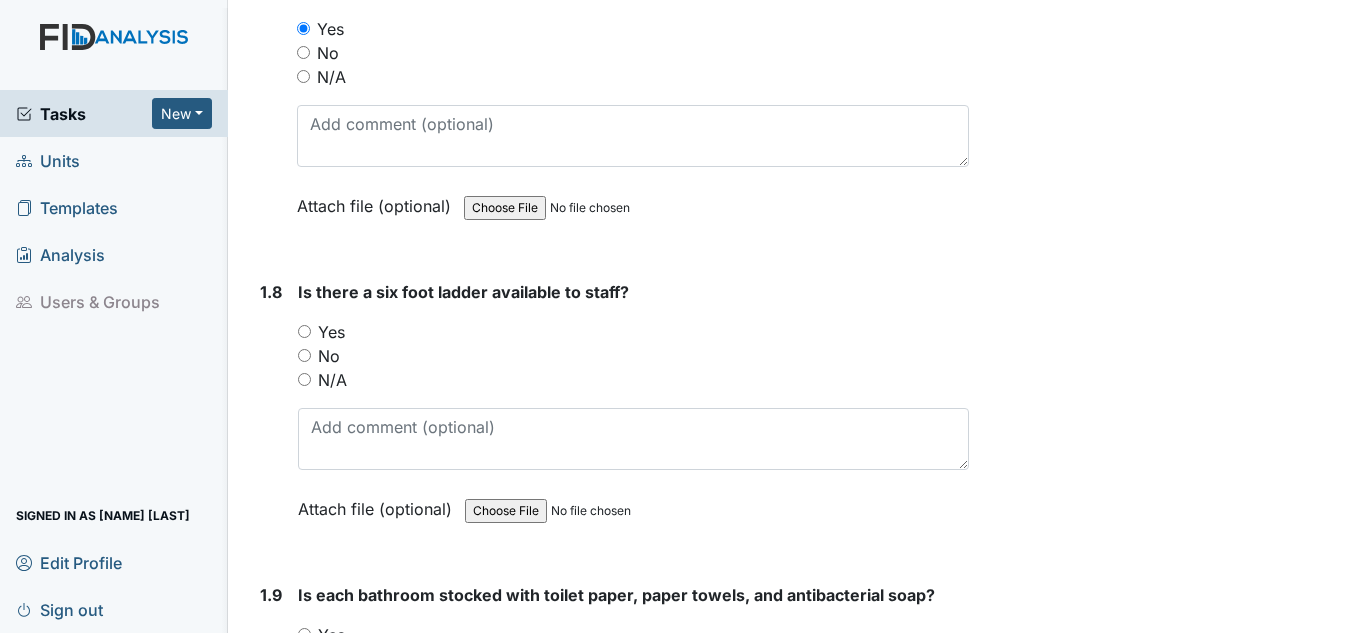 scroll, scrollTop: 2300, scrollLeft: 0, axis: vertical 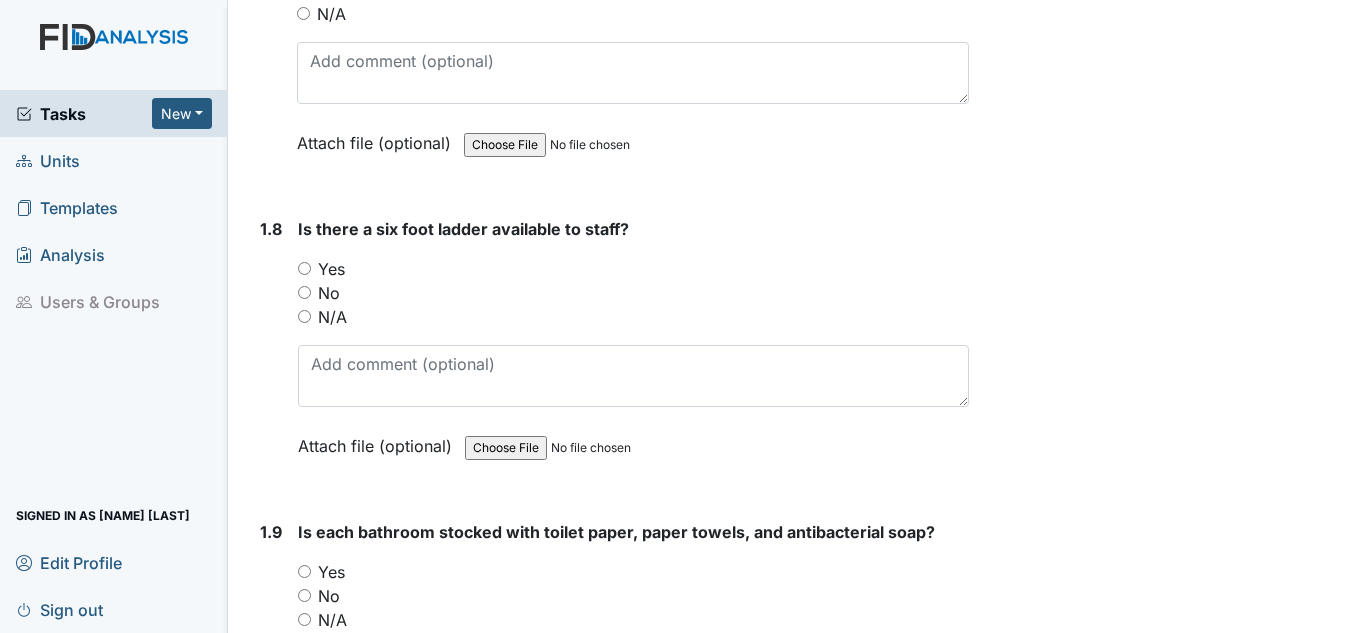 click on "Yes" at bounding box center (331, 269) 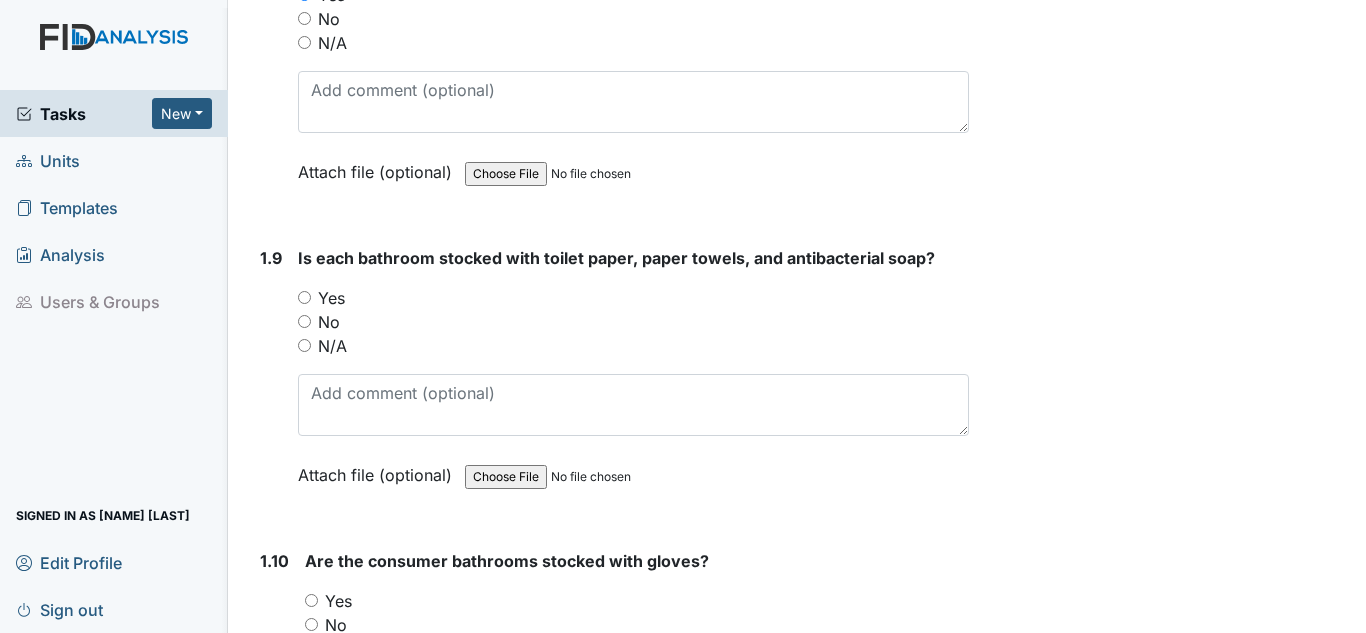 scroll, scrollTop: 2600, scrollLeft: 0, axis: vertical 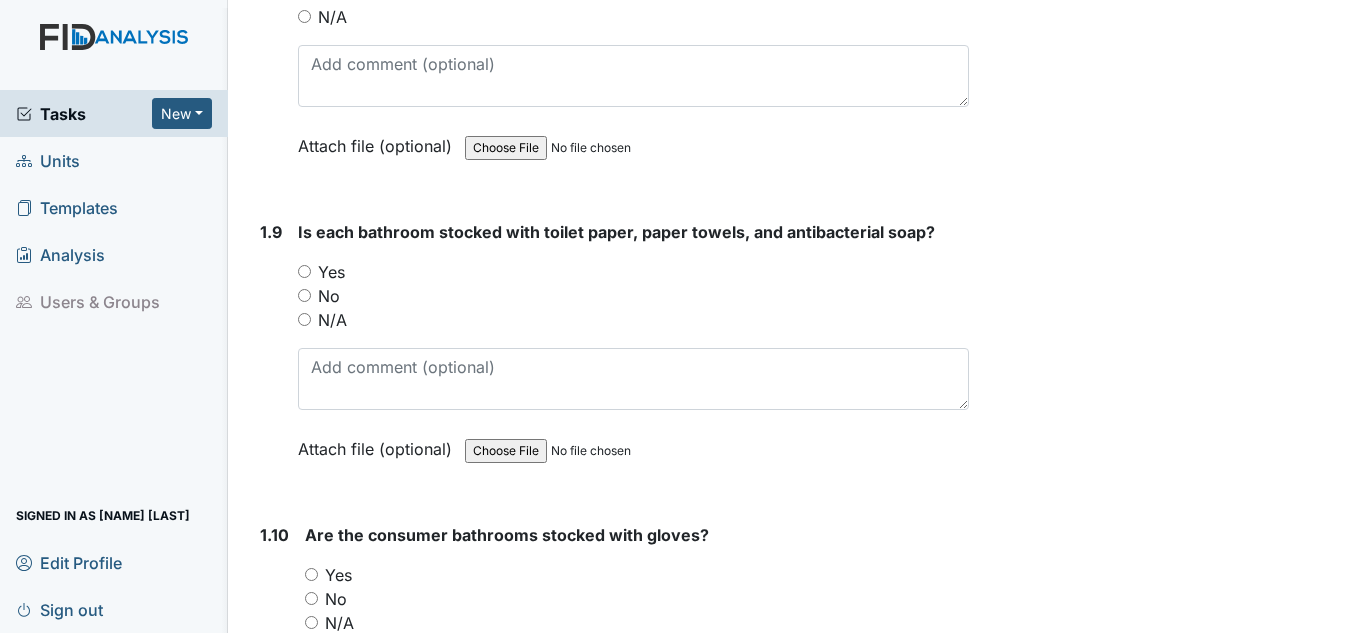click on "Yes" at bounding box center [331, 272] 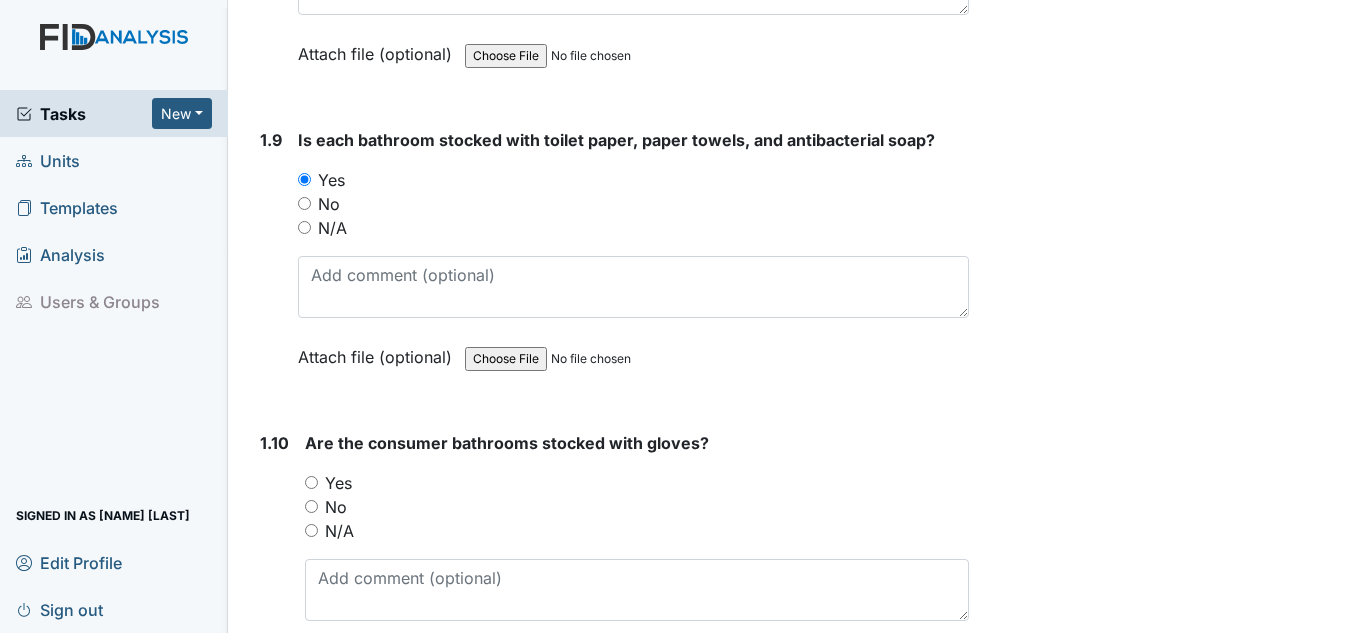 scroll, scrollTop: 2900, scrollLeft: 0, axis: vertical 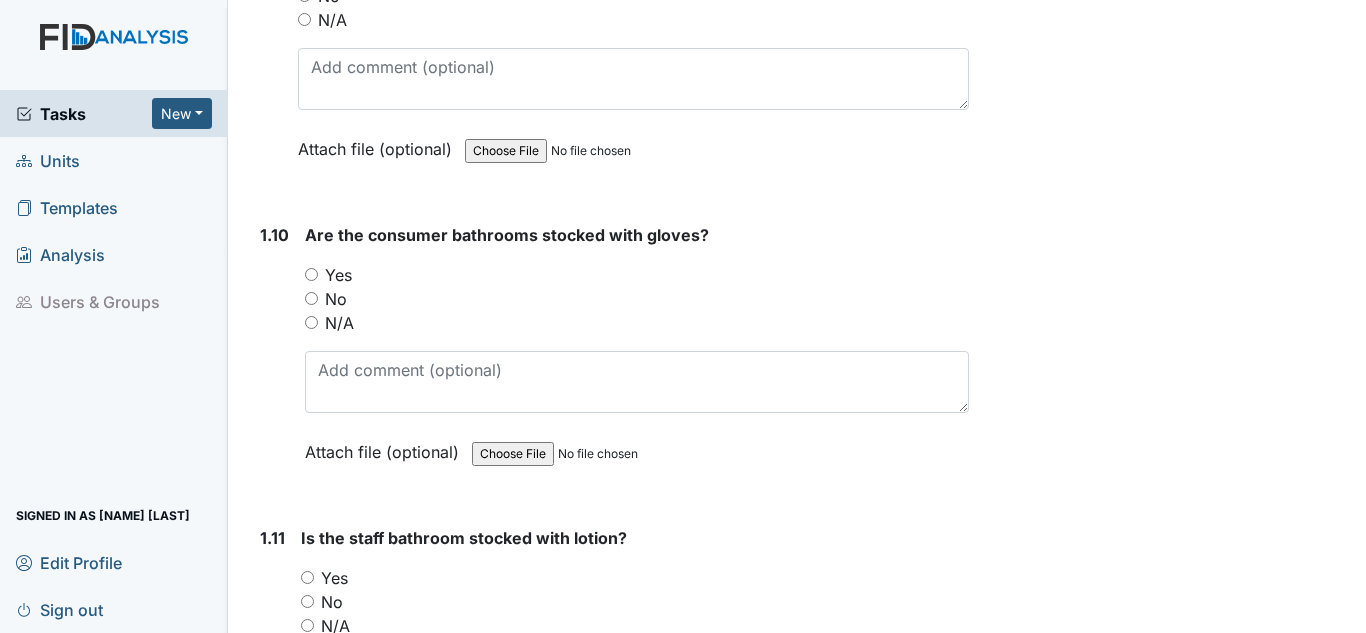 click on "Yes" at bounding box center (338, 275) 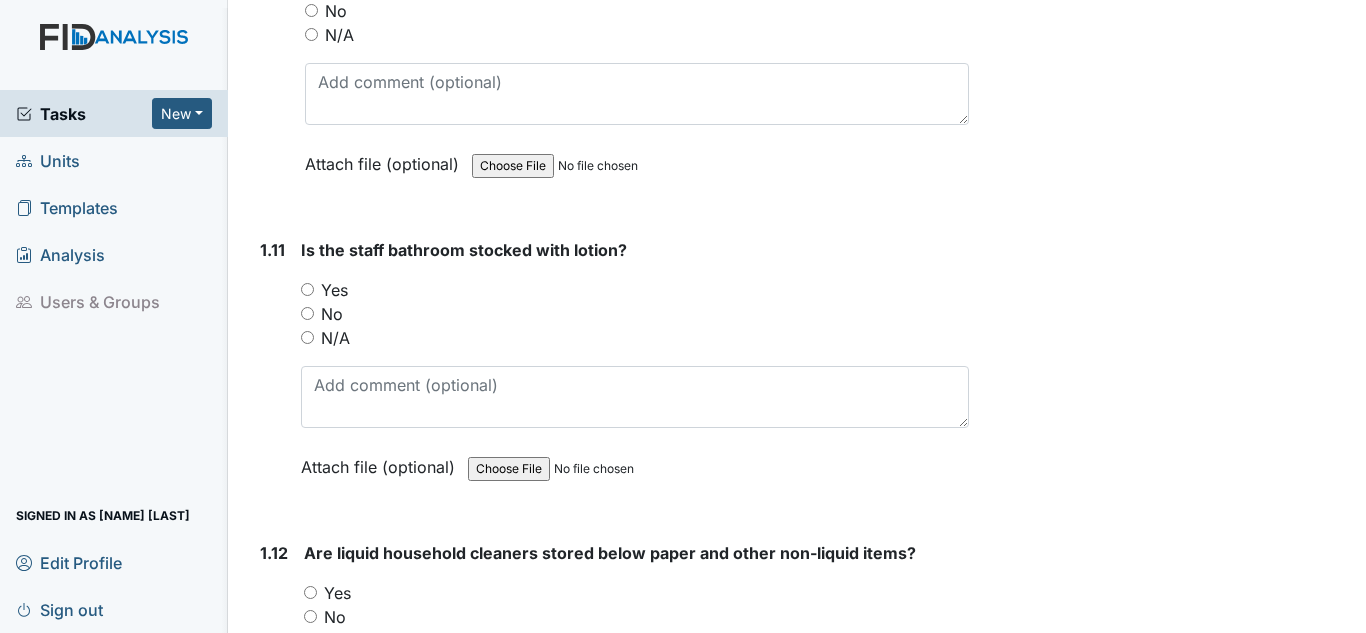 scroll, scrollTop: 3200, scrollLeft: 0, axis: vertical 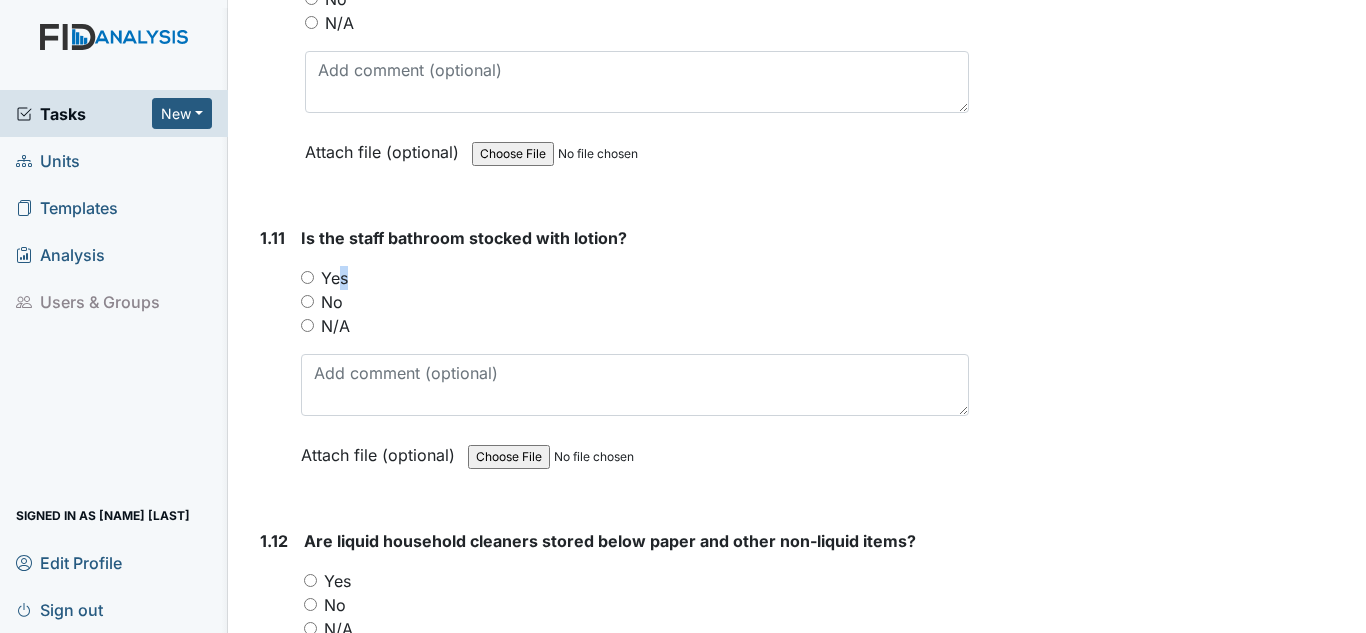 click on "Yes" at bounding box center [334, 278] 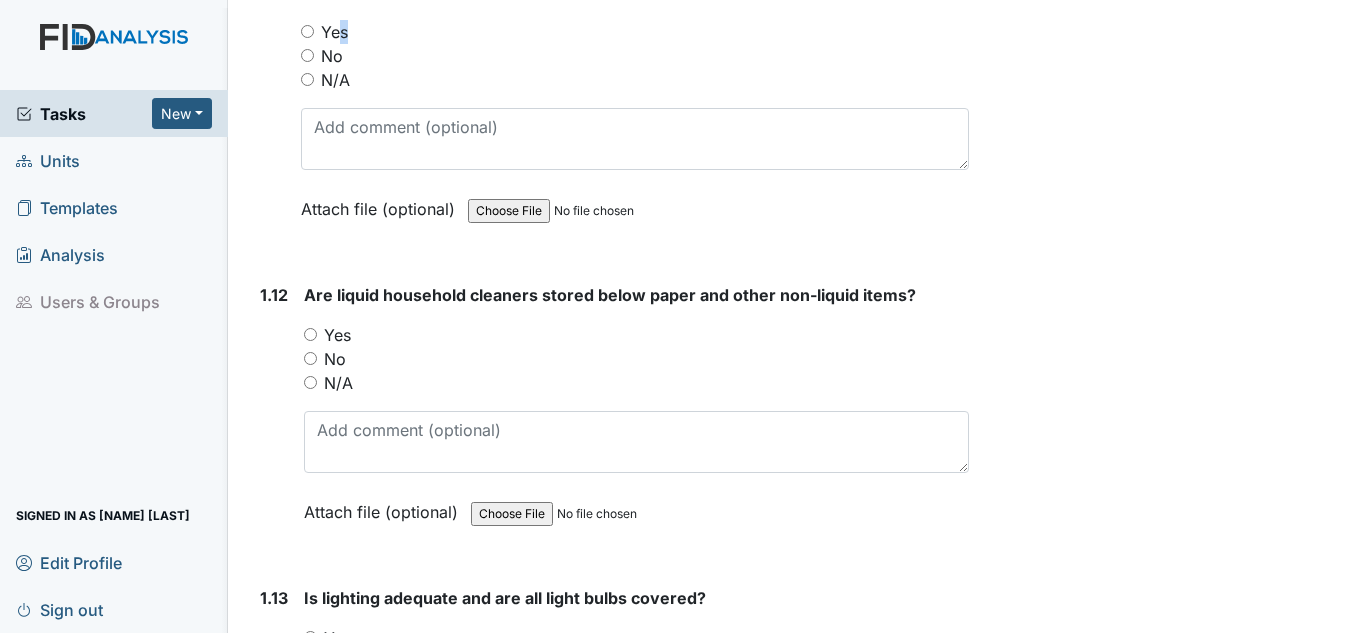 scroll, scrollTop: 3400, scrollLeft: 0, axis: vertical 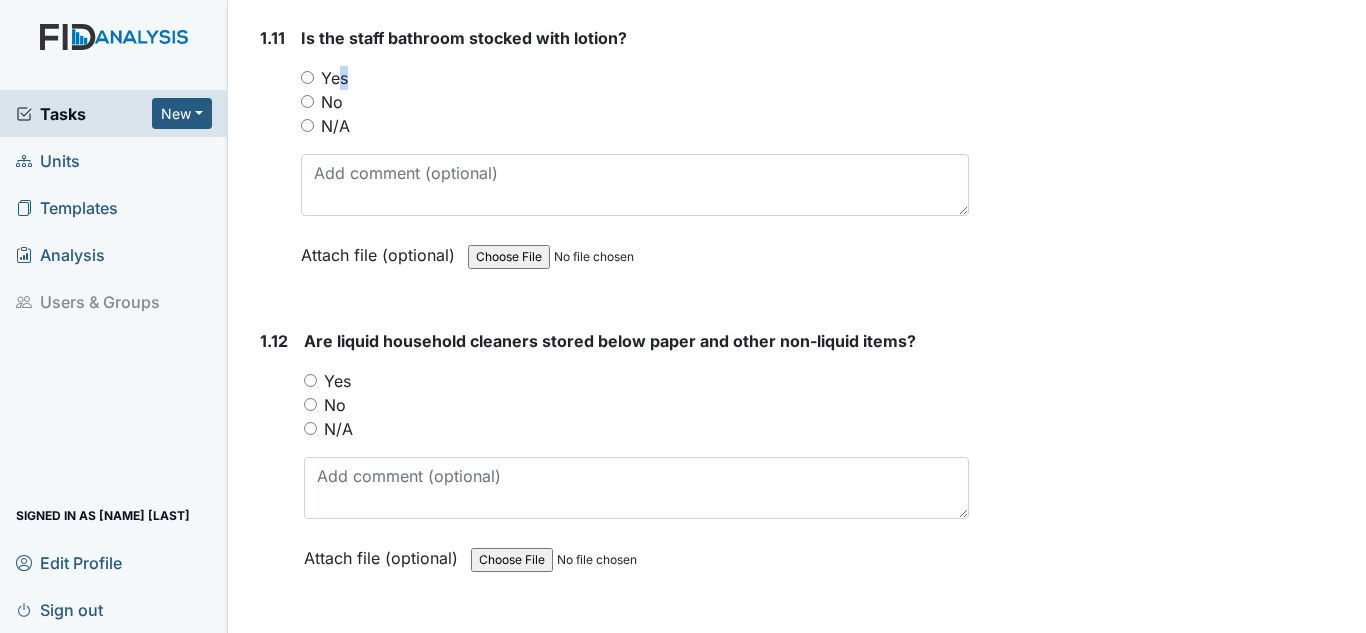 click on "Yes" at bounding box center (334, 78) 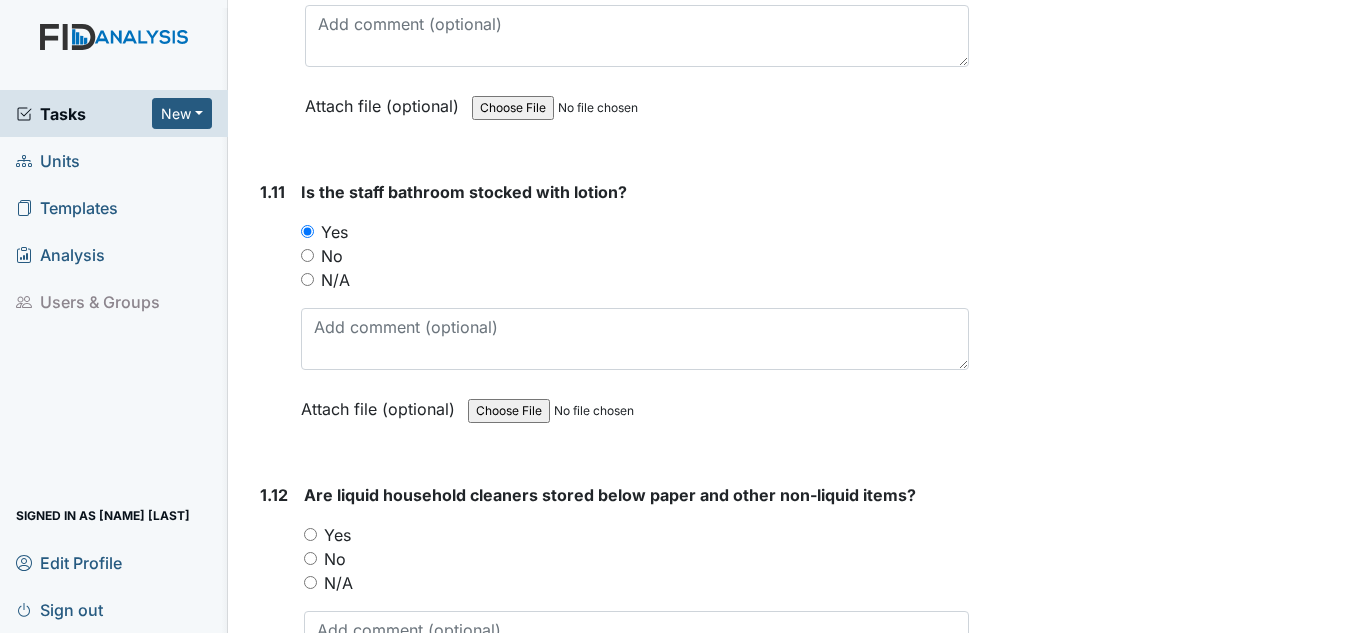 scroll, scrollTop: 3500, scrollLeft: 0, axis: vertical 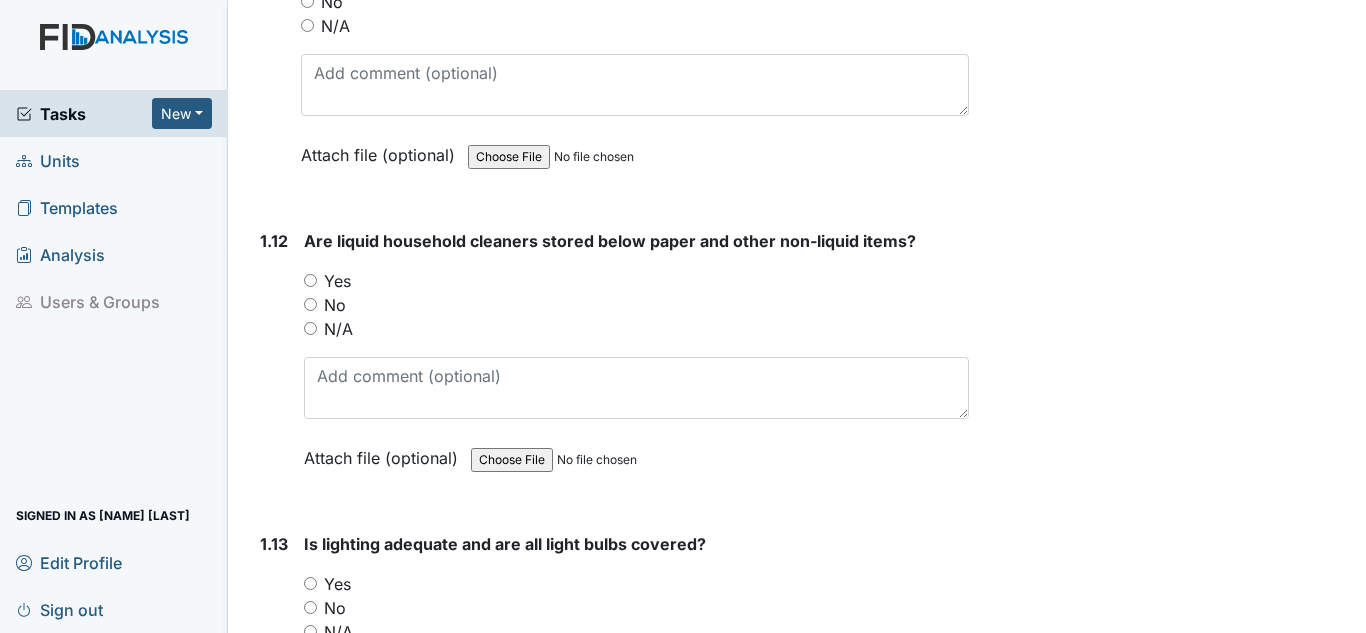 click on "Yes" at bounding box center (310, 280) 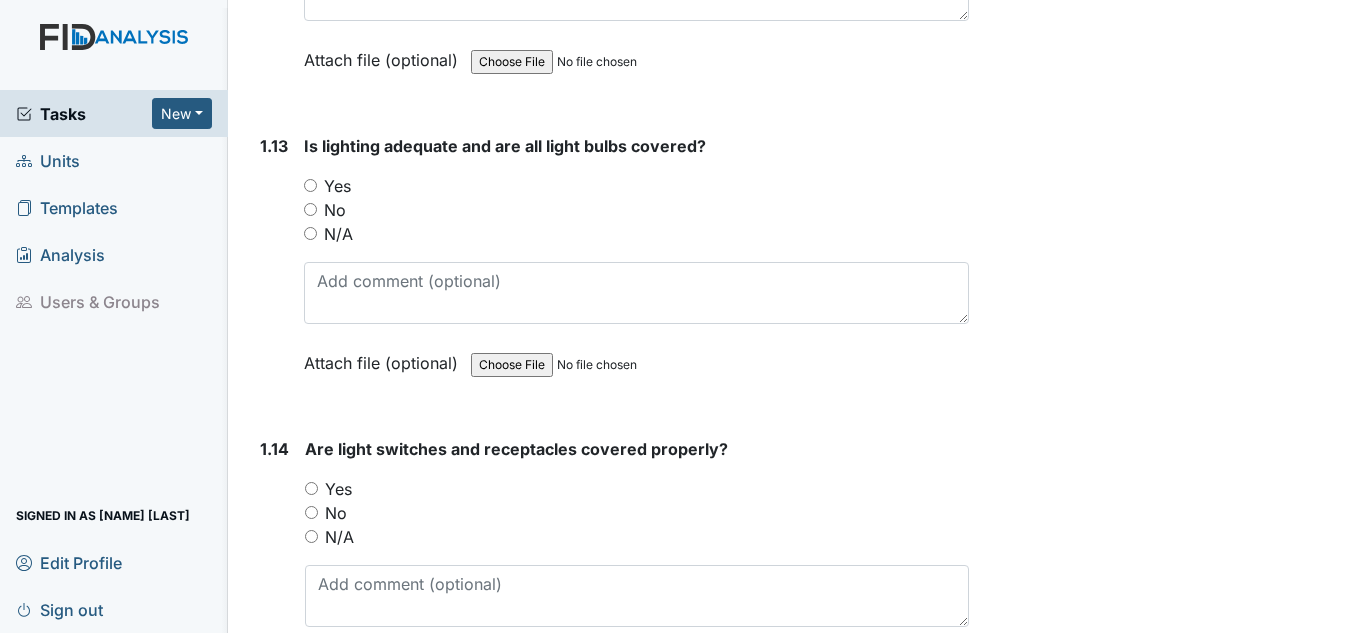scroll, scrollTop: 3900, scrollLeft: 0, axis: vertical 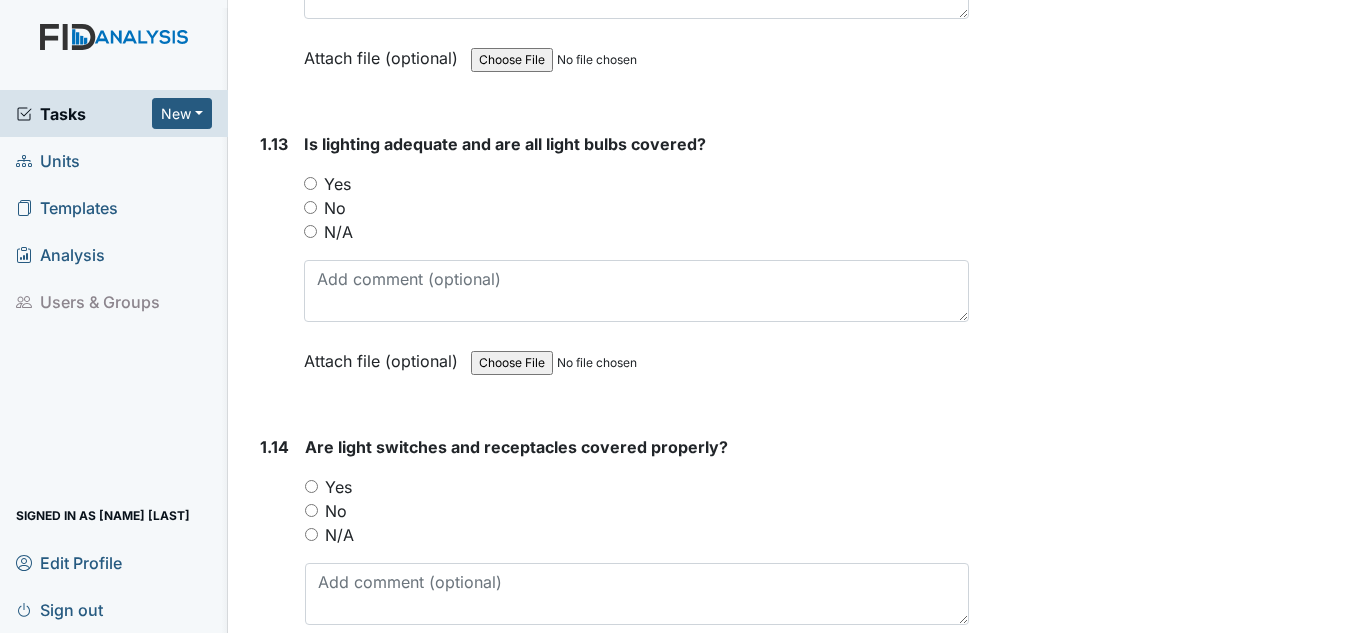click on "Yes" at bounding box center [337, 184] 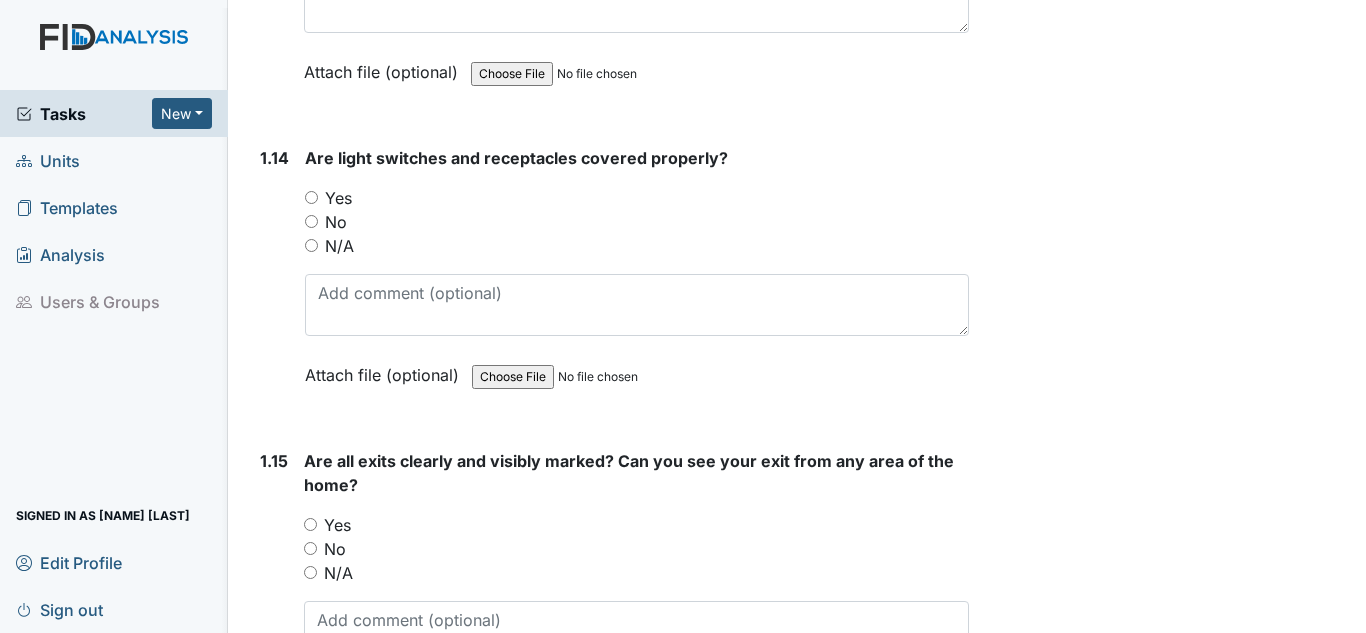 scroll, scrollTop: 4200, scrollLeft: 0, axis: vertical 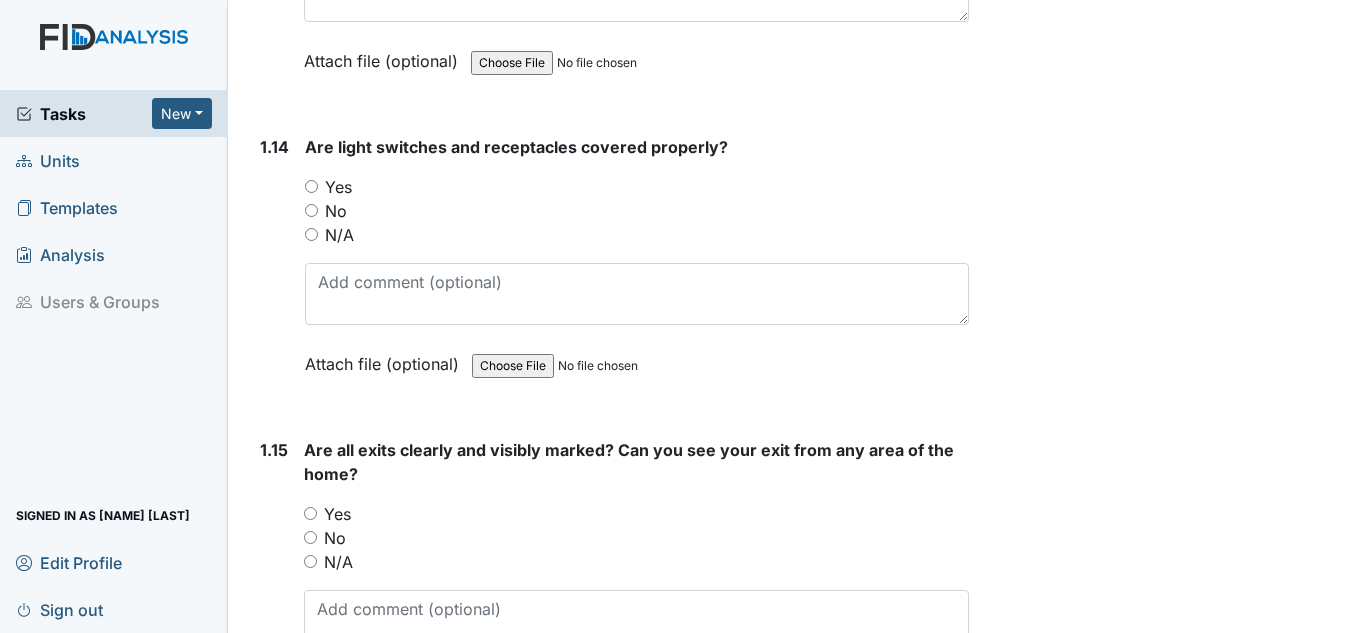 click on "No" at bounding box center (336, 211) 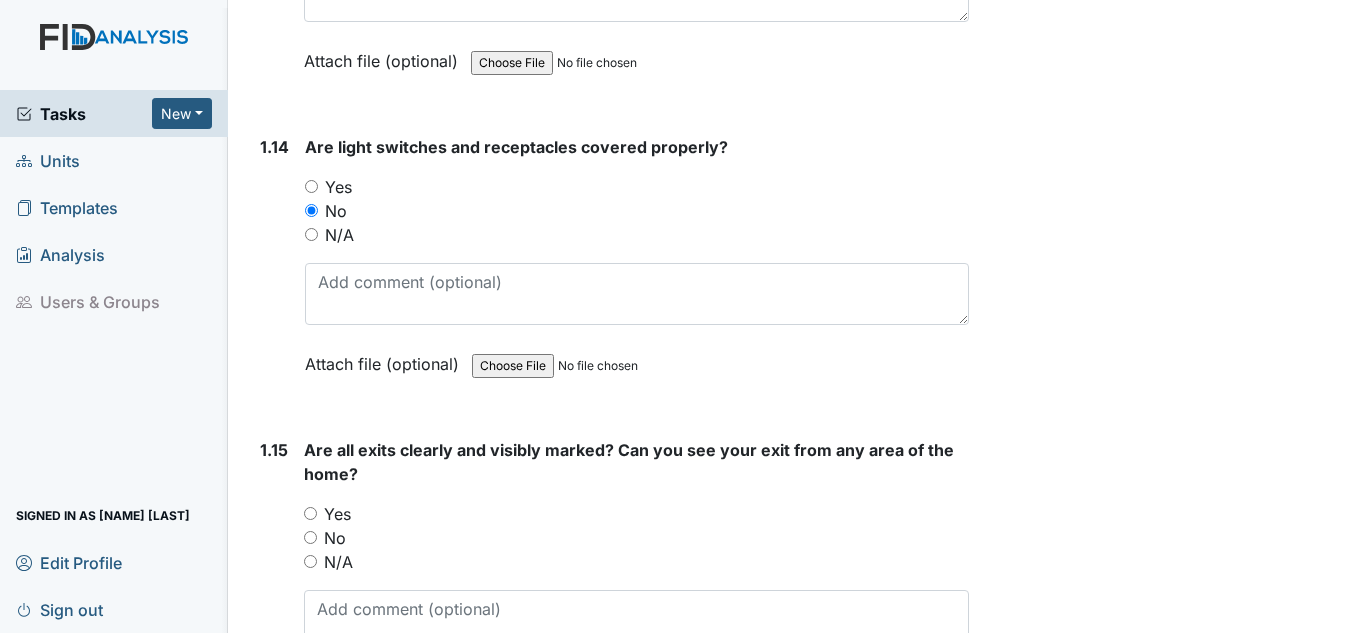 click on "Yes" at bounding box center [338, 187] 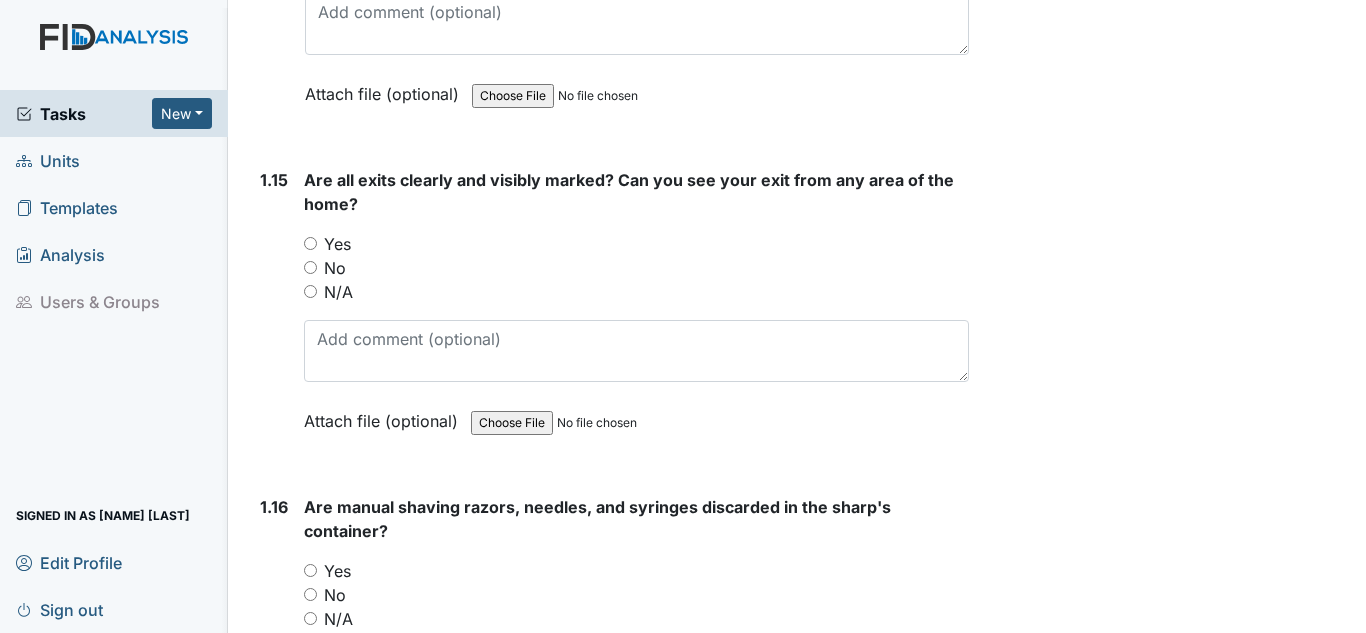 scroll, scrollTop: 4500, scrollLeft: 0, axis: vertical 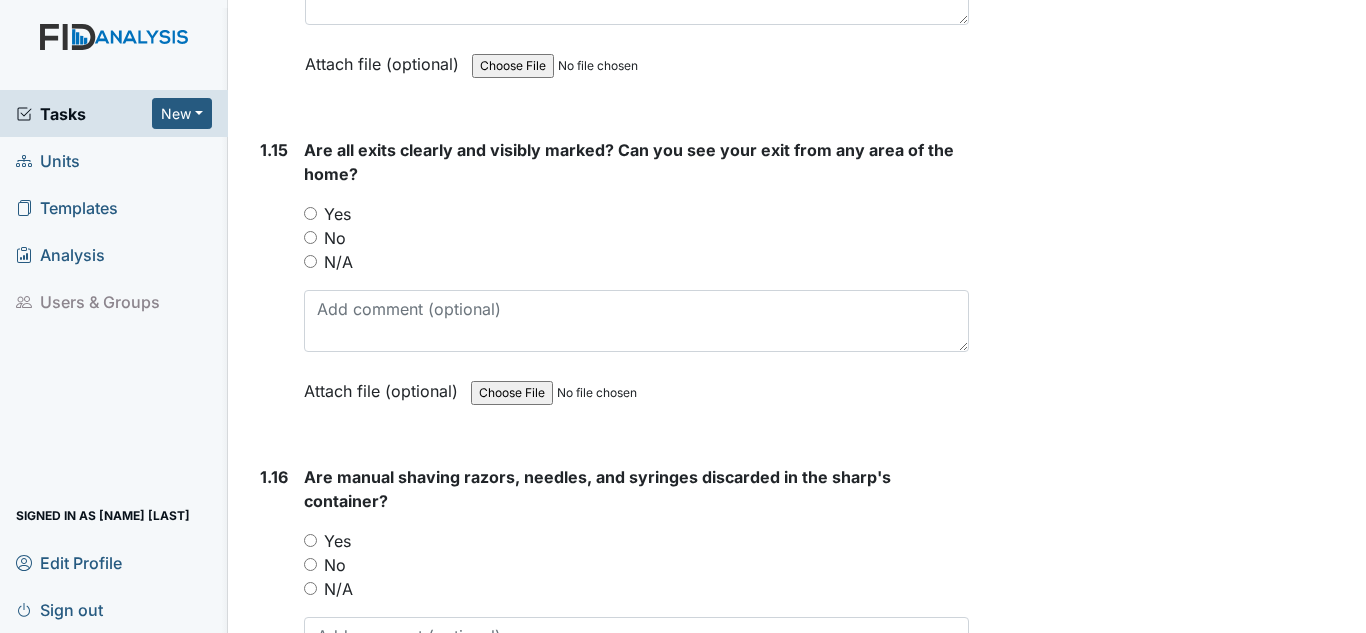 click on "Yes" at bounding box center (337, 214) 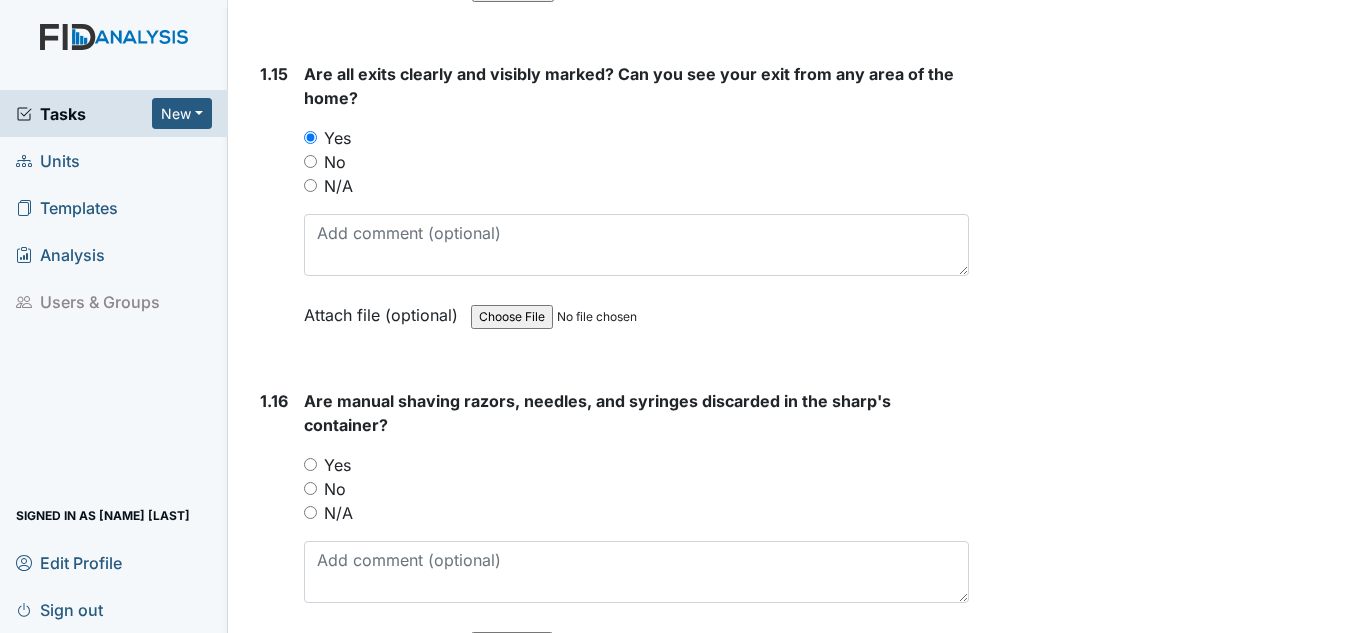 scroll, scrollTop: 4800, scrollLeft: 0, axis: vertical 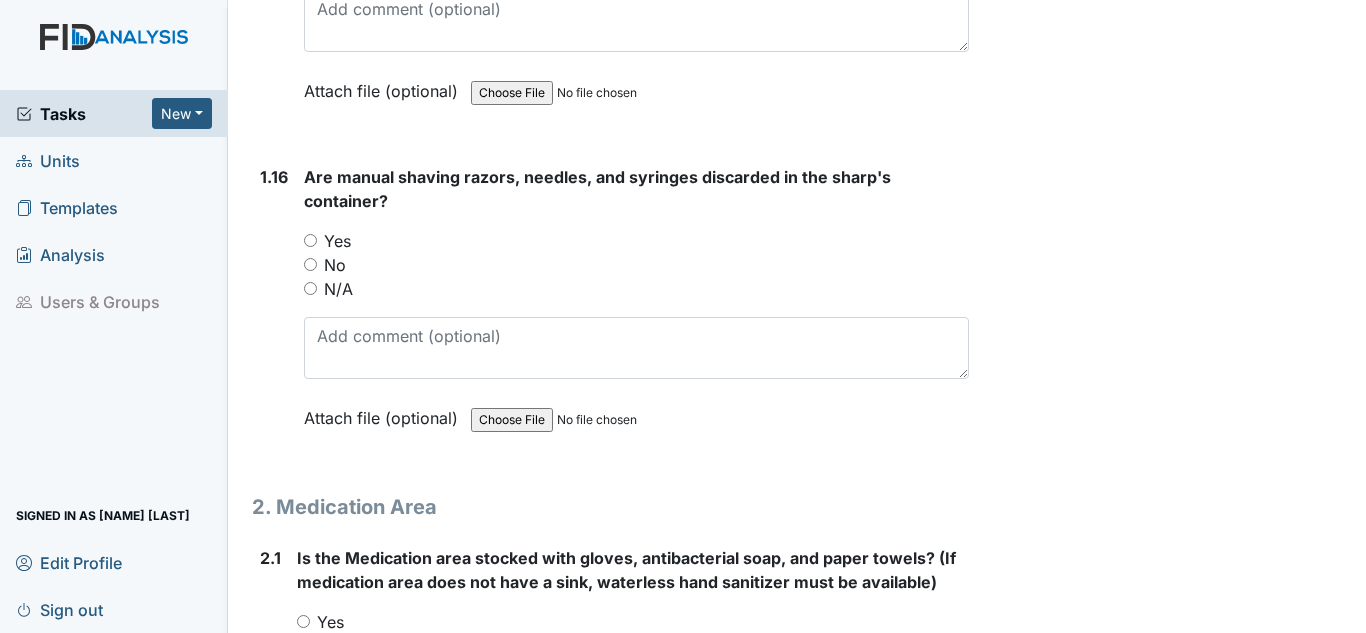 click on "Yes" at bounding box center [337, 241] 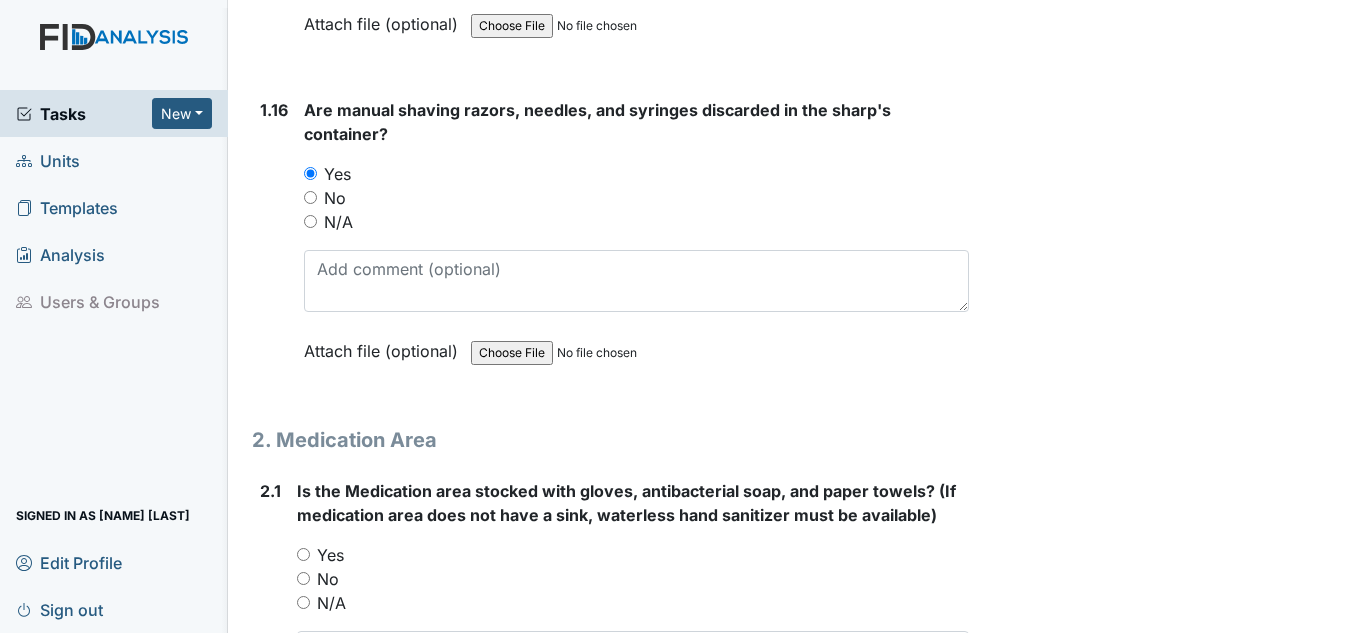 scroll, scrollTop: 5100, scrollLeft: 0, axis: vertical 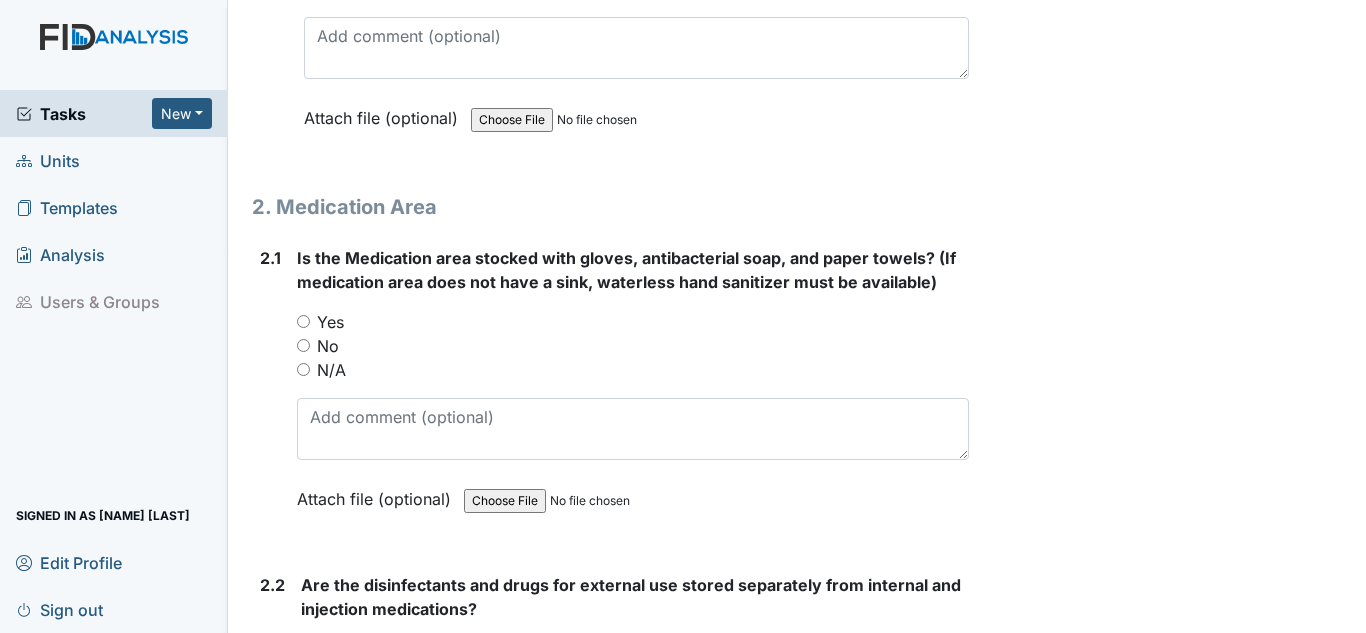click on "Is the Medication area stocked with gloves, antibacterial soap, and paper towels? (If medication area does not have a sink, waterless hand sanitizer must be available)
You must select one of the below options.
Yes
No
N/A
Attach file (optional)
You can upload .pdf, .txt, .jpg, .jpeg, .png, .csv, .xls, or .doc files under 100MB." at bounding box center [633, 385] 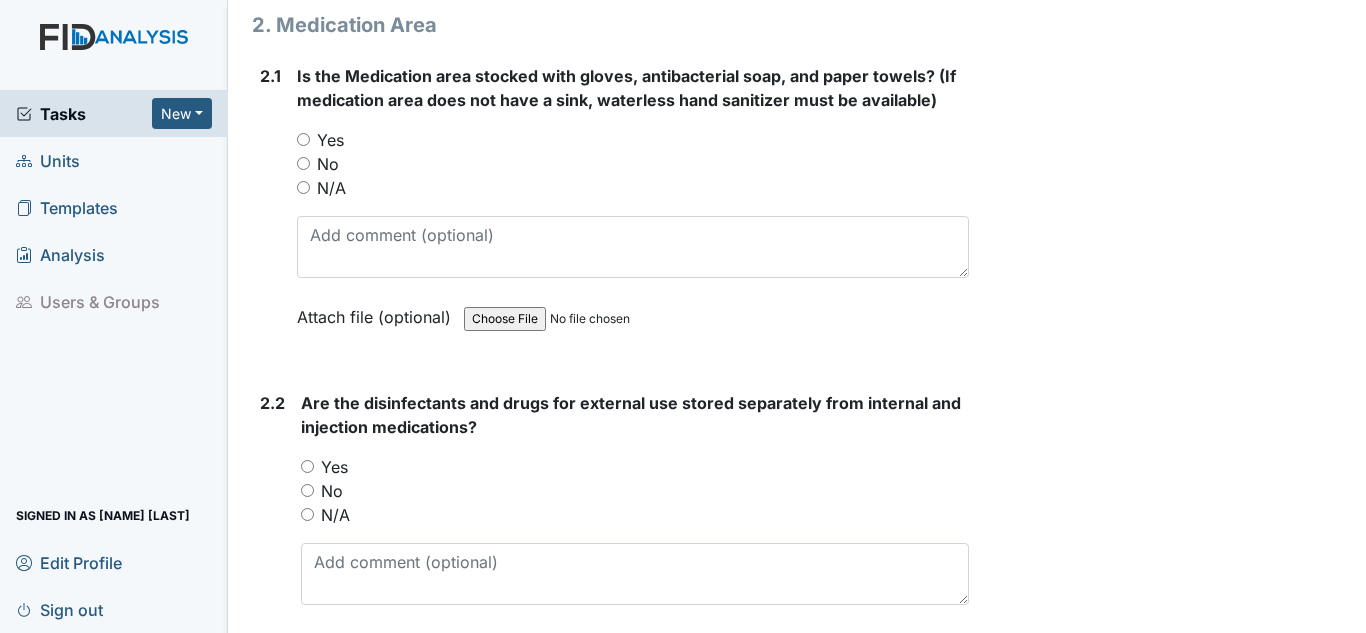 scroll, scrollTop: 5300, scrollLeft: 0, axis: vertical 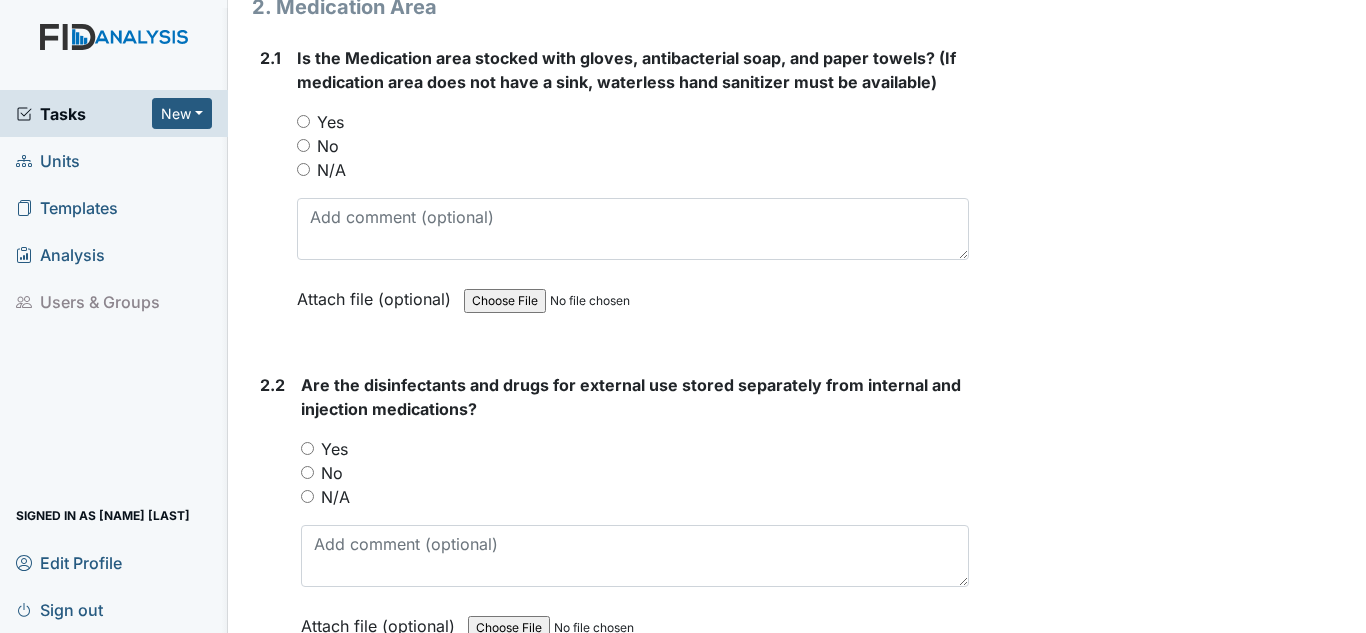 click on "Yes" at bounding box center (303, 121) 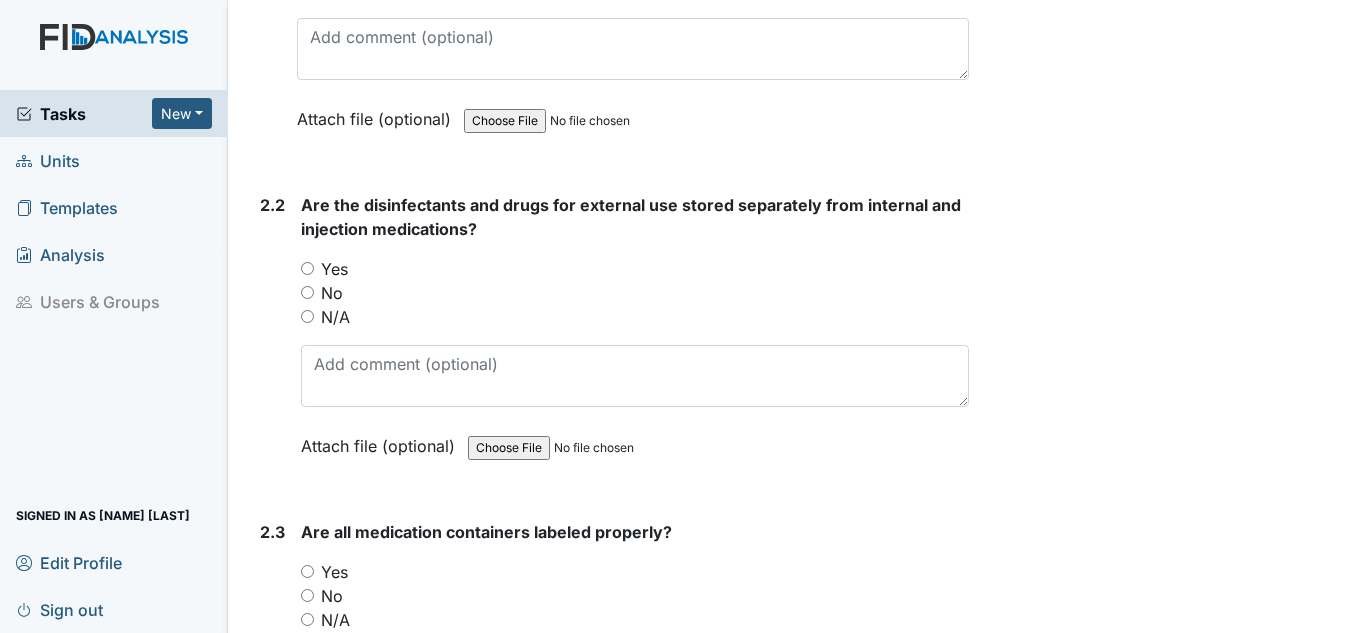 scroll, scrollTop: 5500, scrollLeft: 0, axis: vertical 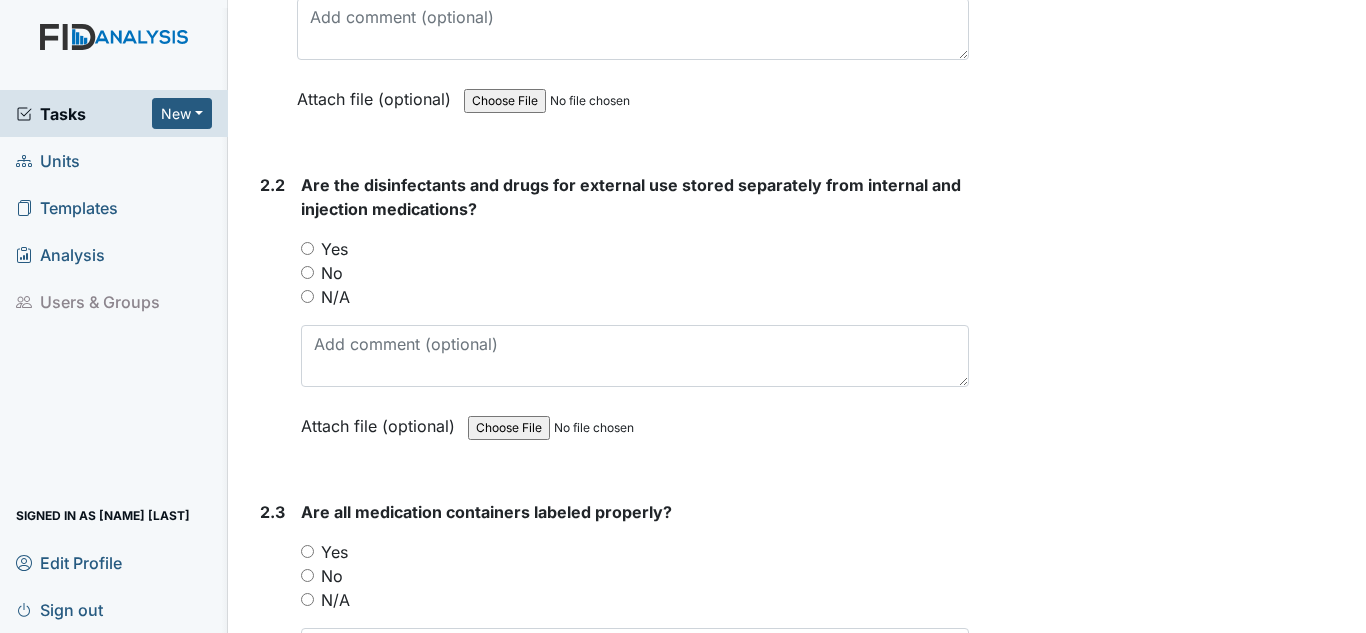 click on "Are the disinfectants and drugs for external use stored separately from internal and injection medications?
You must select one of the below options.
Yes
No
N/A
Attach file (optional)
You can upload .pdf, .txt, .jpg, .jpeg, .png, .csv, .xls, or .doc files under 100MB." at bounding box center (635, 312) 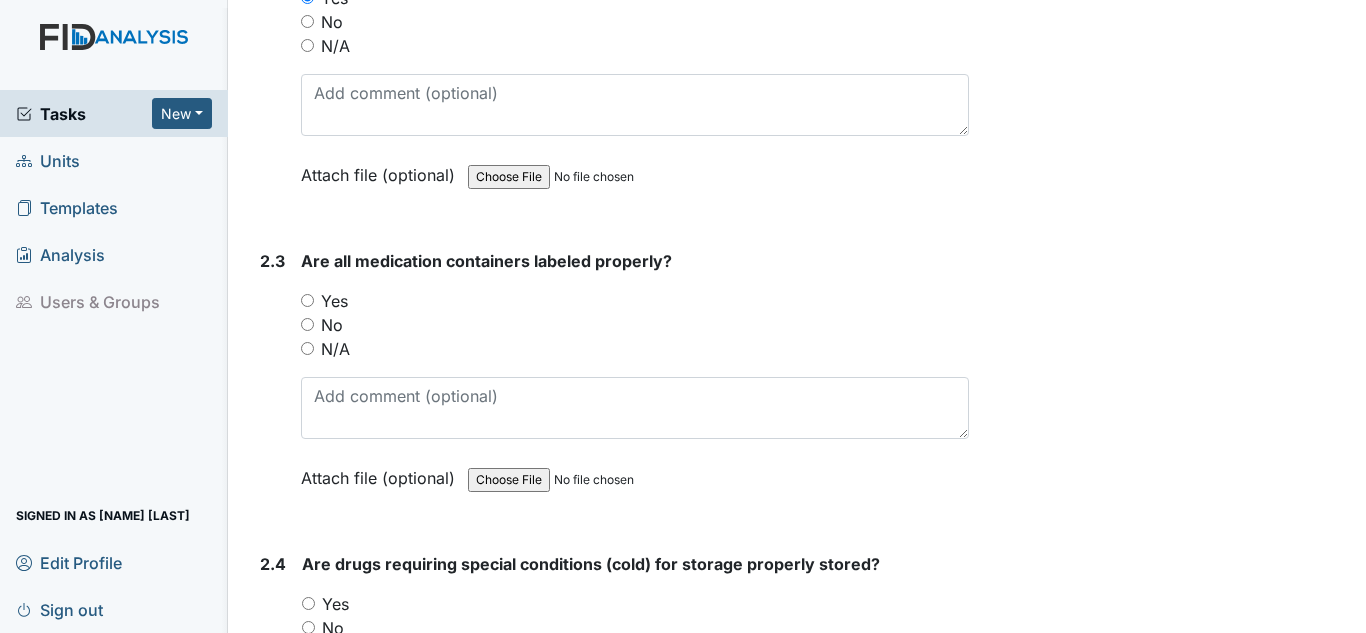 scroll, scrollTop: 5800, scrollLeft: 0, axis: vertical 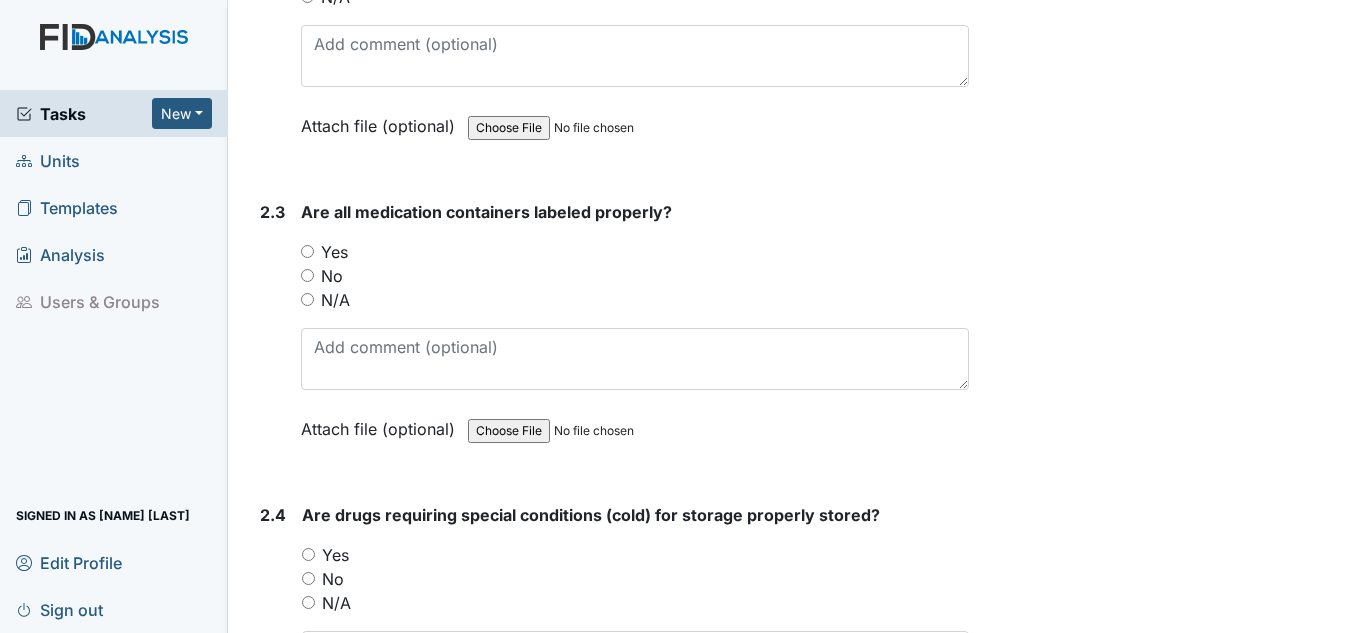 click on "Yes" at bounding box center [635, 252] 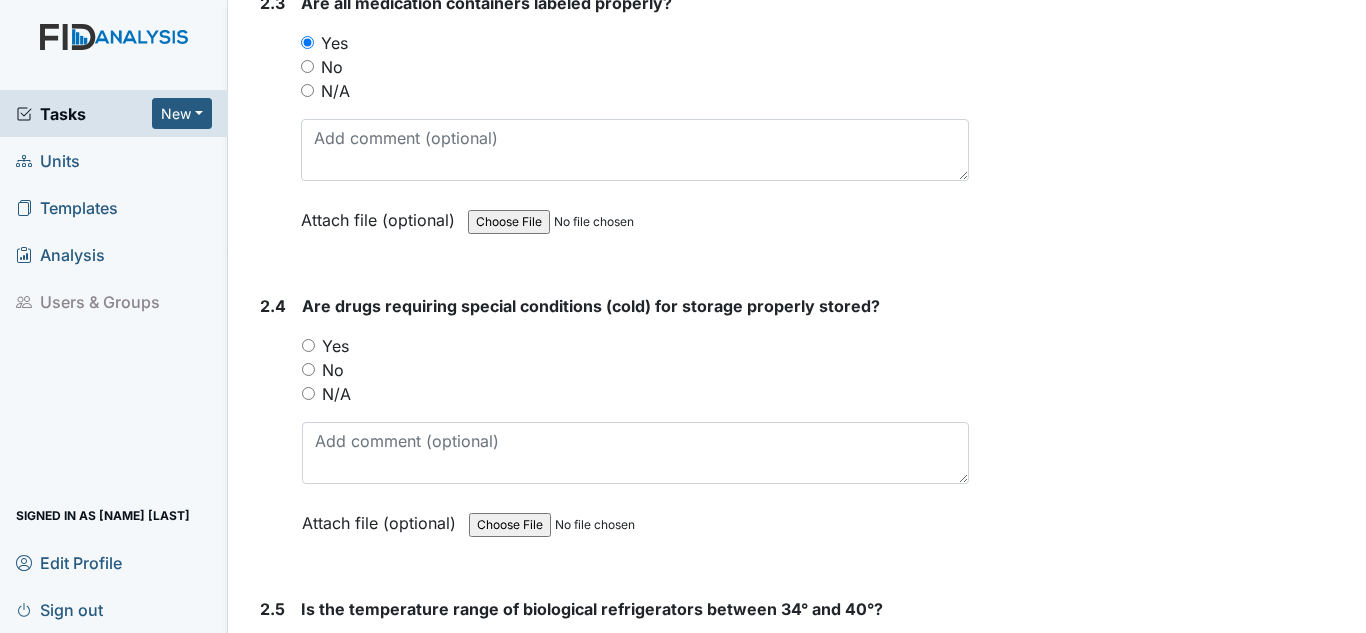 scroll, scrollTop: 6100, scrollLeft: 0, axis: vertical 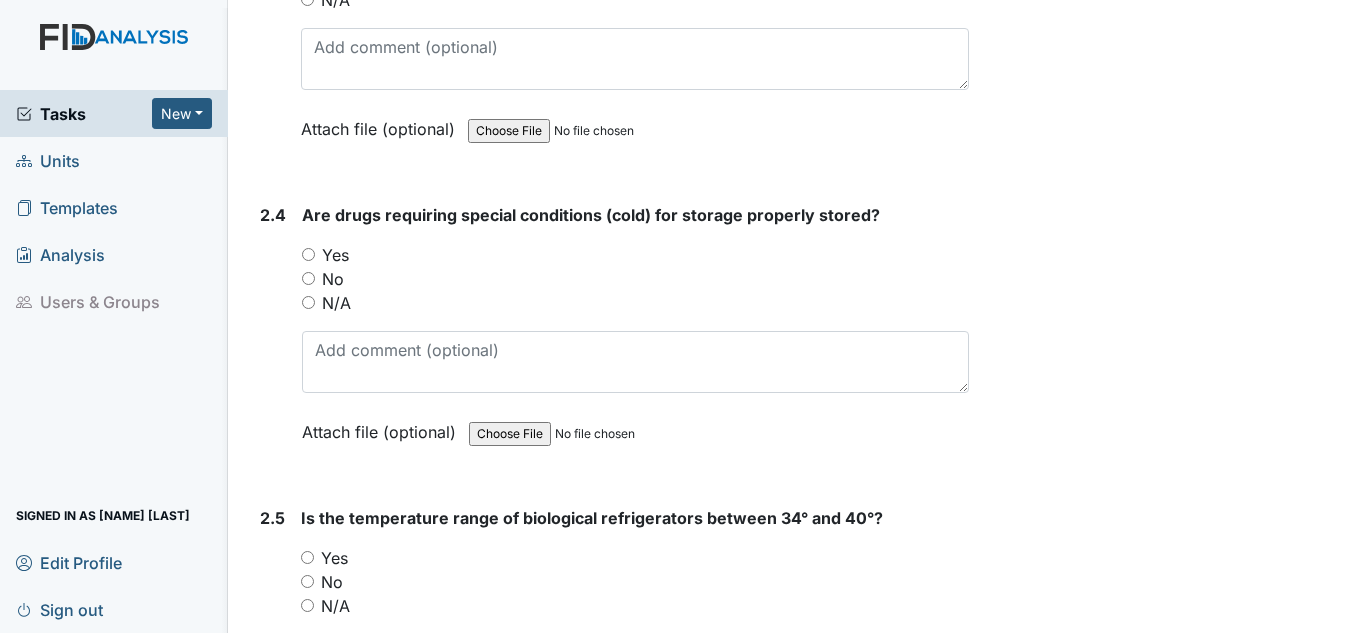 click on "Yes" at bounding box center [308, 254] 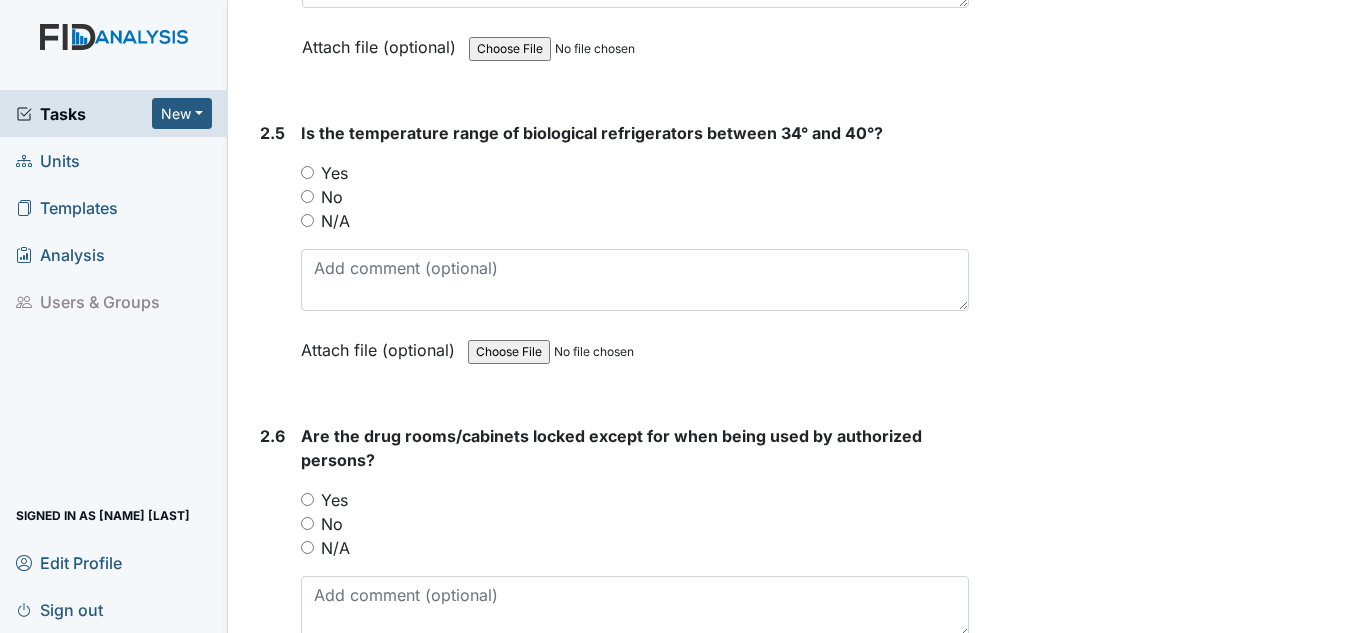scroll, scrollTop: 6500, scrollLeft: 0, axis: vertical 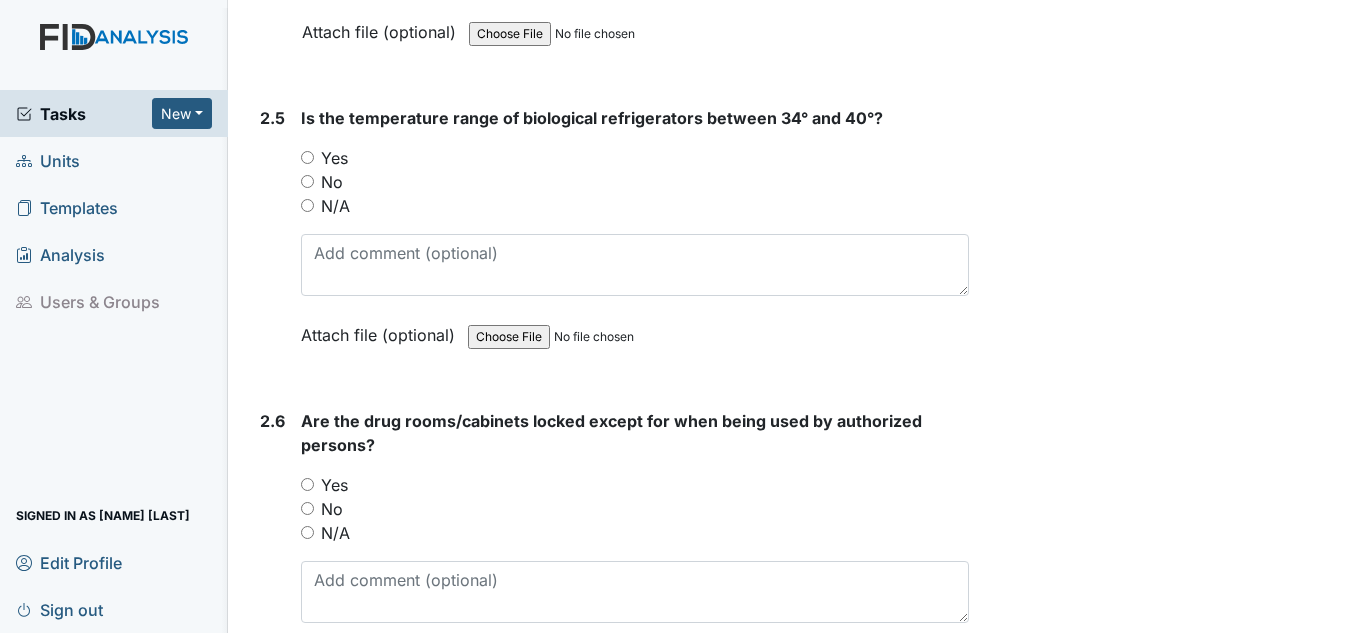 click on "Yes" at bounding box center [334, 158] 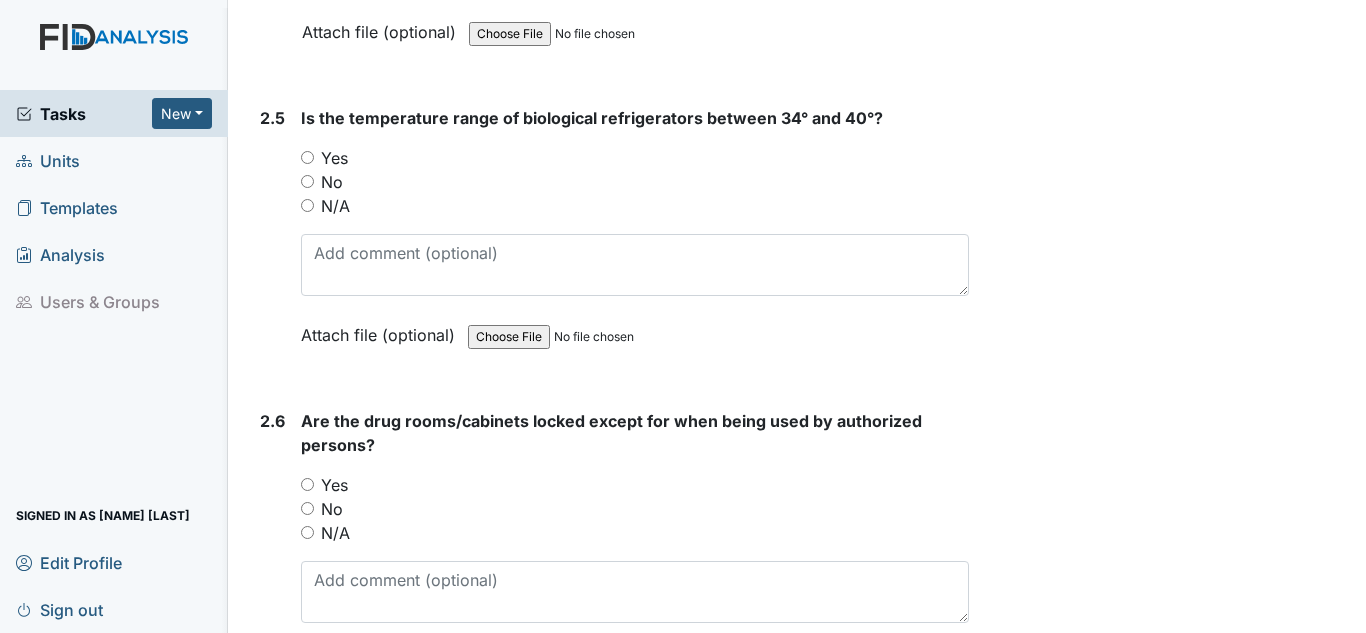 click on "Yes" at bounding box center (307, 157) 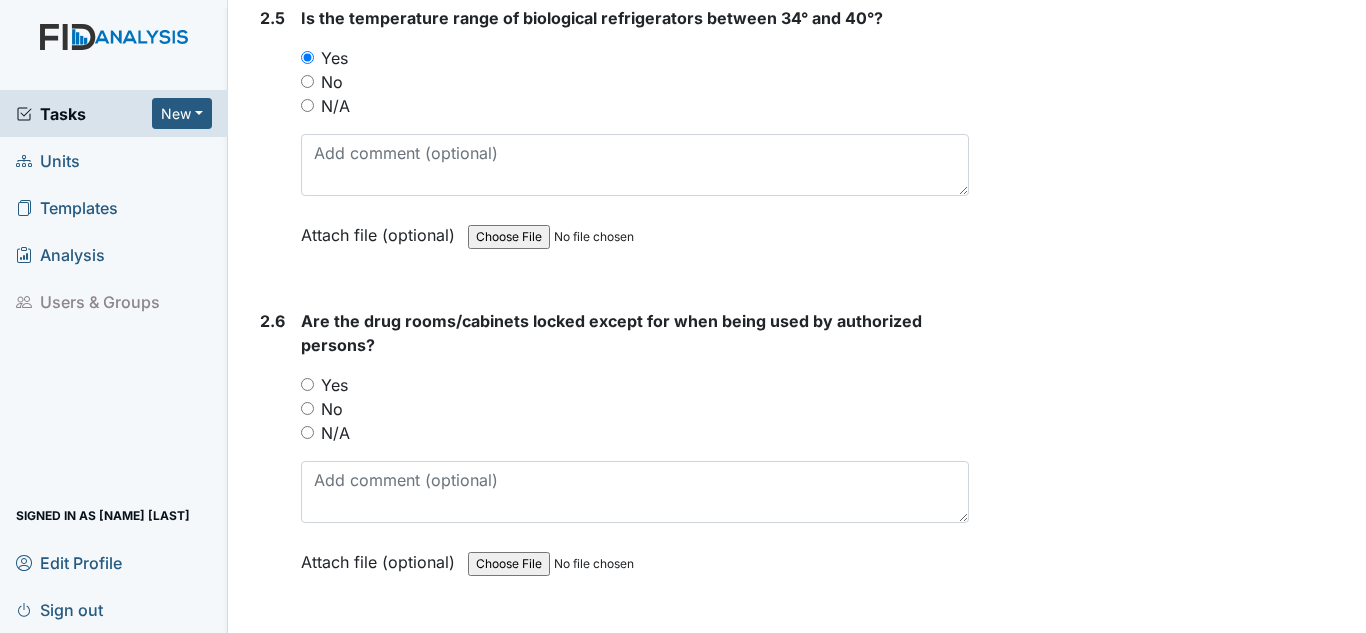 scroll, scrollTop: 6700, scrollLeft: 0, axis: vertical 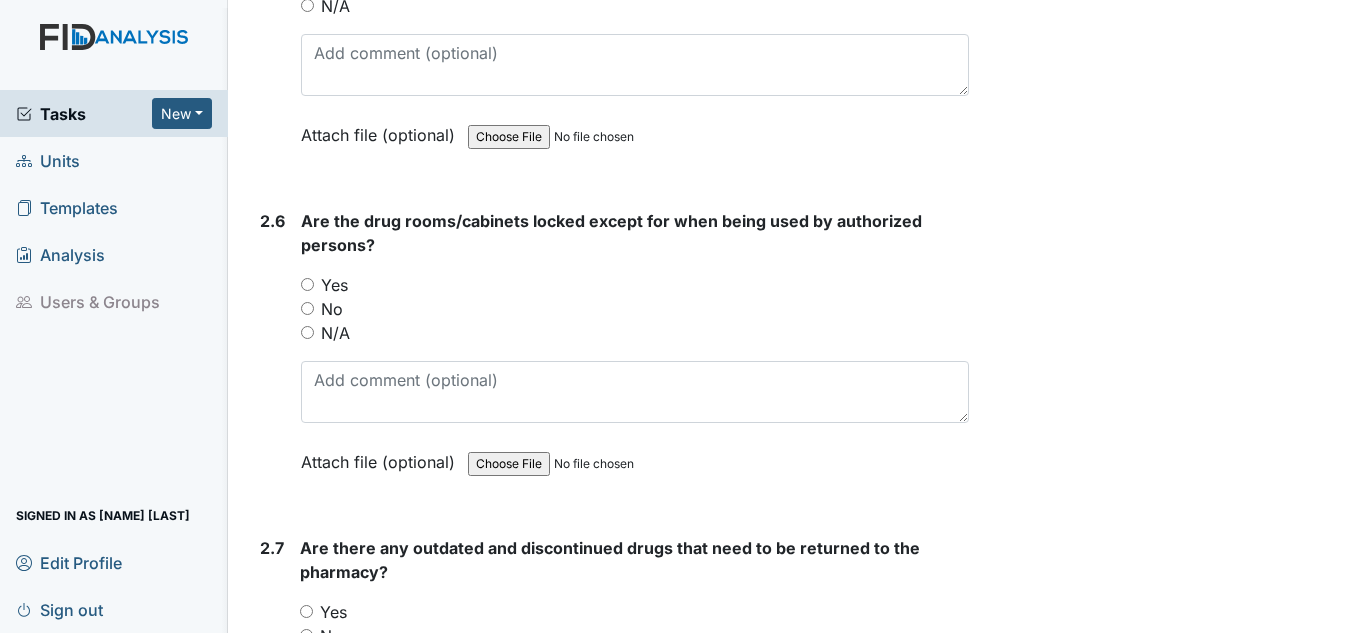 drag, startPoint x: 307, startPoint y: 273, endPoint x: 318, endPoint y: 262, distance: 15.556349 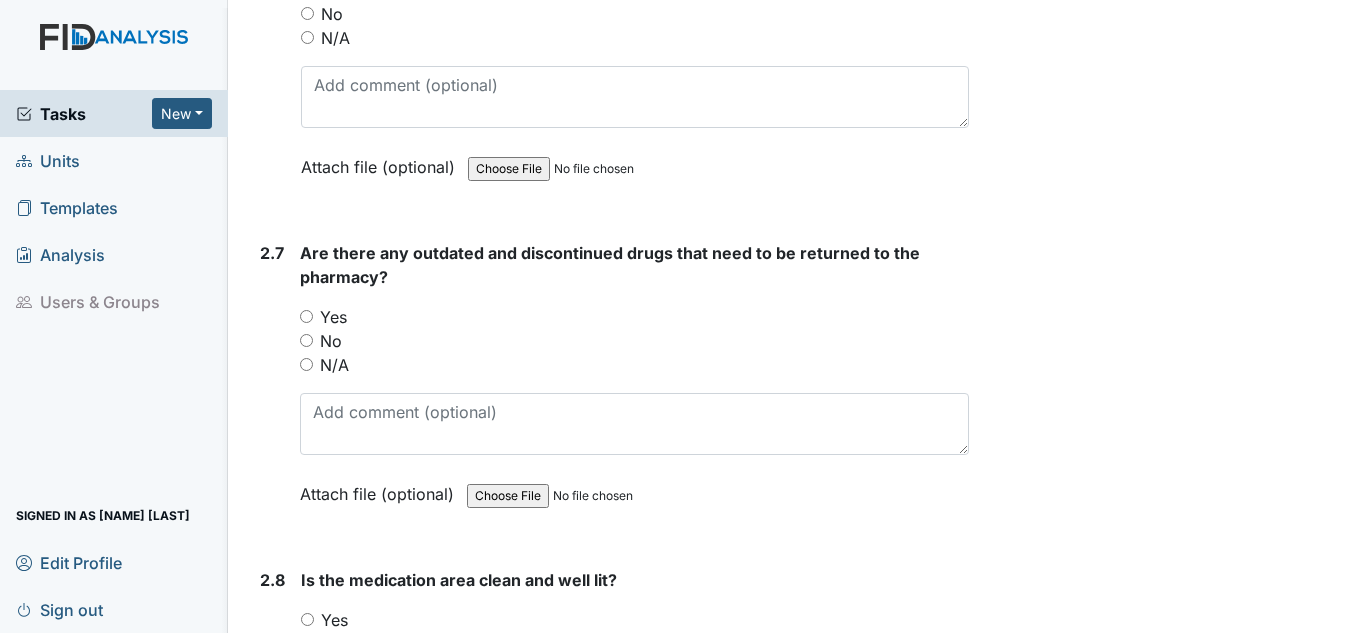 scroll, scrollTop: 7000, scrollLeft: 0, axis: vertical 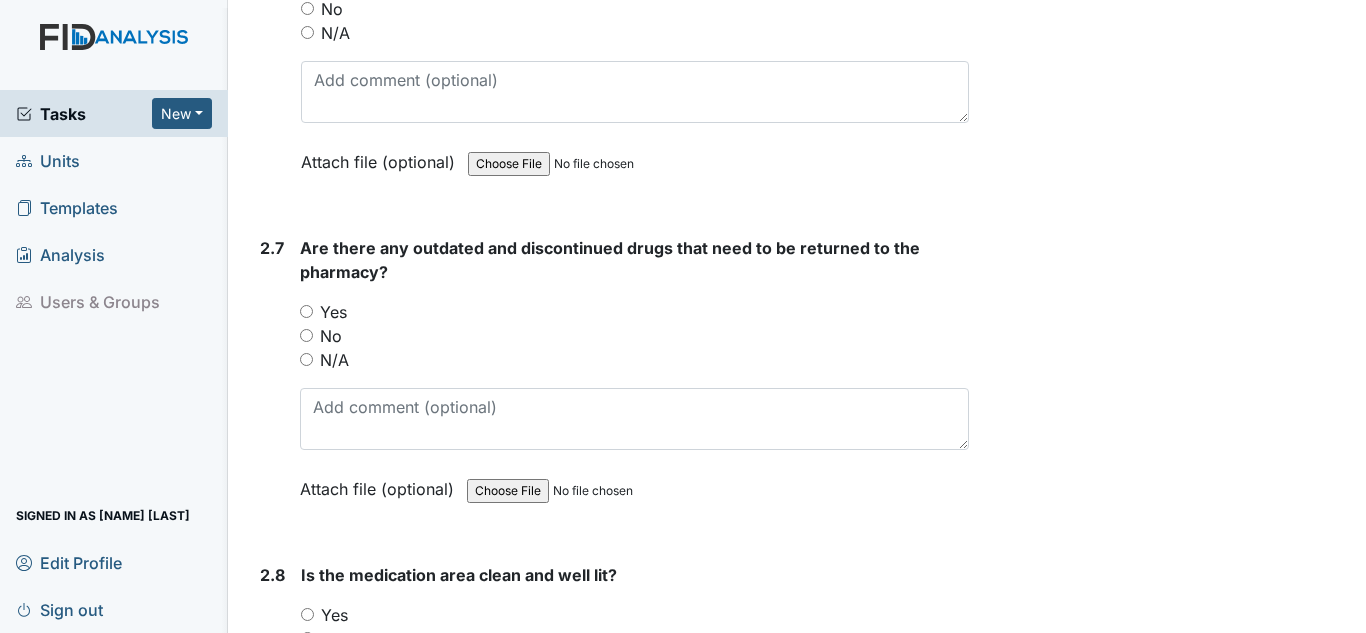 click on "Yes" at bounding box center (306, 311) 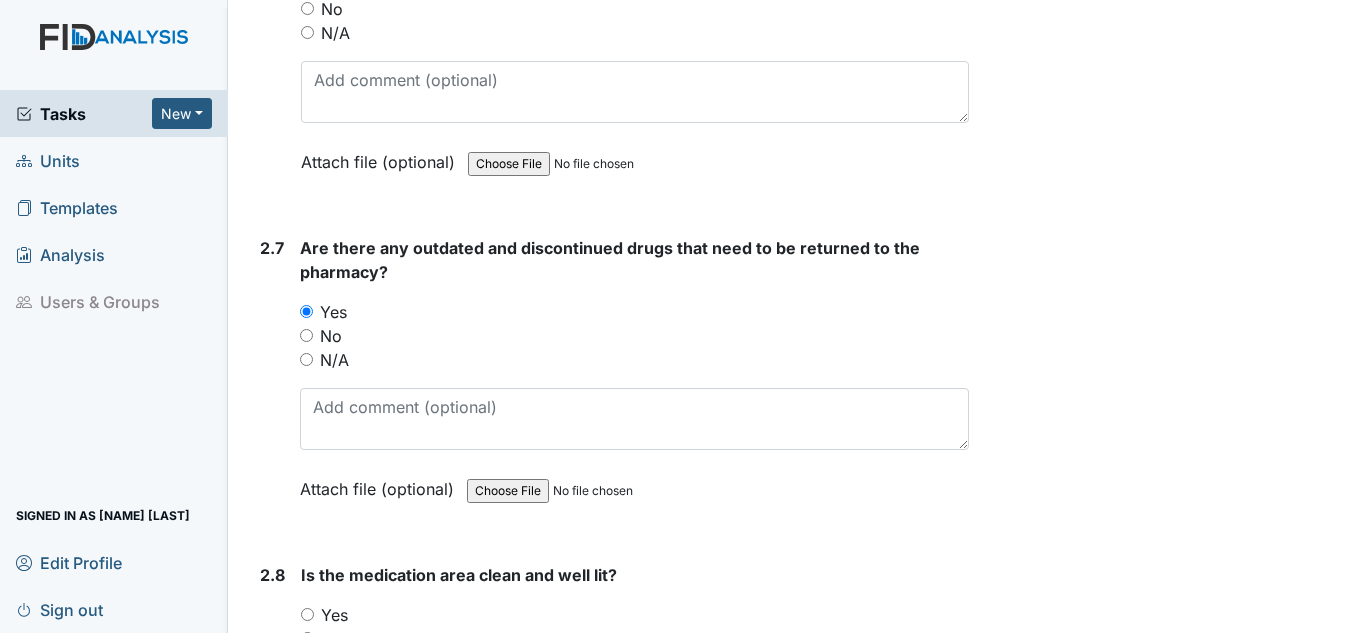 click on "No" at bounding box center (331, 336) 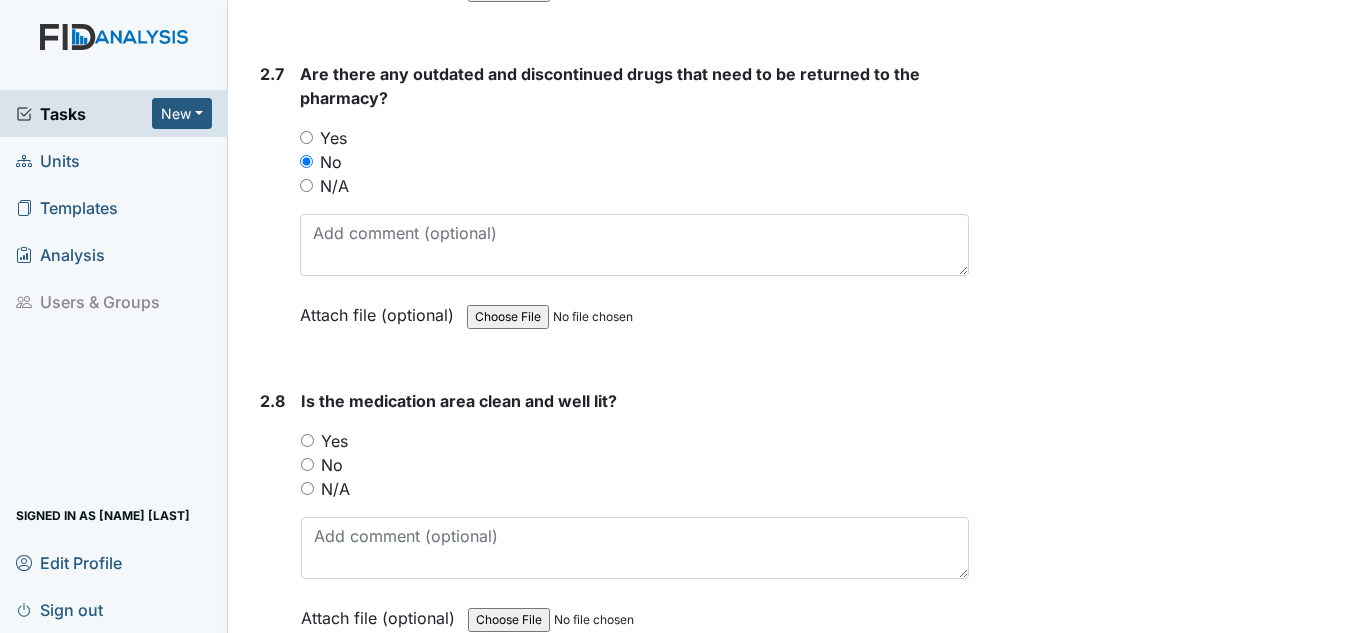 scroll, scrollTop: 7400, scrollLeft: 0, axis: vertical 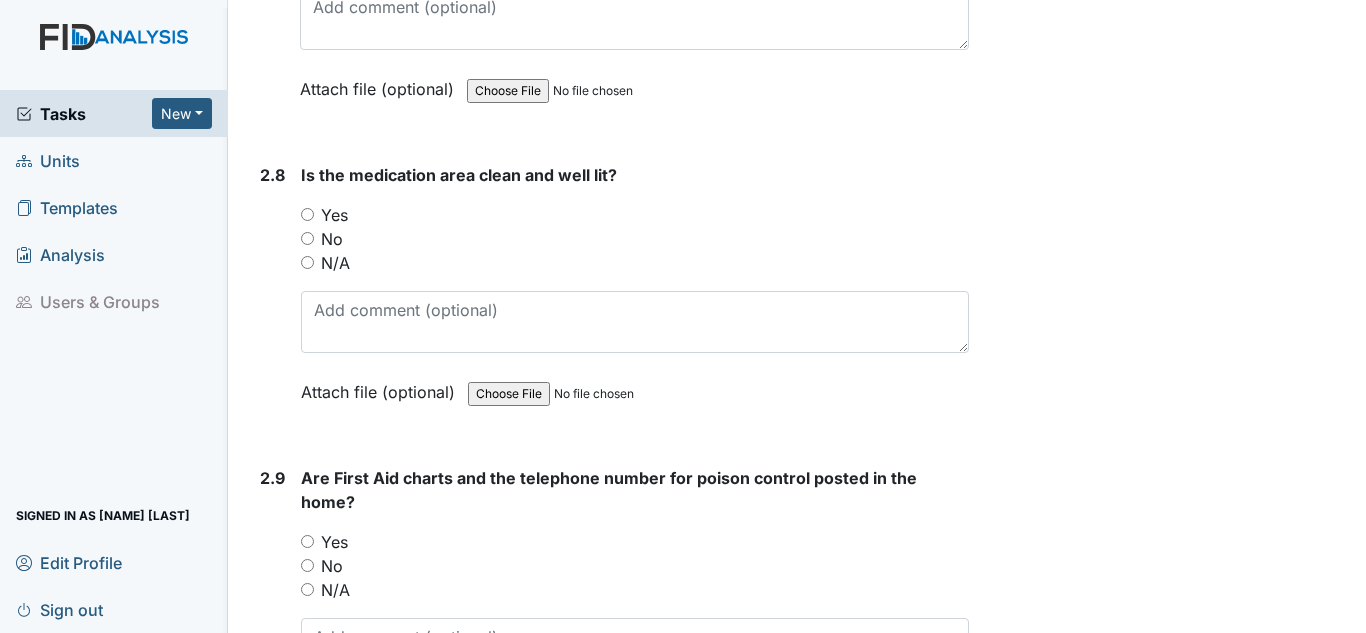 click on "Yes" at bounding box center [635, 215] 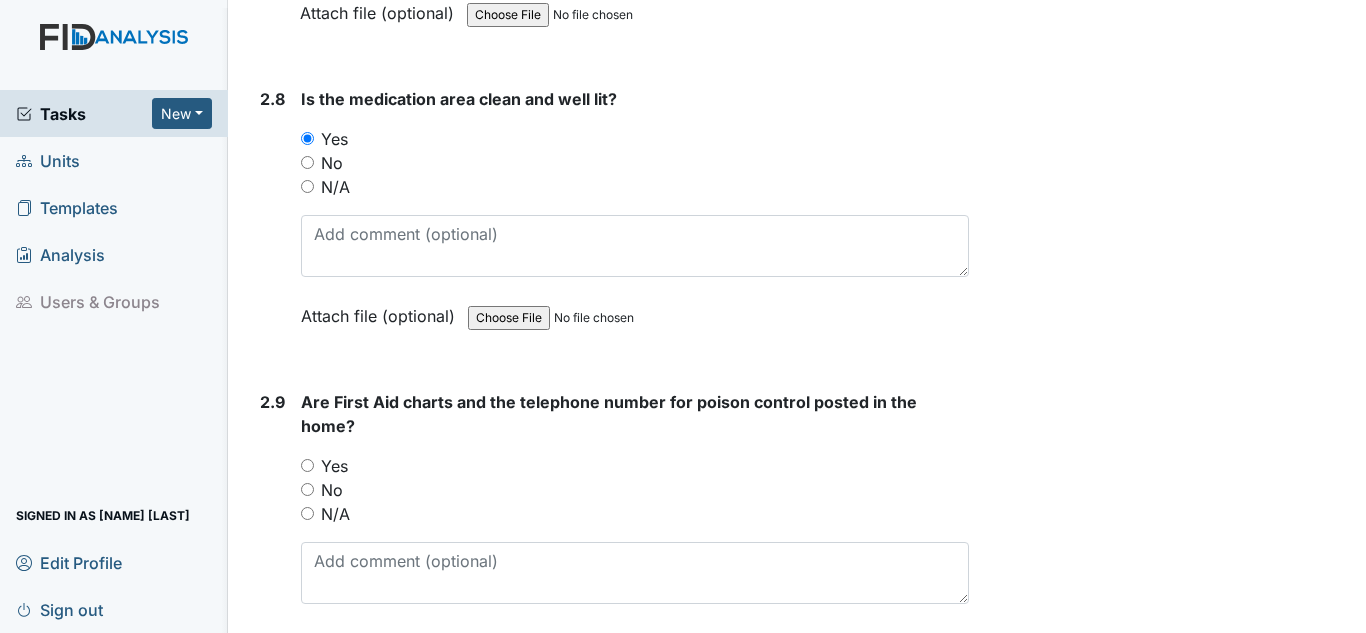 scroll, scrollTop: 7700, scrollLeft: 0, axis: vertical 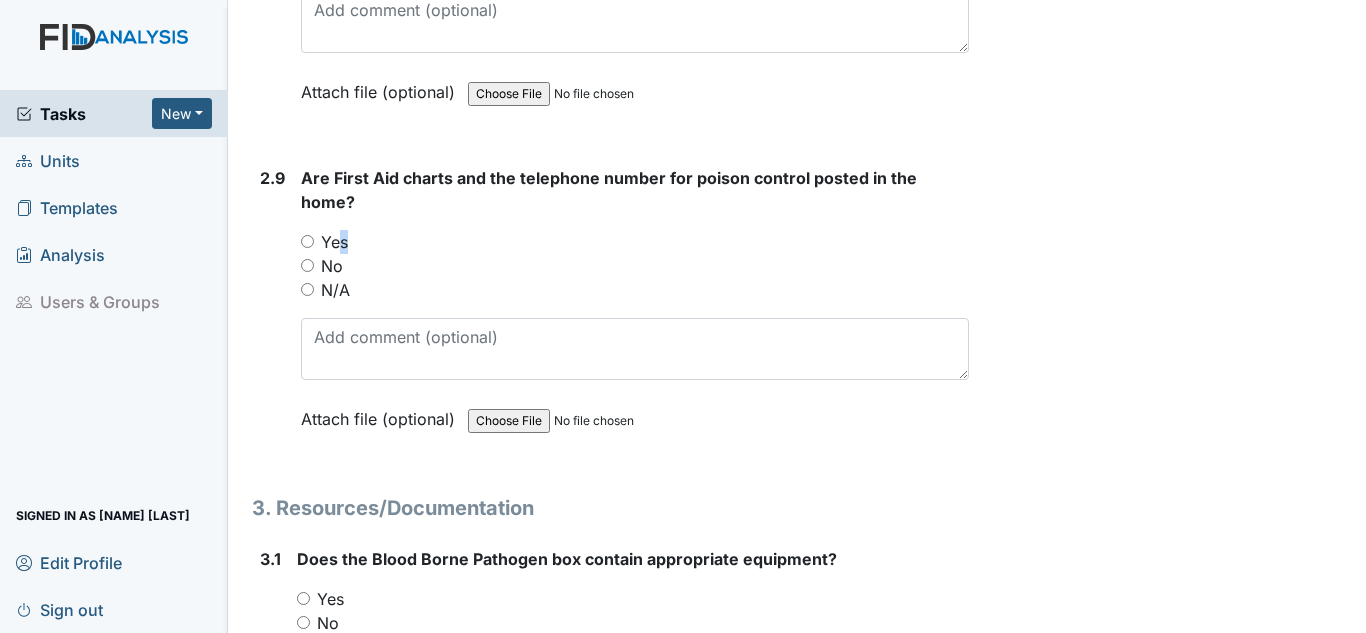 click on "Yes" at bounding box center (334, 242) 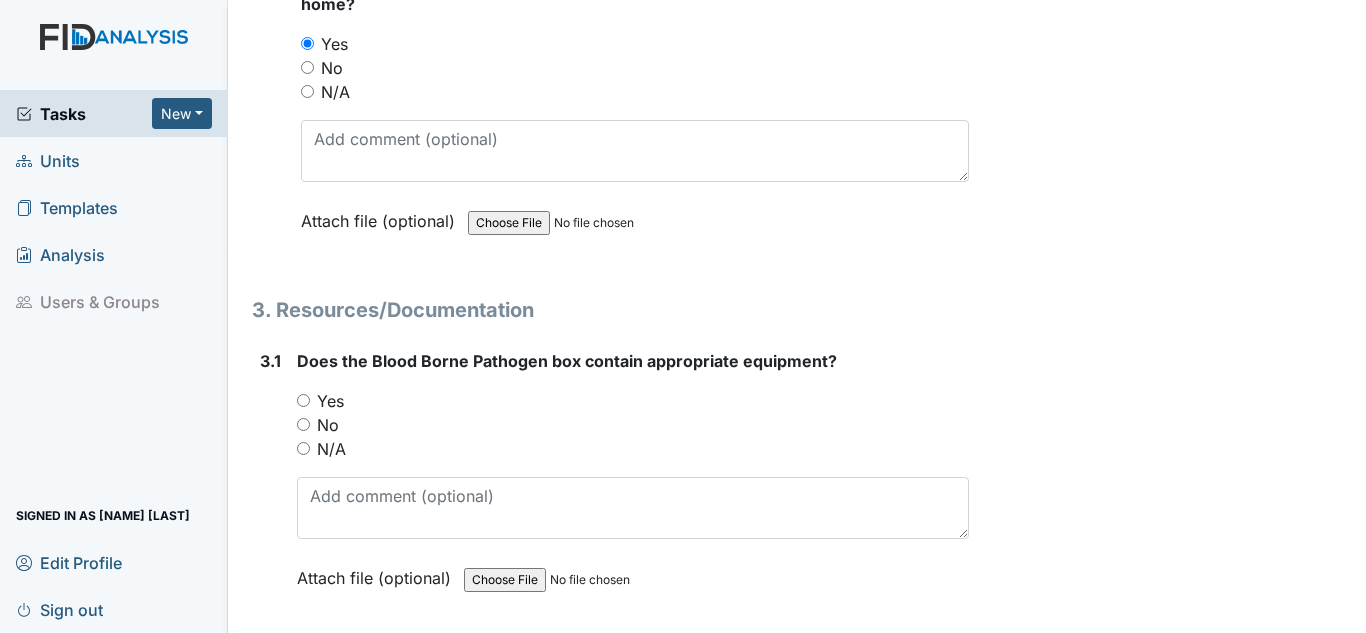 scroll, scrollTop: 7900, scrollLeft: 0, axis: vertical 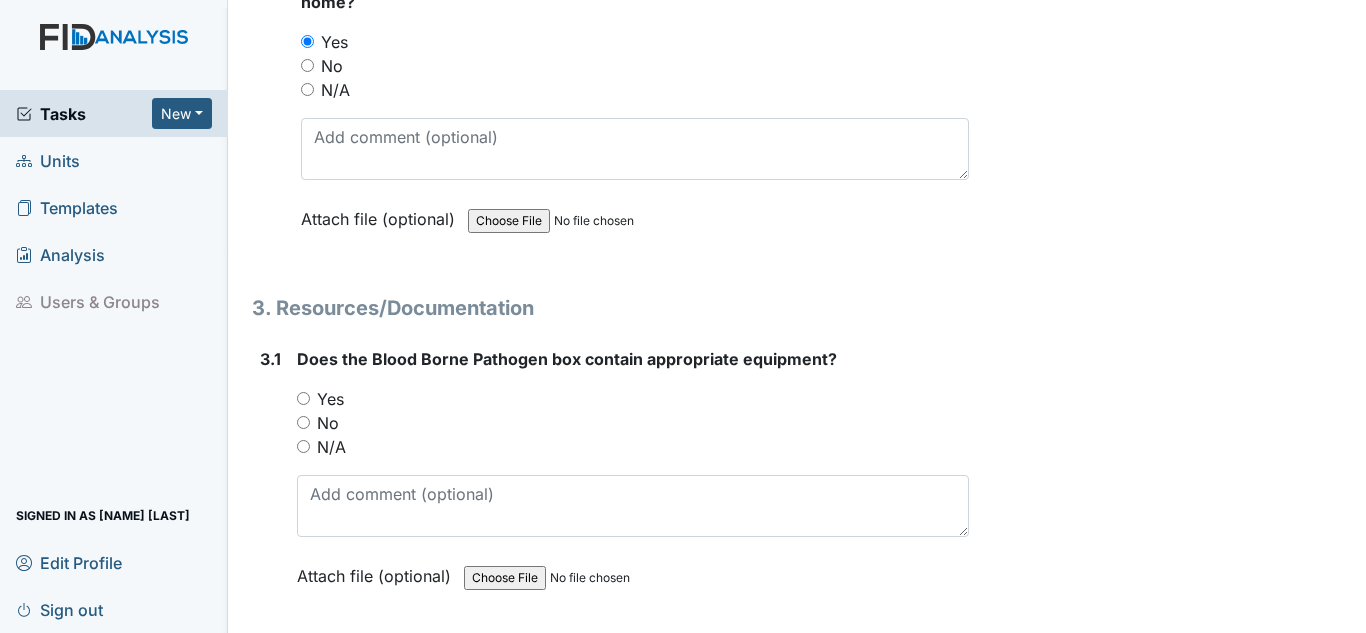 click on "N/A" at bounding box center [633, 447] 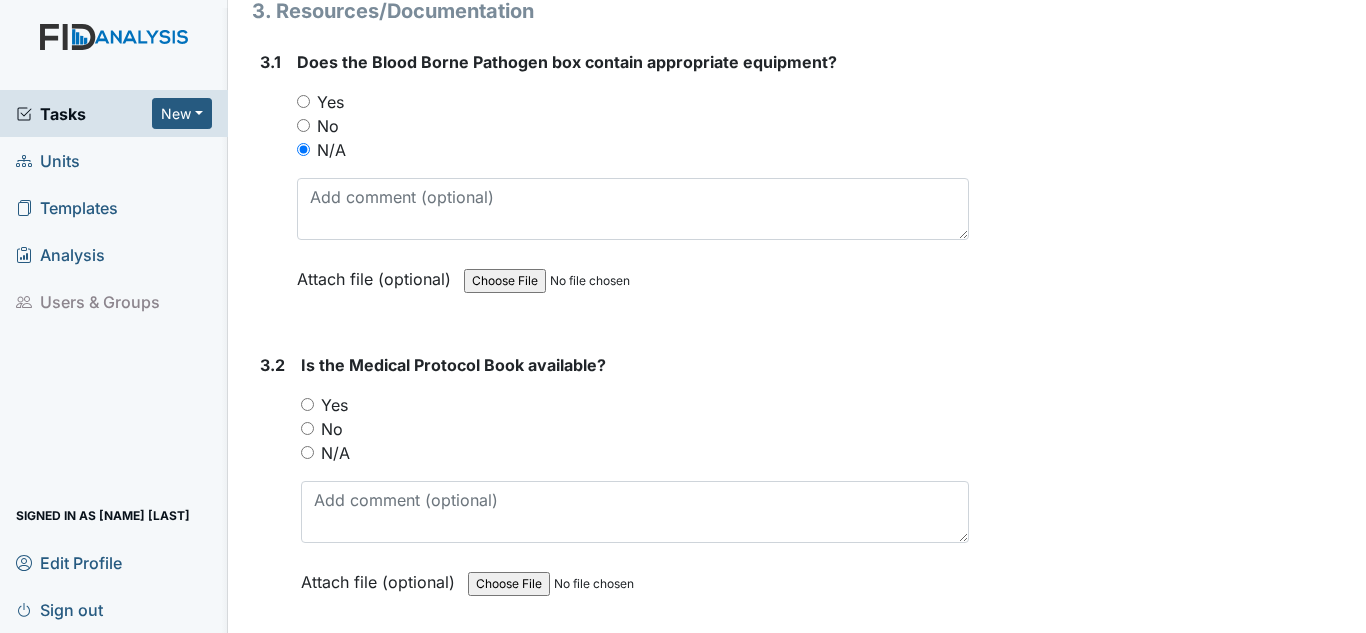 scroll, scrollTop: 8200, scrollLeft: 0, axis: vertical 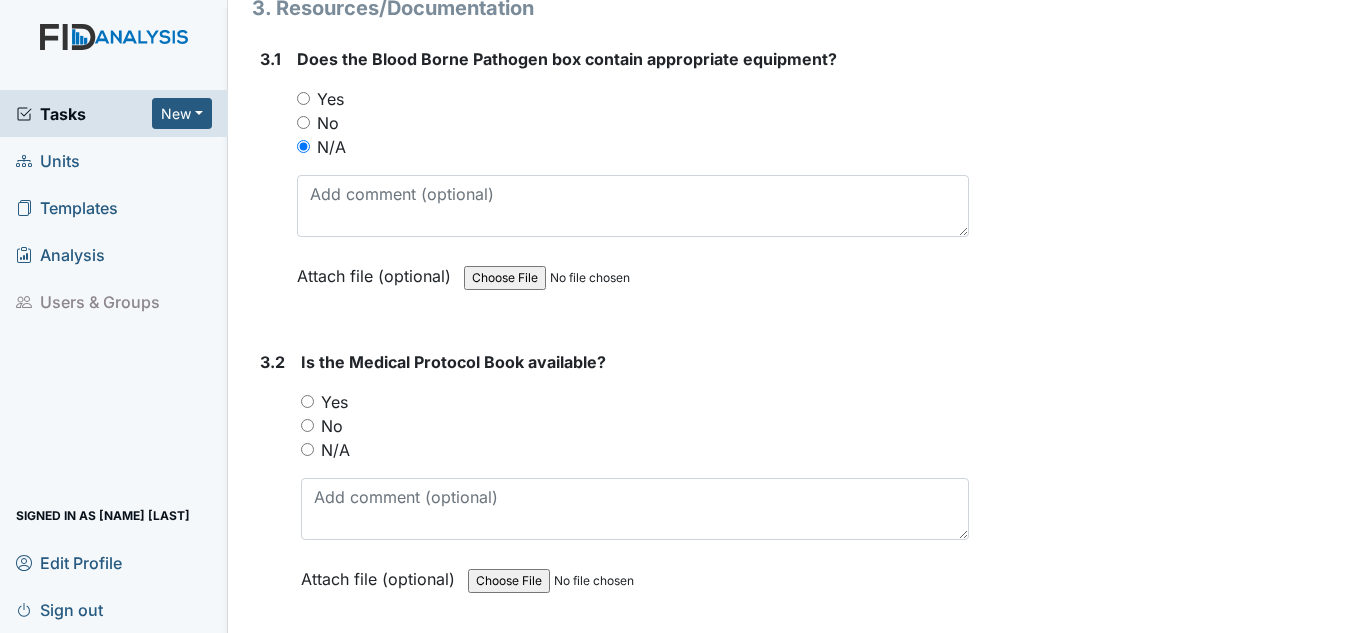 click on "Yes" at bounding box center [334, 402] 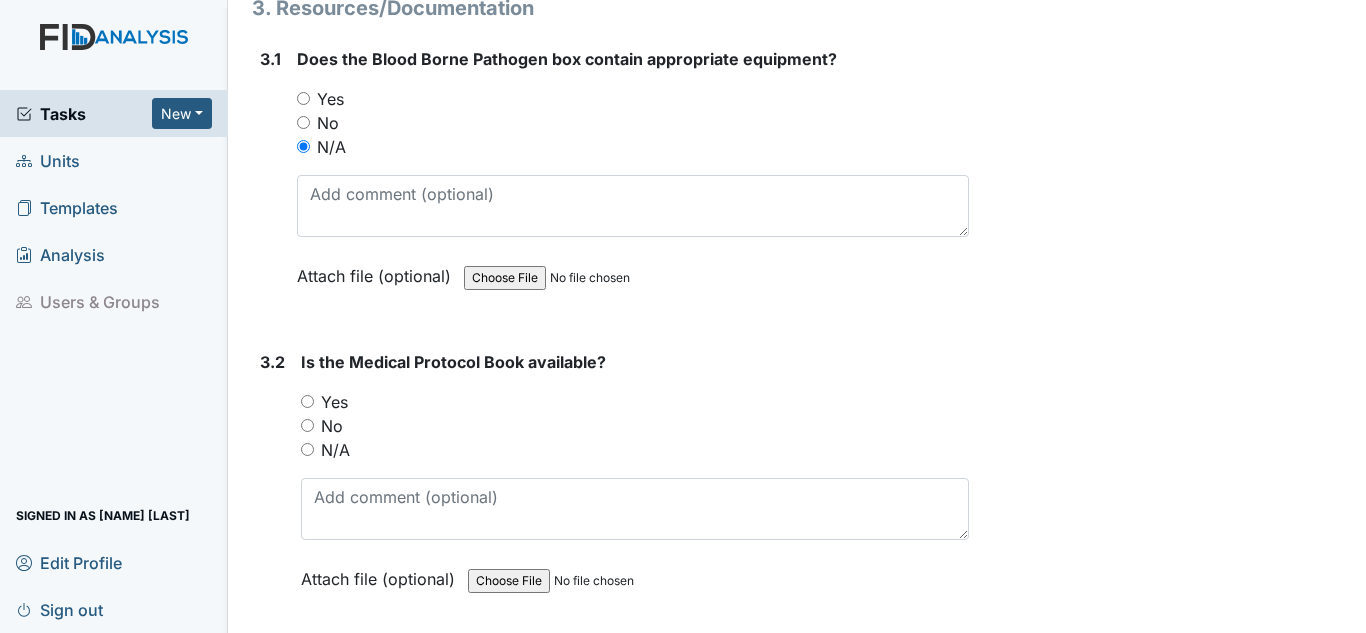 click on "Yes" at bounding box center [307, 401] 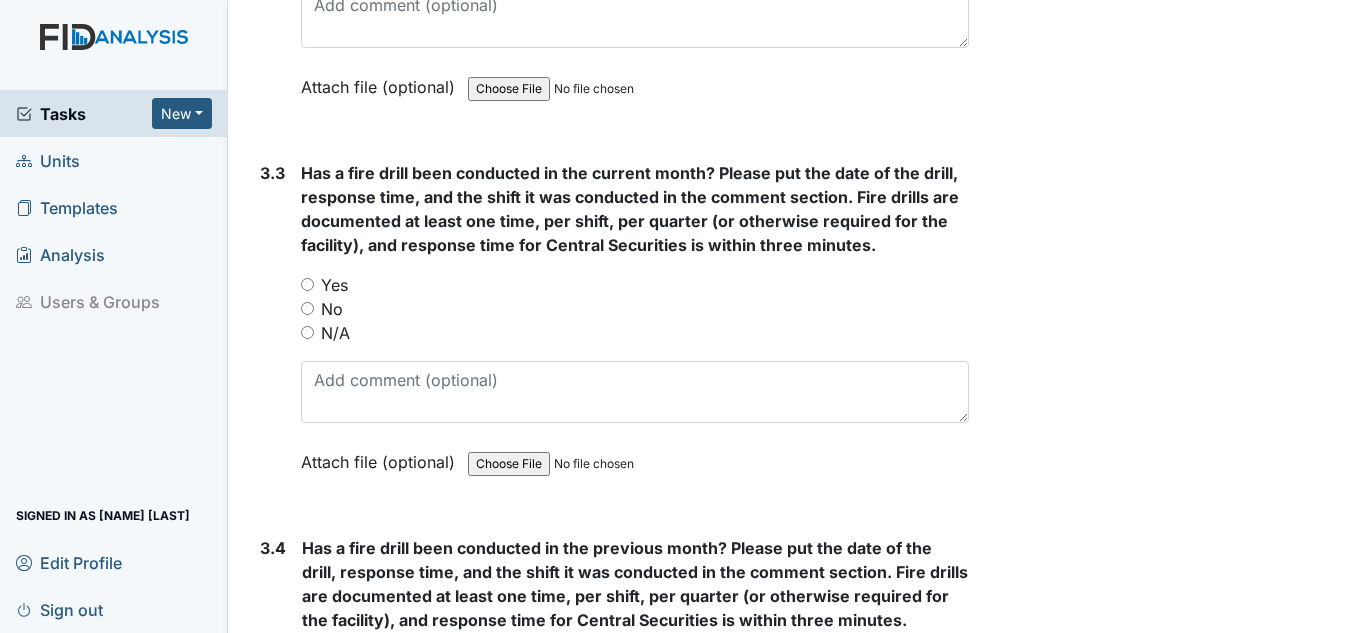 scroll, scrollTop: 8700, scrollLeft: 0, axis: vertical 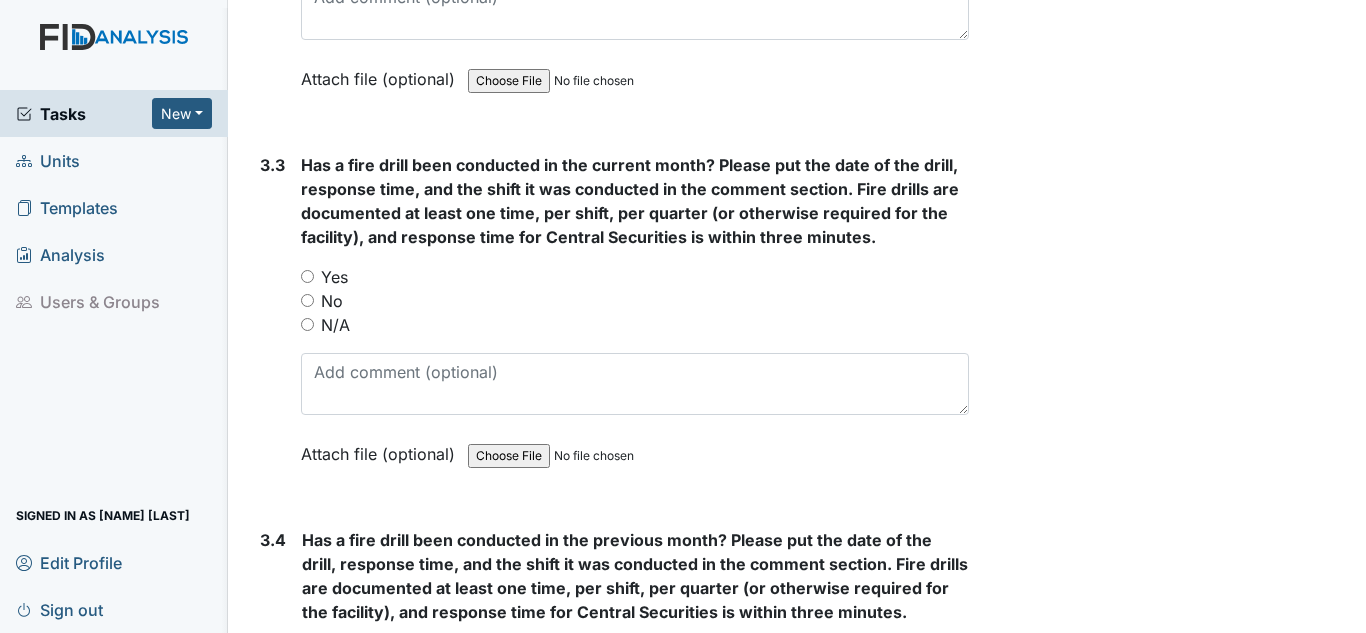 click on "Yes" at bounding box center (334, 277) 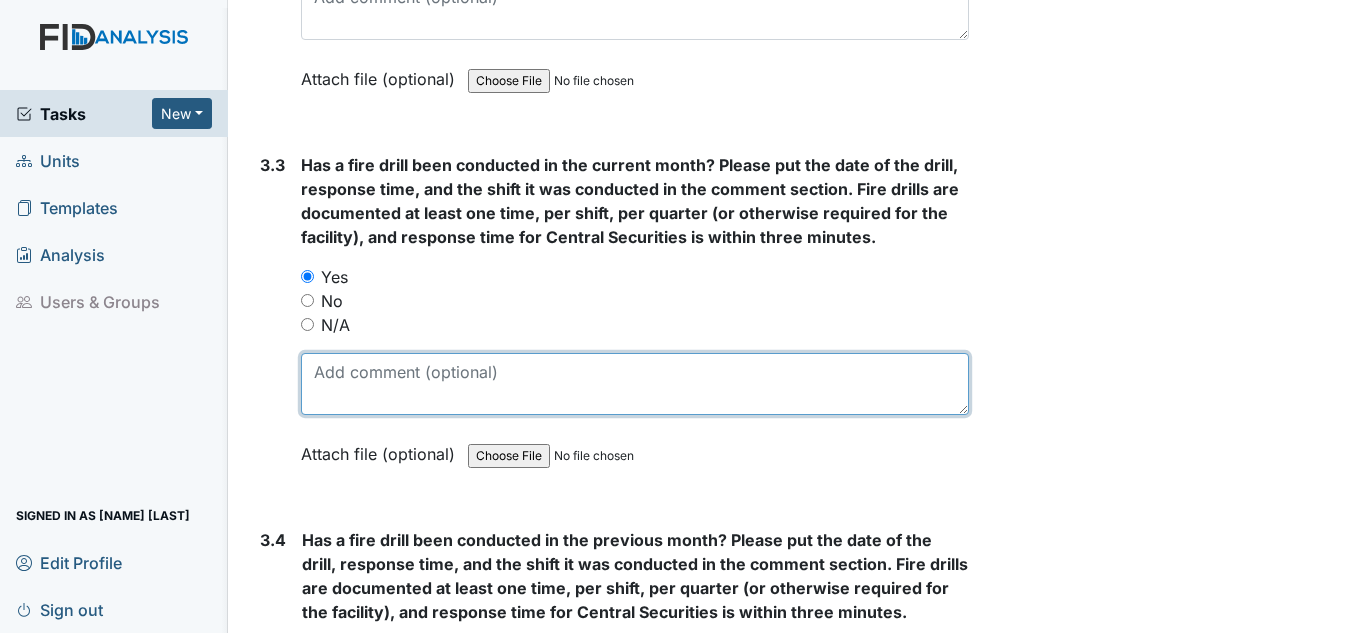 click at bounding box center [635, 384] 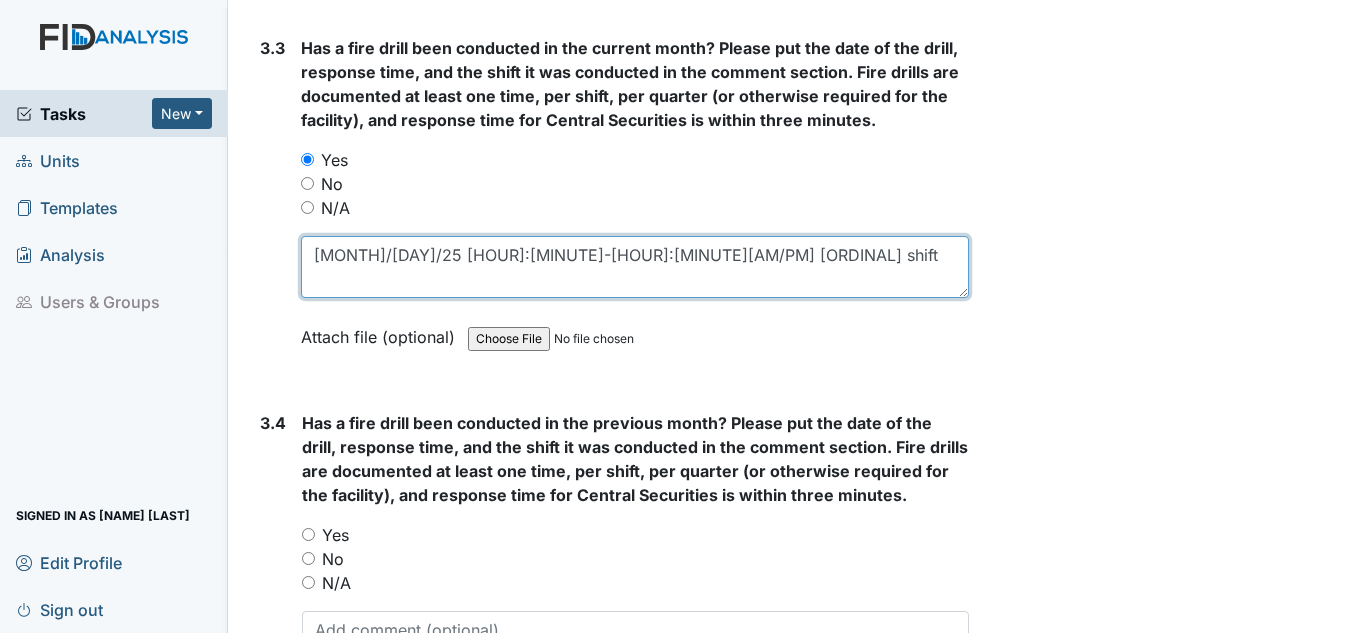 scroll, scrollTop: 9000, scrollLeft: 0, axis: vertical 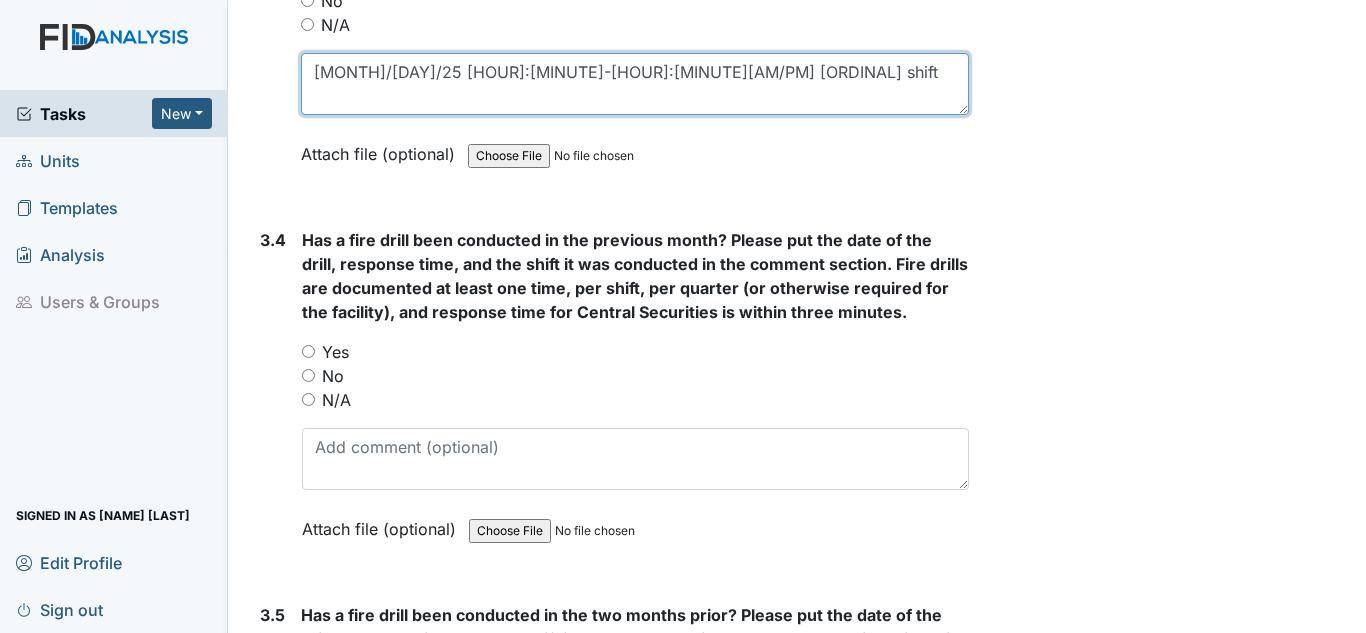 type on "7/2/25 9:21-9:22am 1st shift" 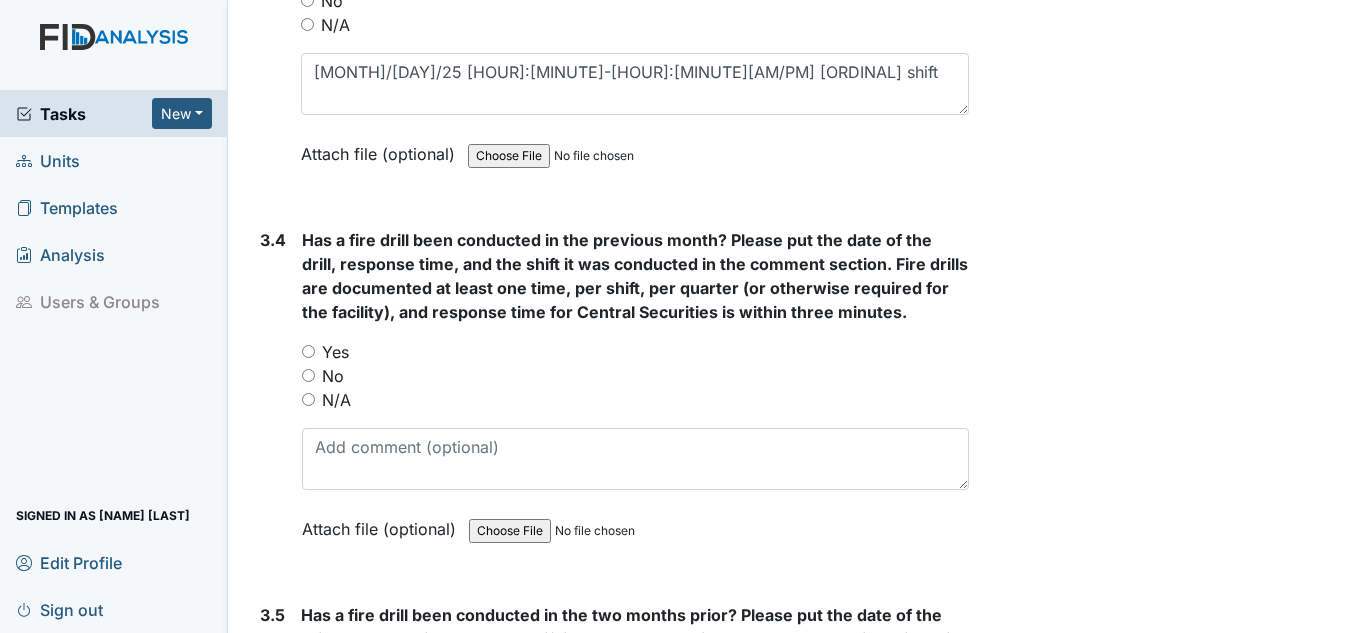 click on "Yes" at bounding box center [335, 352] 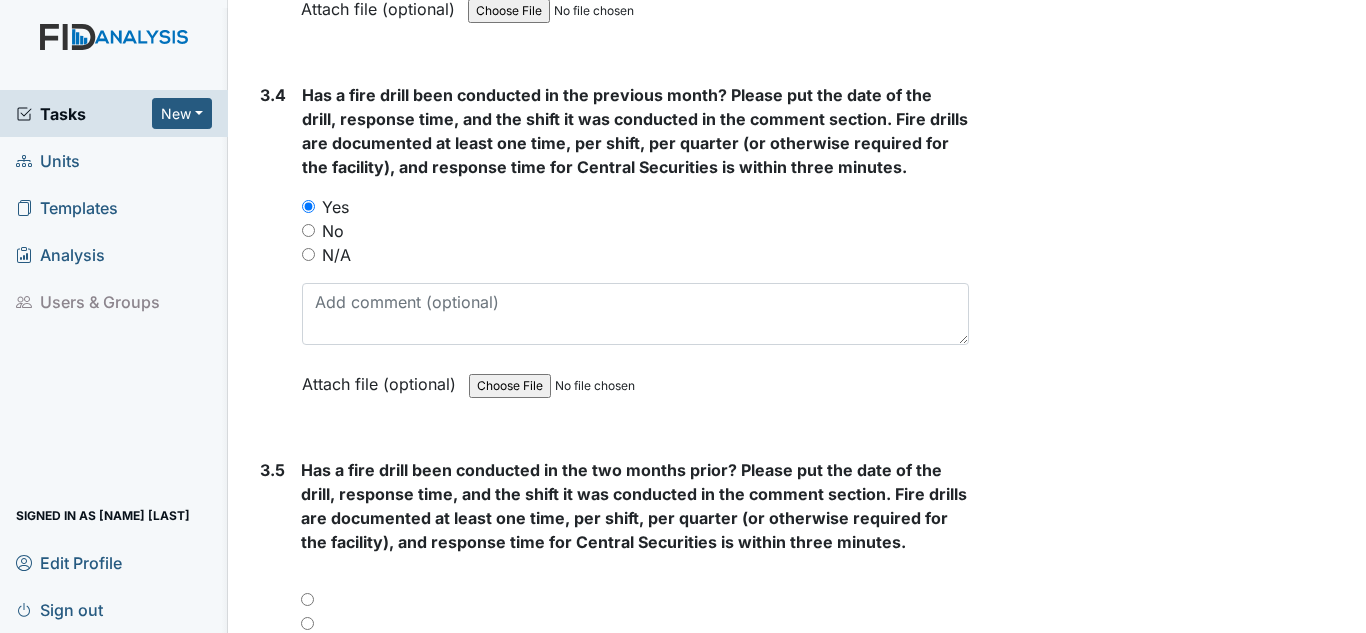 scroll, scrollTop: 9200, scrollLeft: 0, axis: vertical 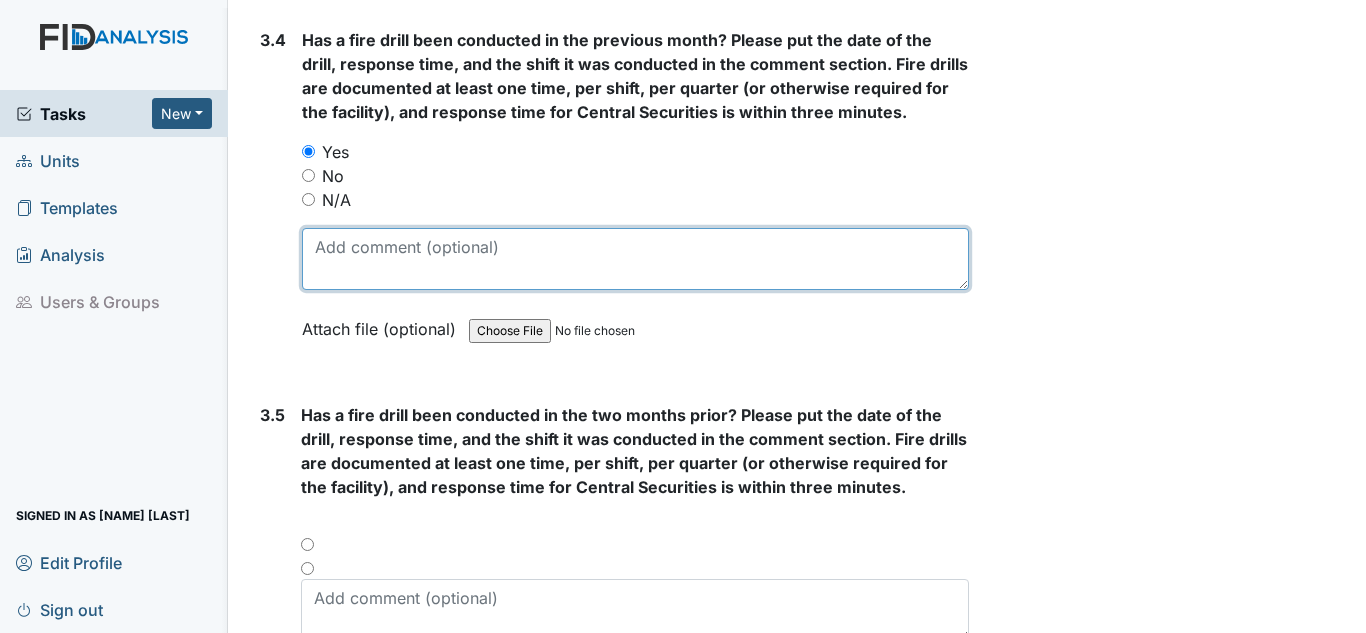 click at bounding box center (635, 259) 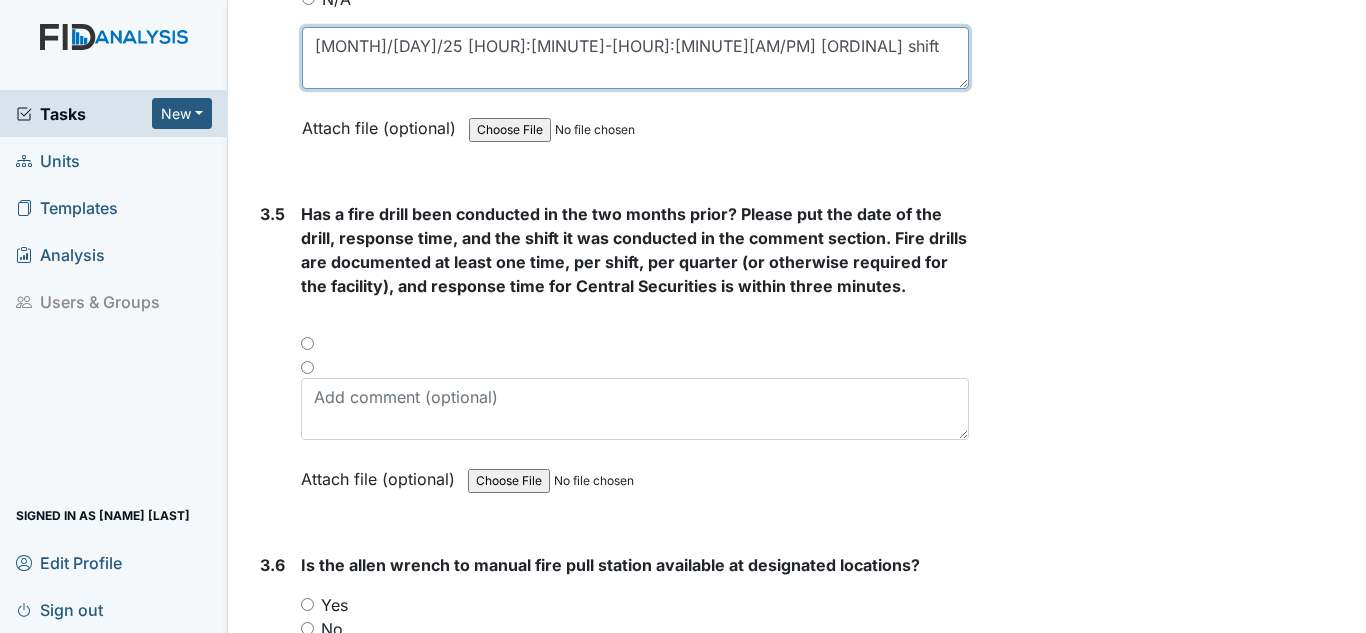 scroll, scrollTop: 9500, scrollLeft: 0, axis: vertical 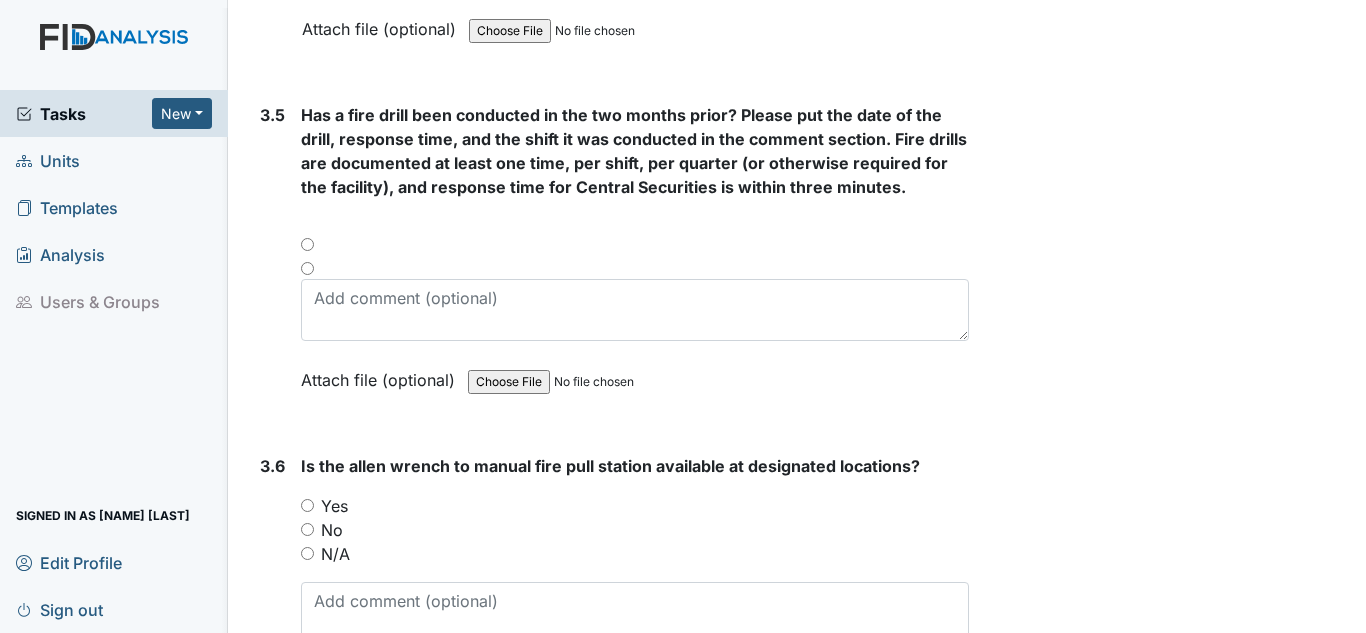 type on "6/3/25 10:57-10:58am 1st shift" 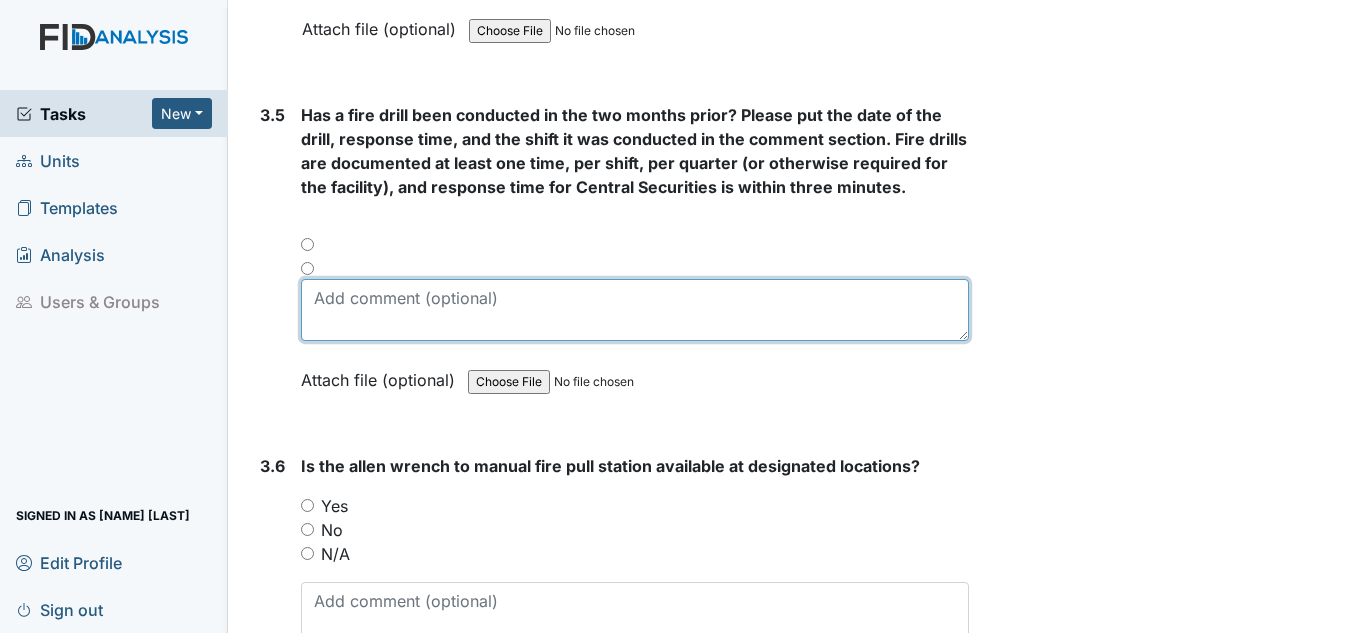click at bounding box center (635, 310) 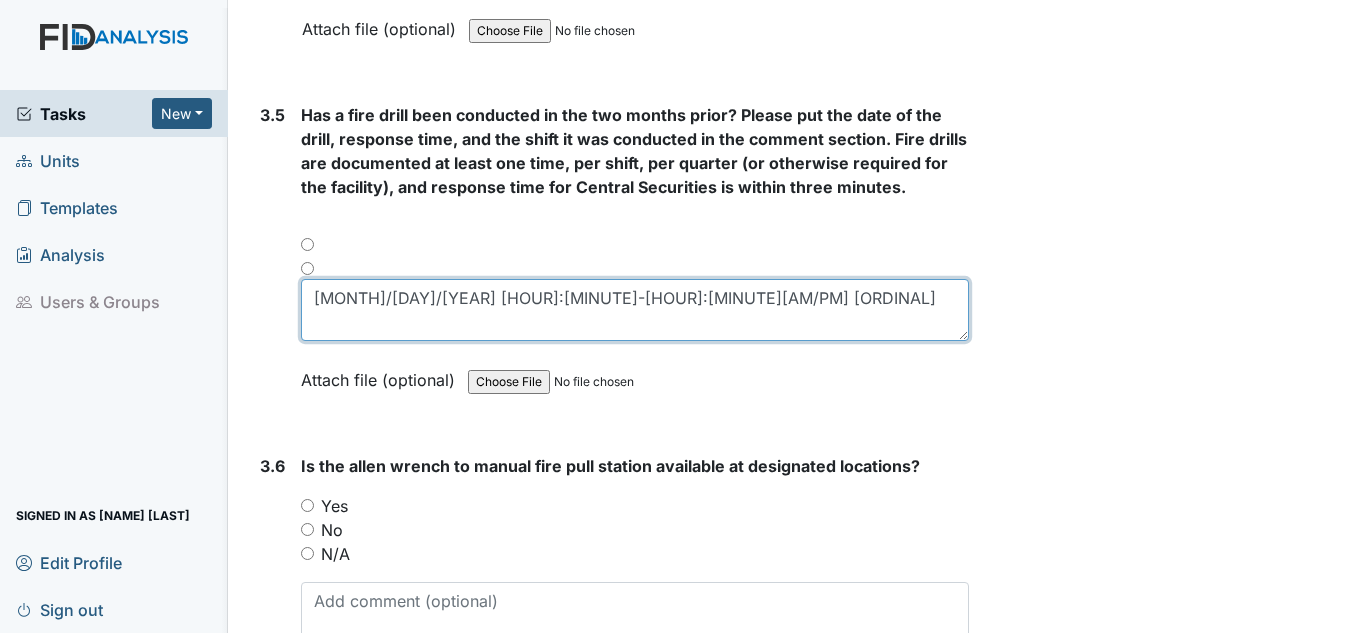 type on "5/2/25 9:20-9:21am 1st shift" 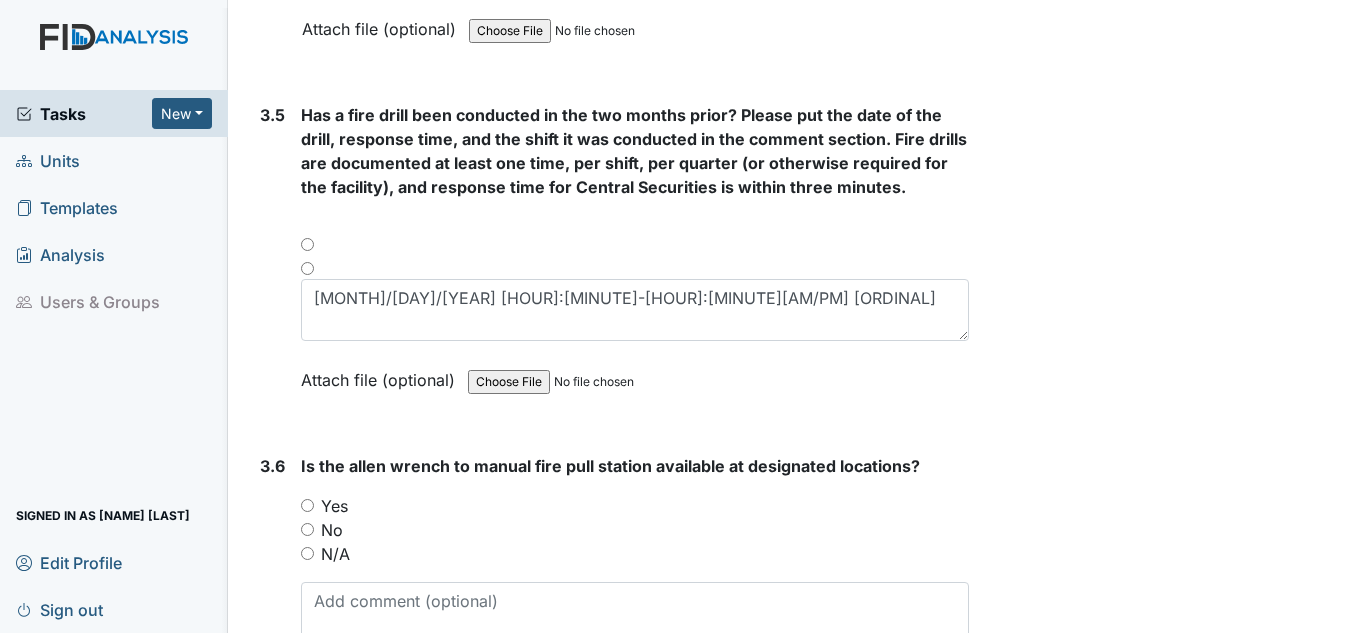 click on "Is the allen wrench to manual fire pull station available at designated locations?
You must select one of the below options.
Yes
No
N/A
Attach file (optional)
You can upload .pdf, .txt, .jpg, .jpeg, .png, .csv, .xls, or .doc files under 100MB." at bounding box center [635, 581] 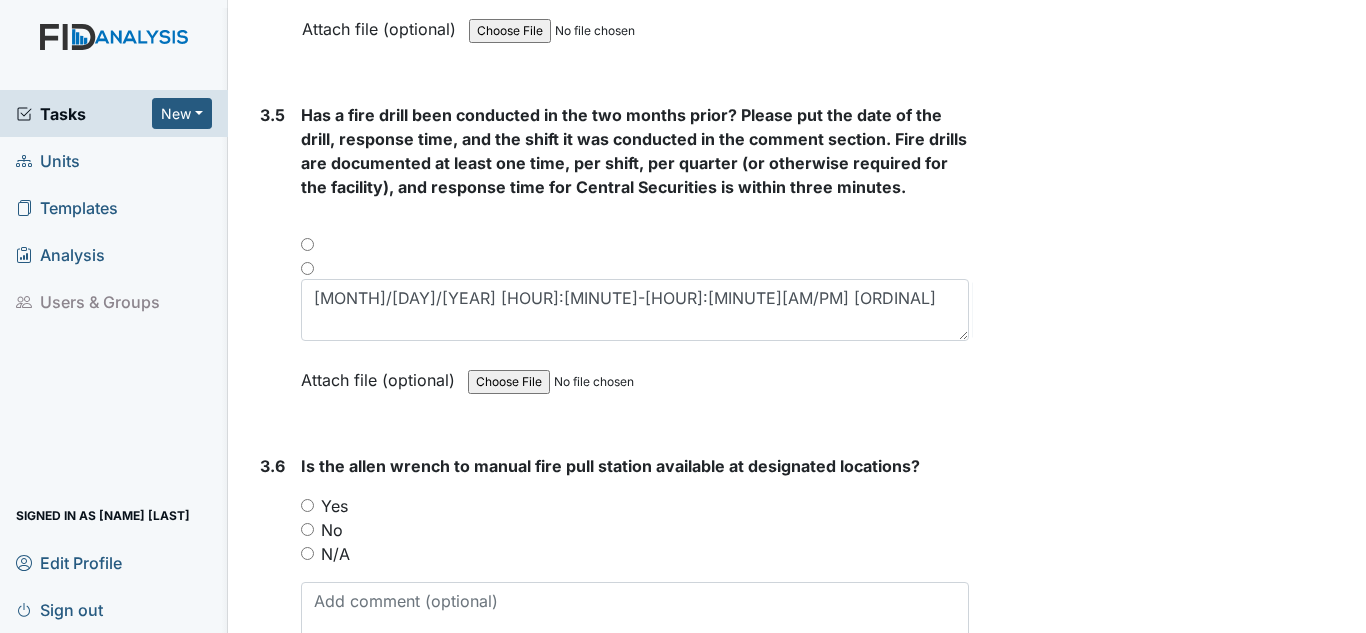 click on "Yes" at bounding box center [334, 506] 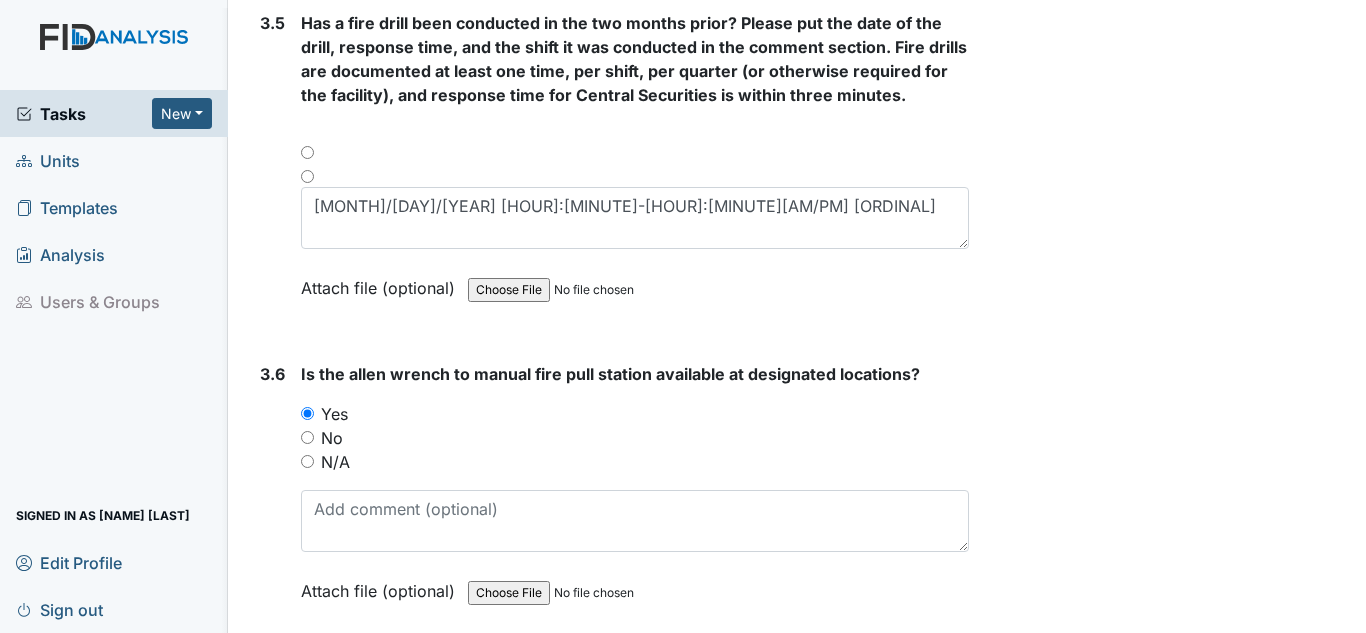 scroll, scrollTop: 9700, scrollLeft: 0, axis: vertical 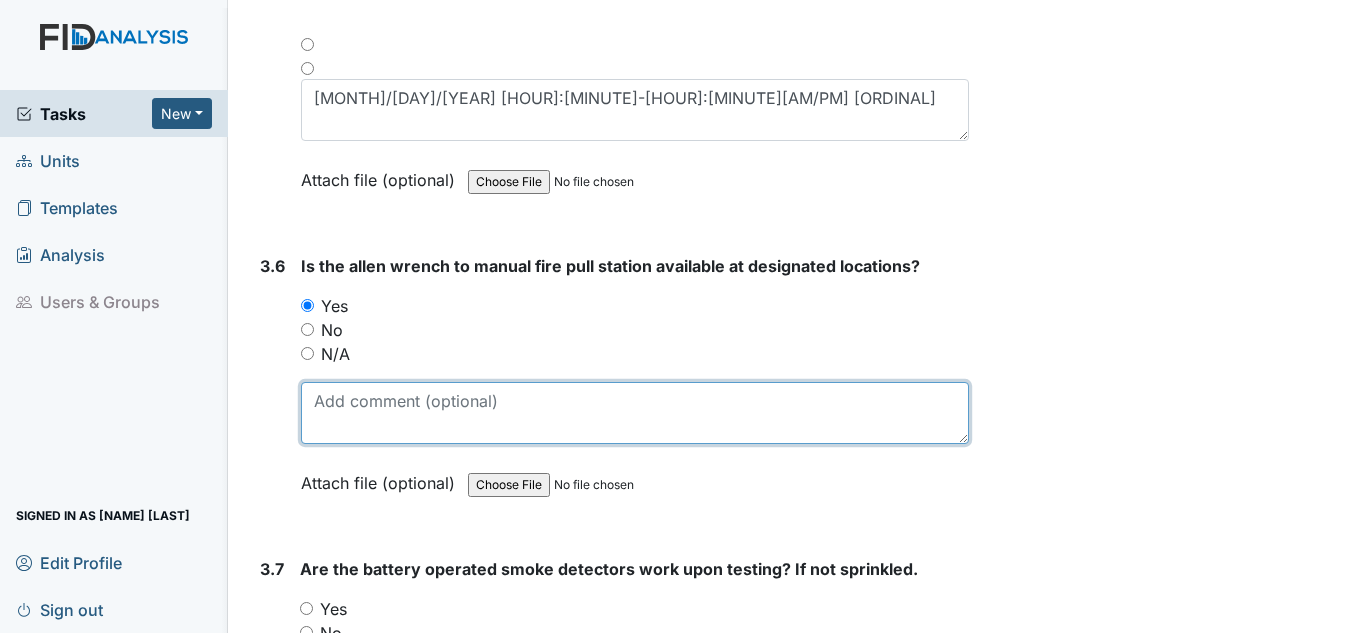 click at bounding box center (635, 413) 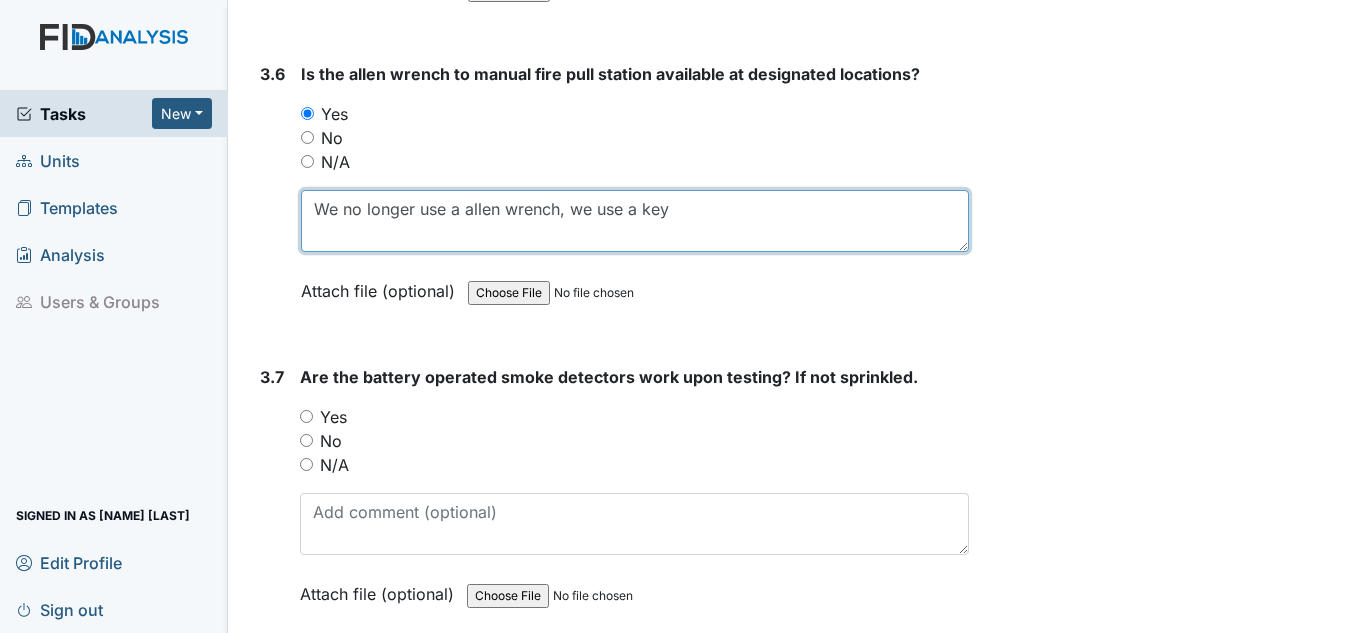 scroll, scrollTop: 9900, scrollLeft: 0, axis: vertical 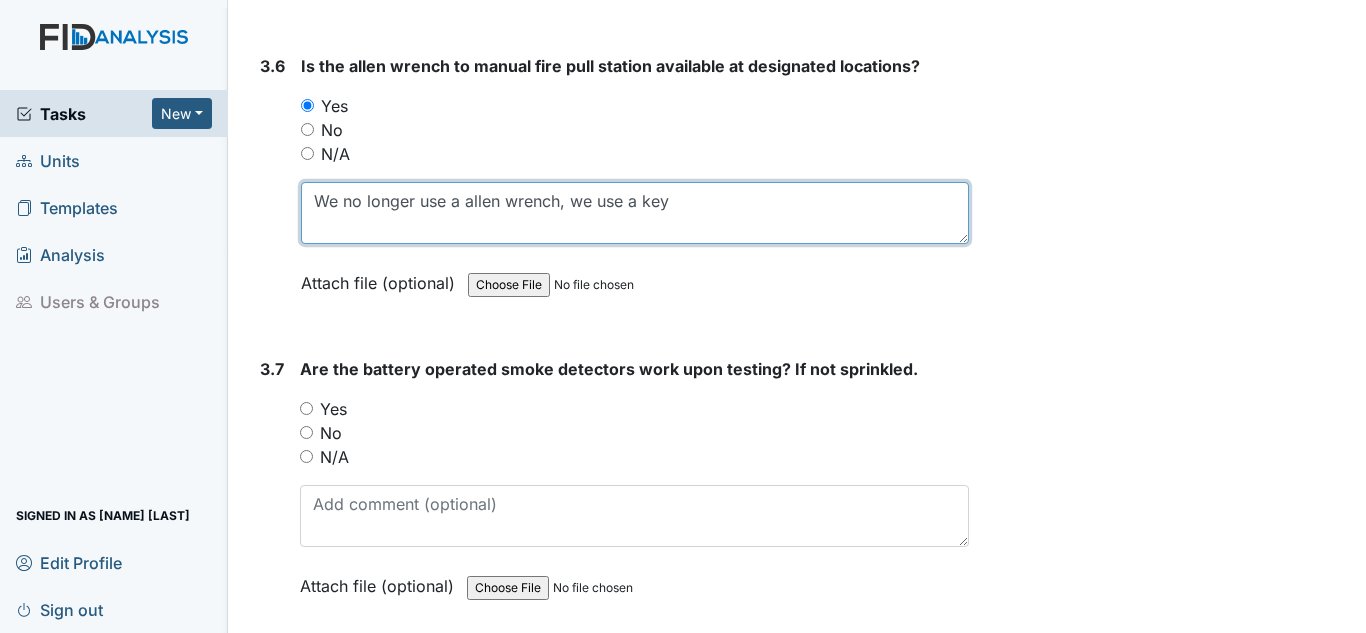 type on "We no longer use a allen wrench, we use a key" 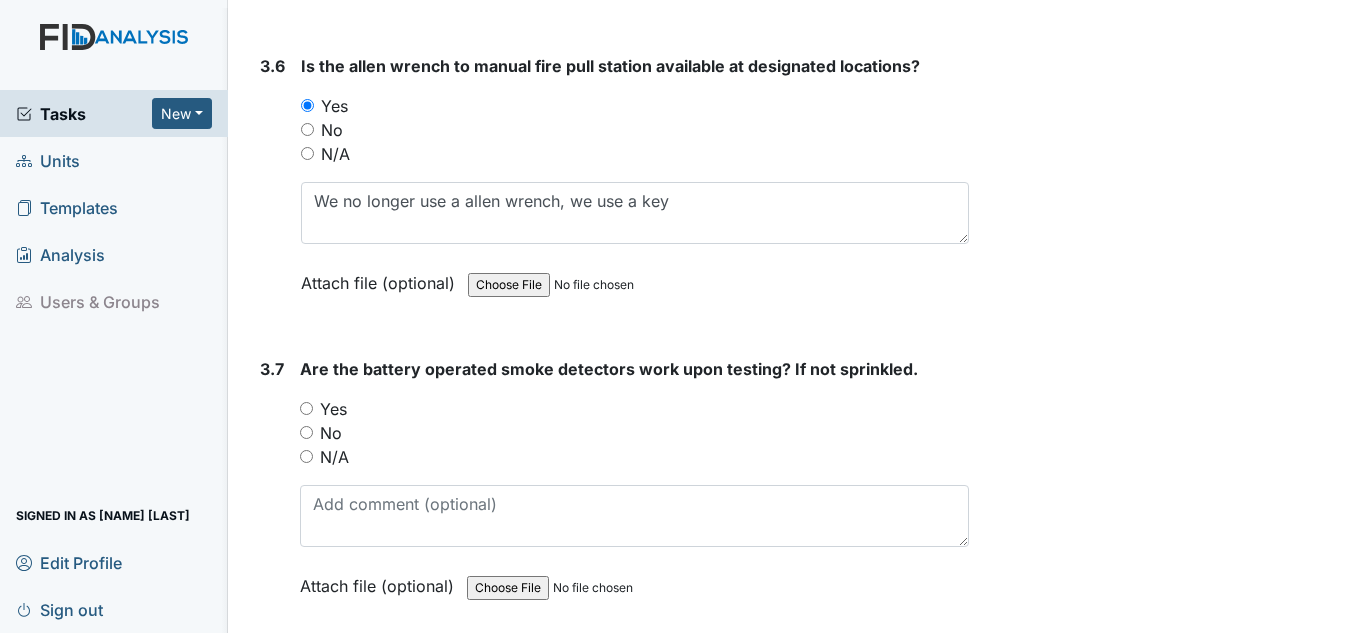 click on "Yes" at bounding box center (333, 409) 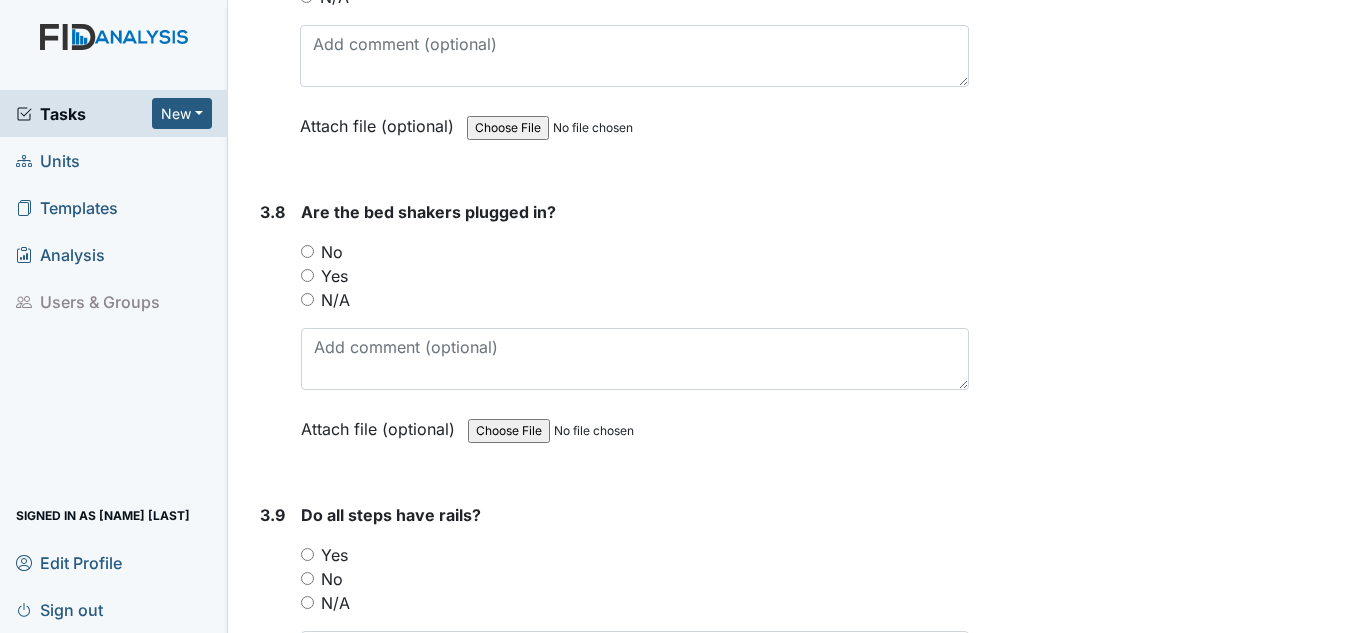 scroll, scrollTop: 10400, scrollLeft: 0, axis: vertical 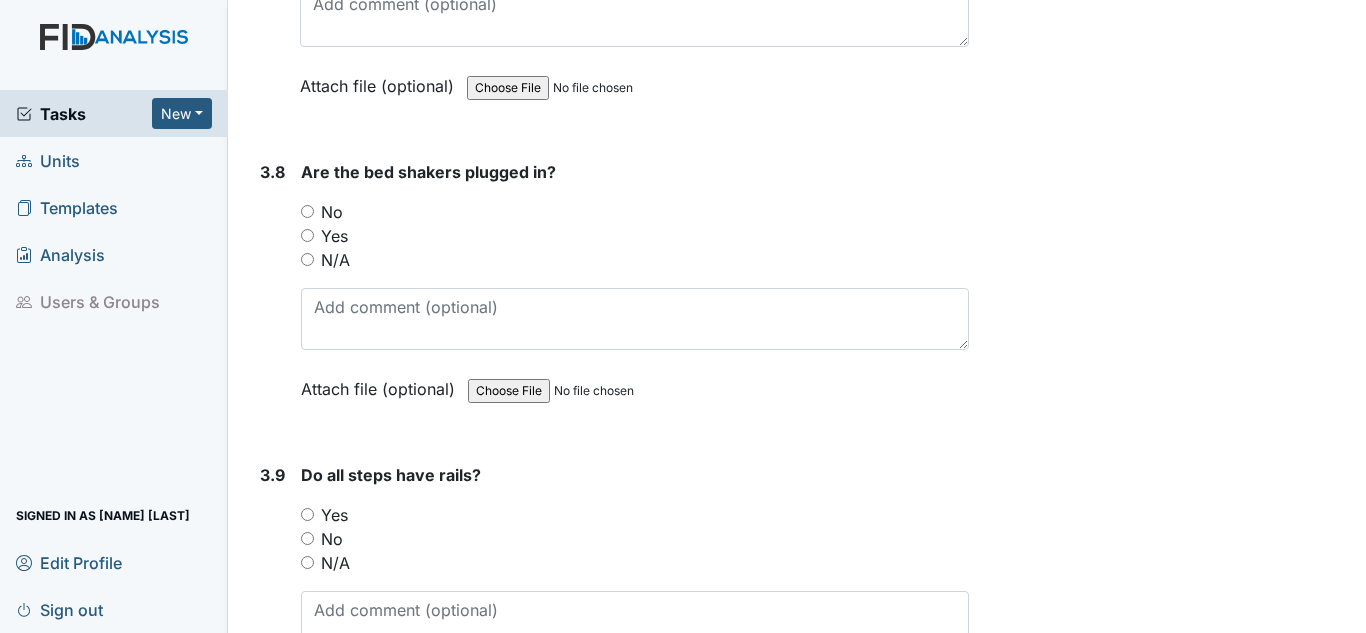 click on "Yes" at bounding box center [334, 236] 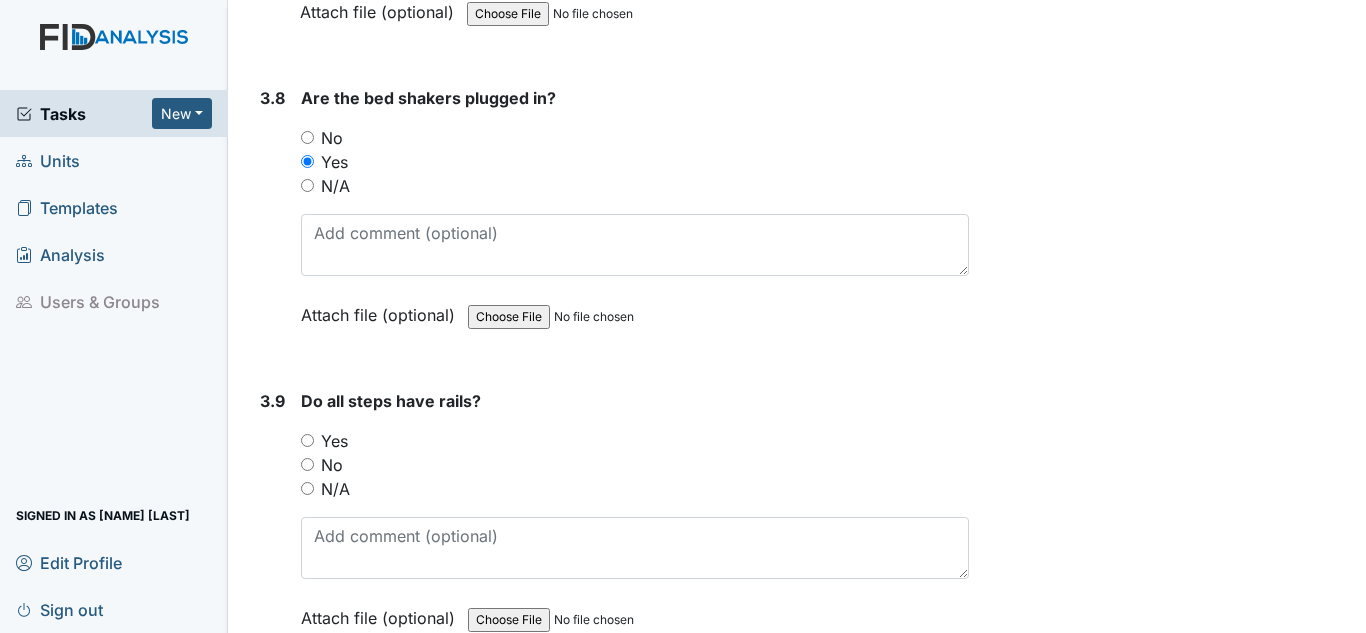 scroll, scrollTop: 10600, scrollLeft: 0, axis: vertical 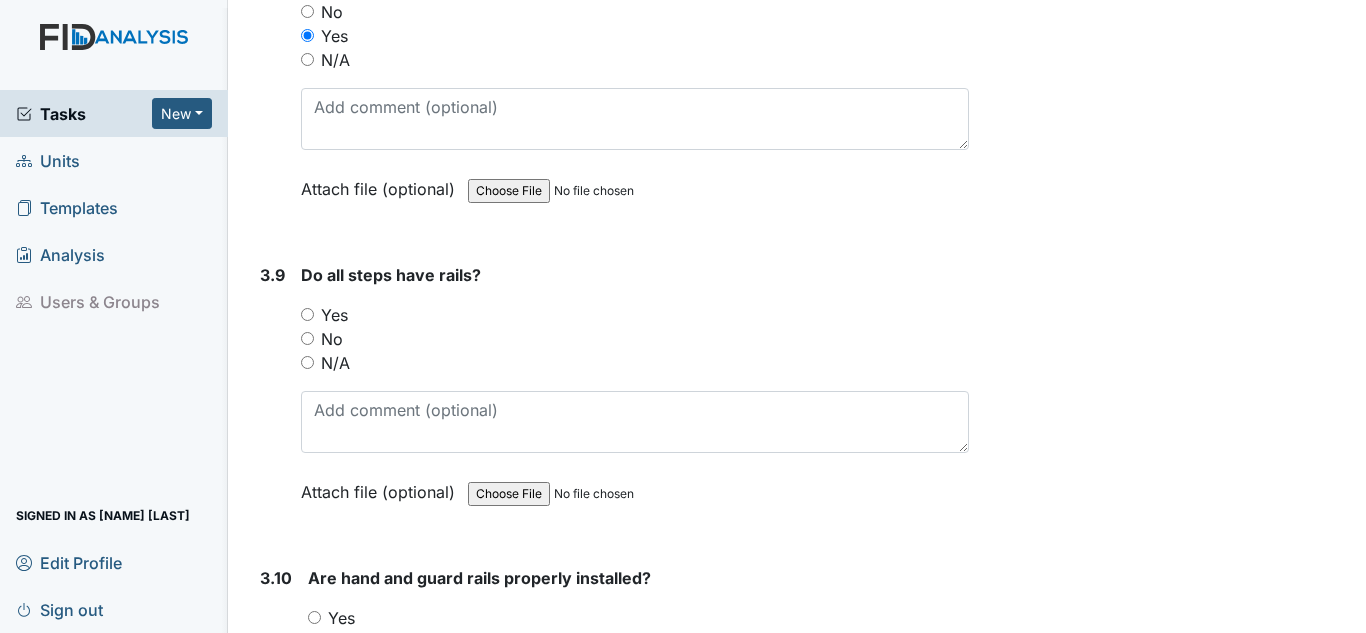click on "N/A" at bounding box center (335, 363) 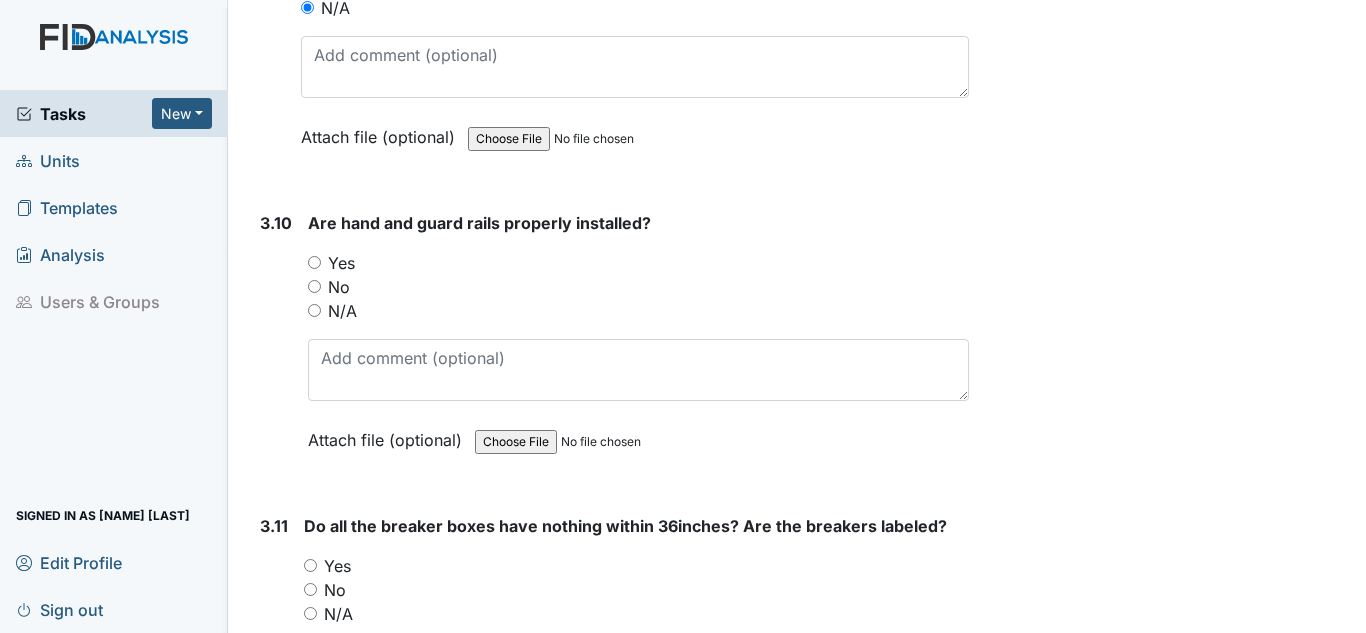 scroll, scrollTop: 11000, scrollLeft: 0, axis: vertical 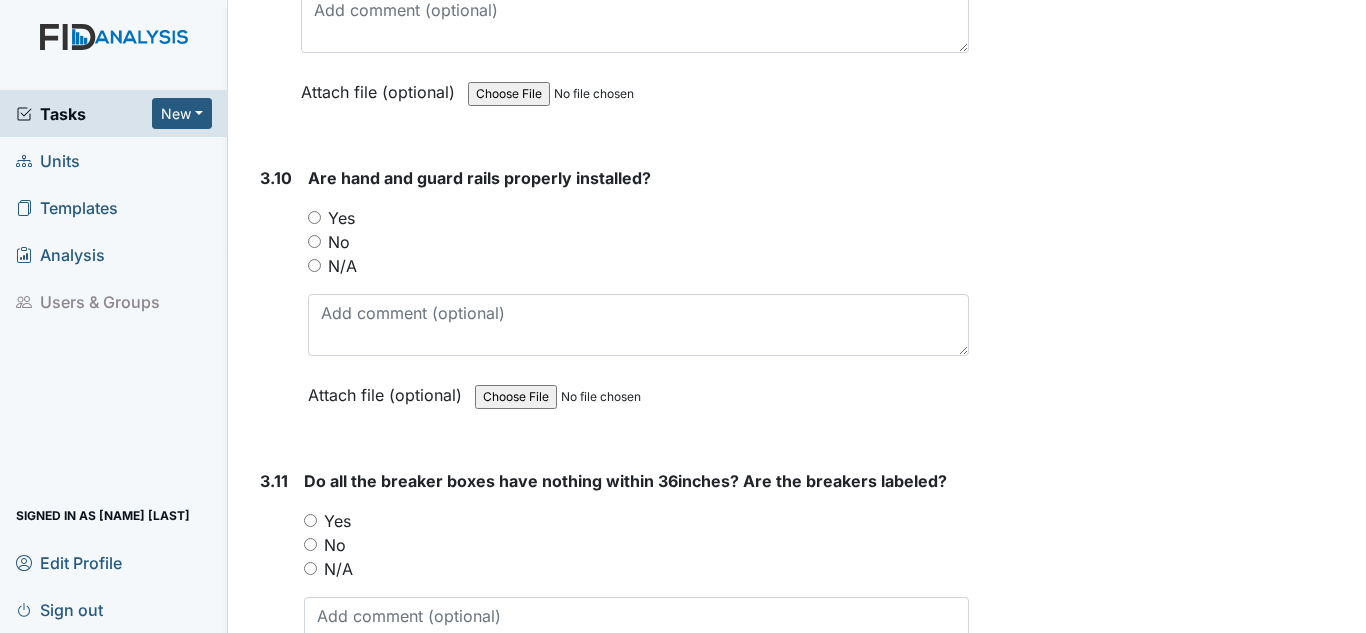 click on "No" at bounding box center [339, 242] 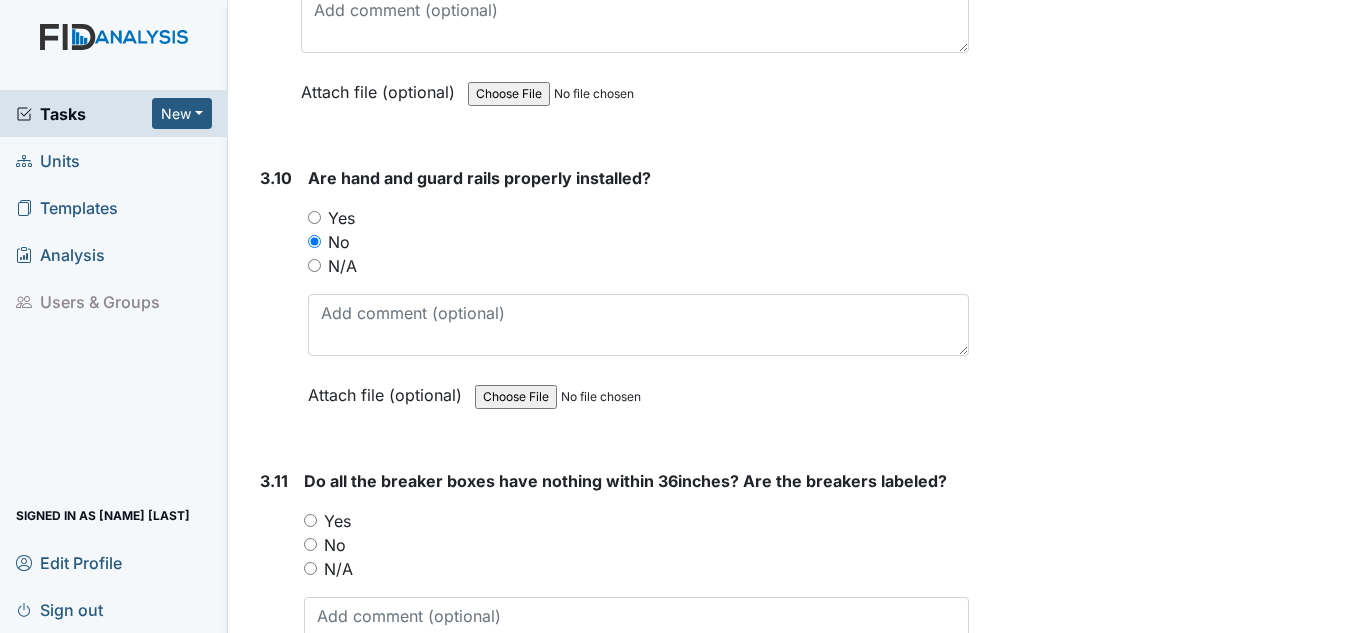 click on "Yes" at bounding box center (341, 218) 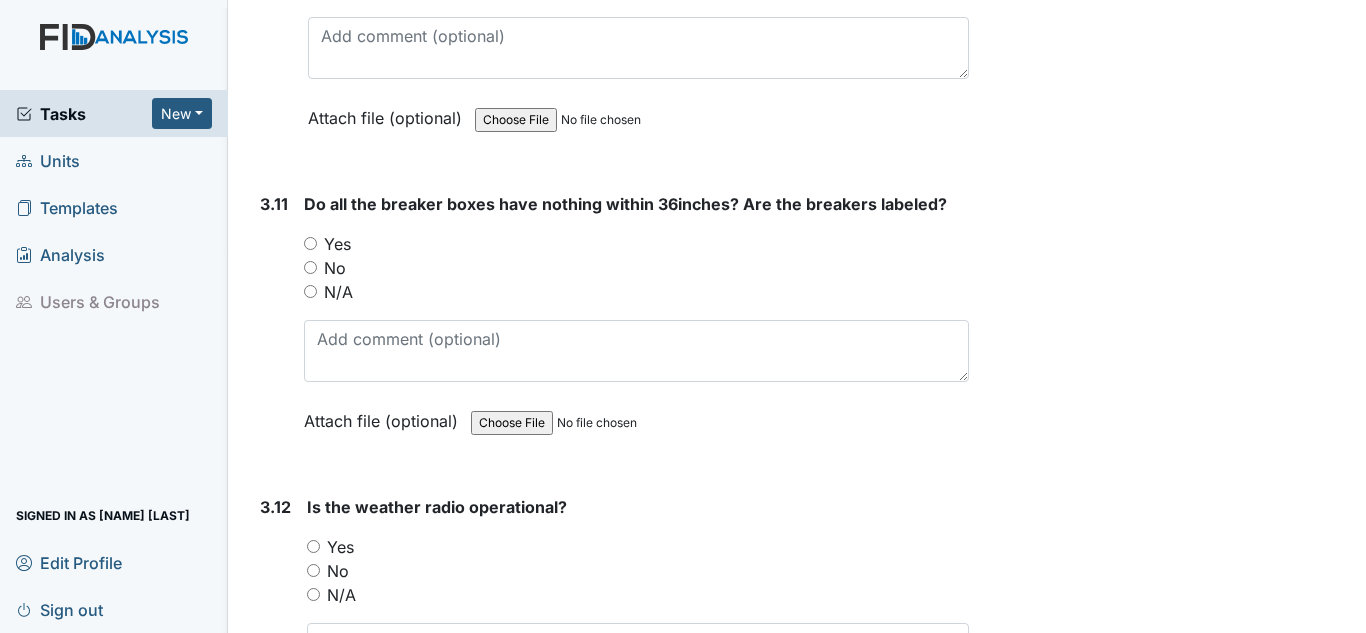 scroll, scrollTop: 11300, scrollLeft: 0, axis: vertical 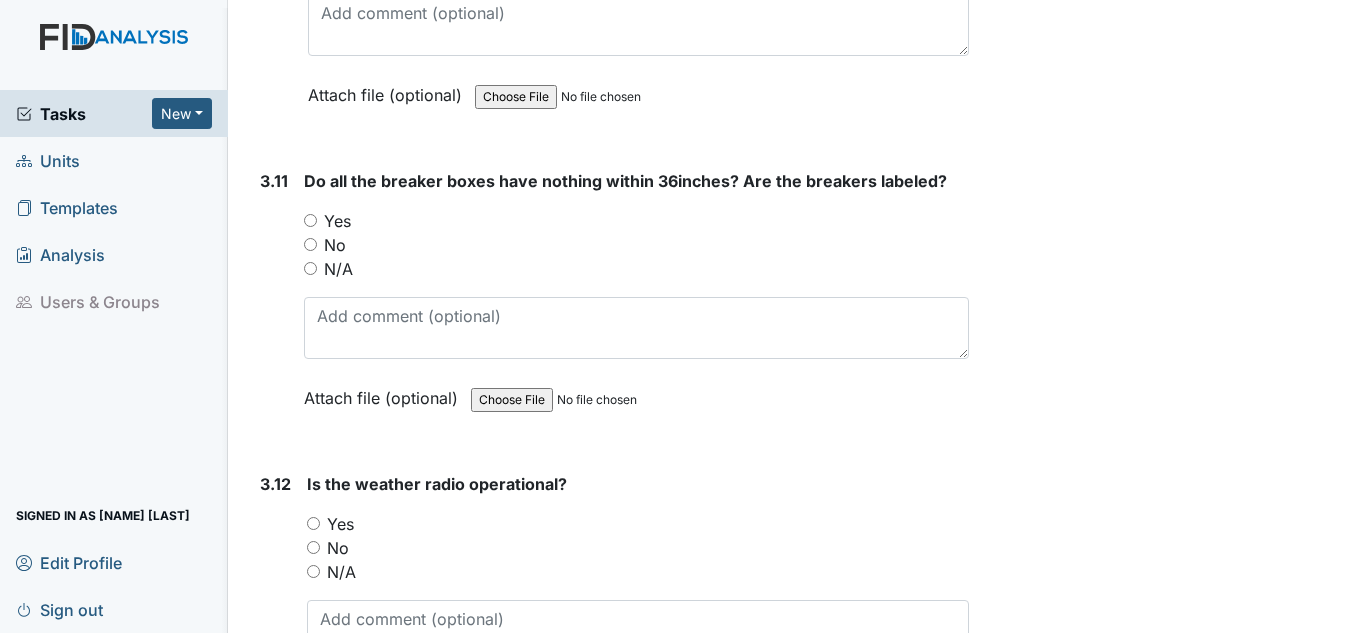 click on "Yes" at bounding box center [337, 221] 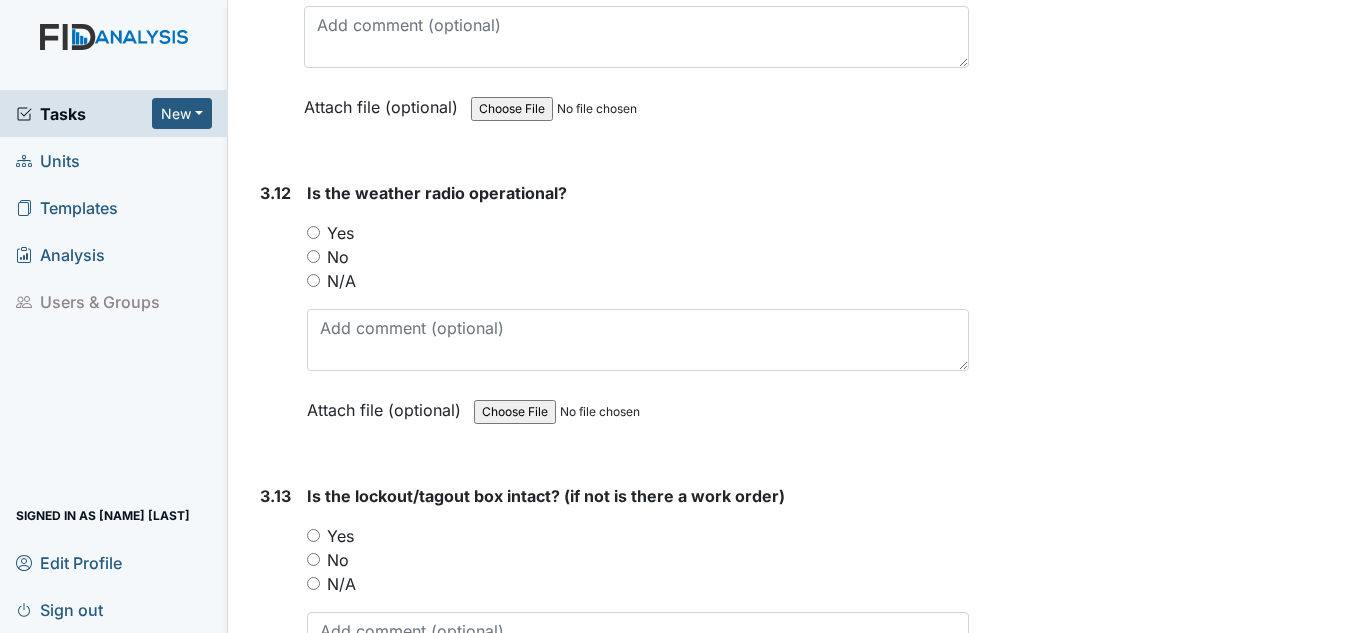 scroll, scrollTop: 11600, scrollLeft: 0, axis: vertical 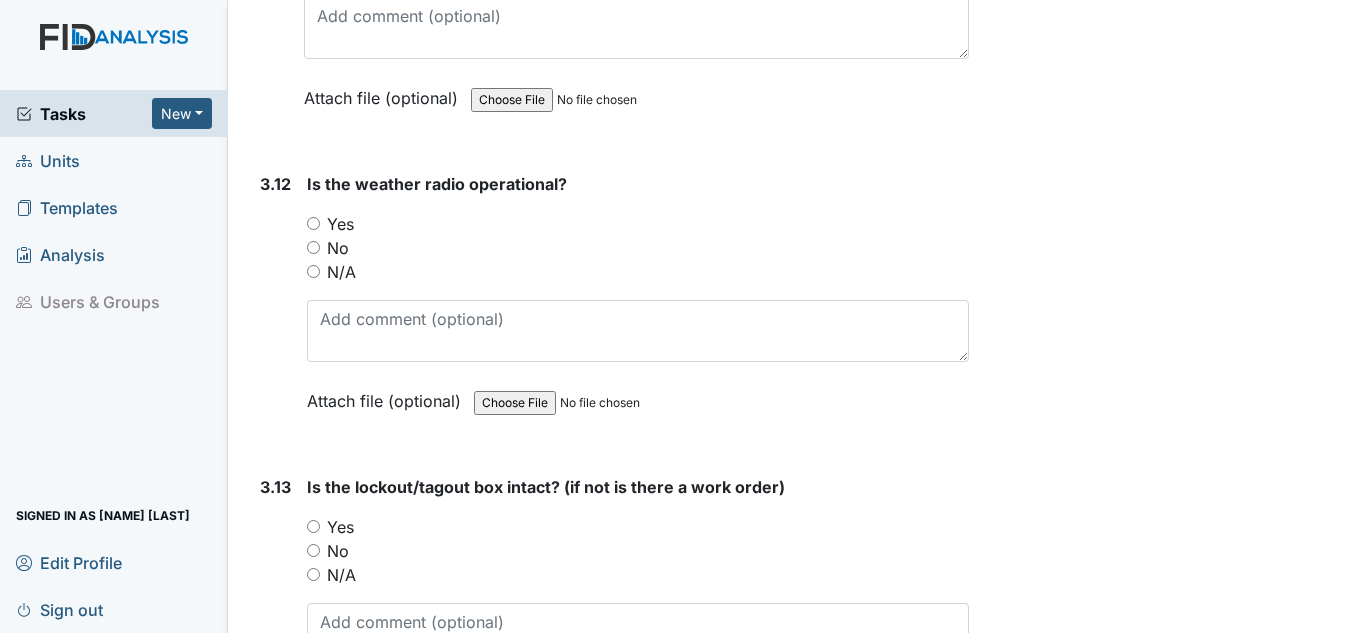 click on "Yes" at bounding box center [340, 224] 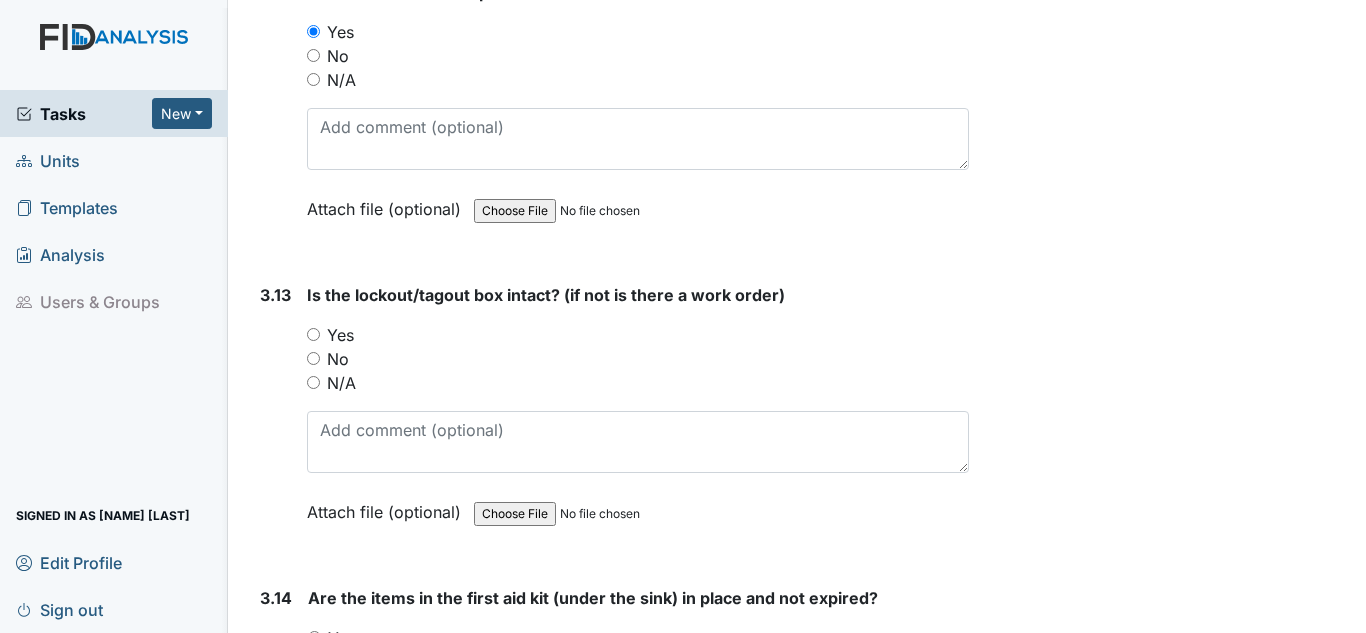 scroll, scrollTop: 11800, scrollLeft: 0, axis: vertical 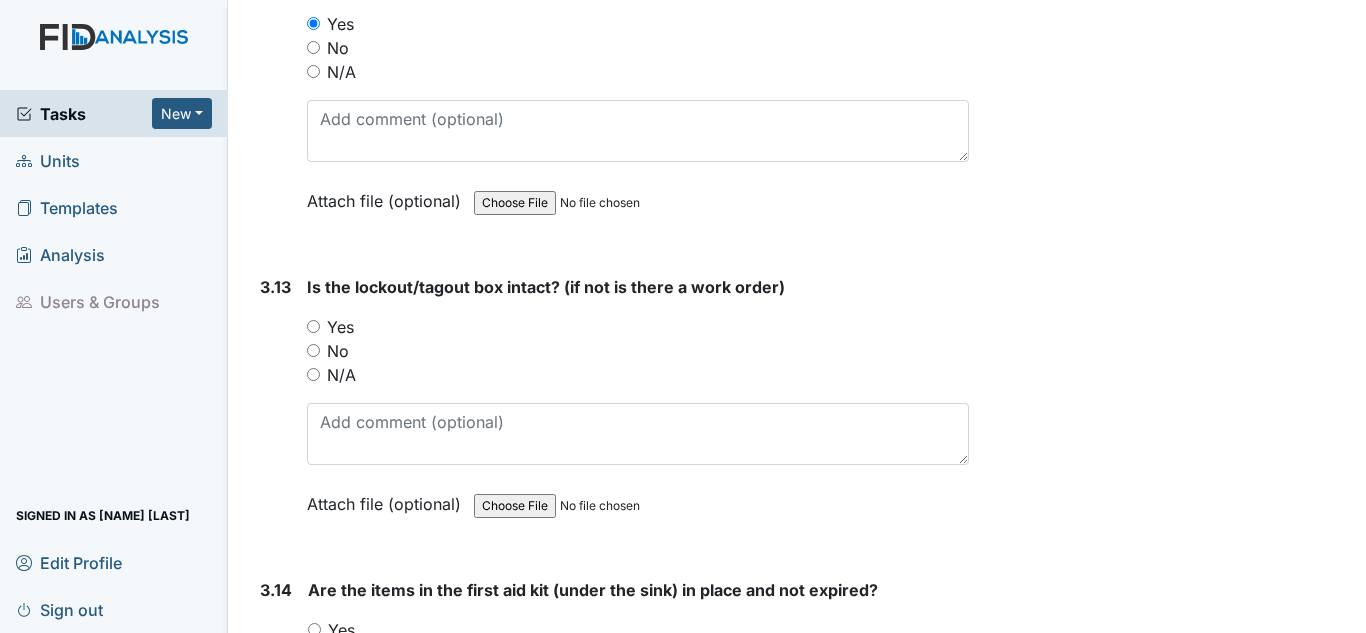 click on "Yes" at bounding box center (340, 327) 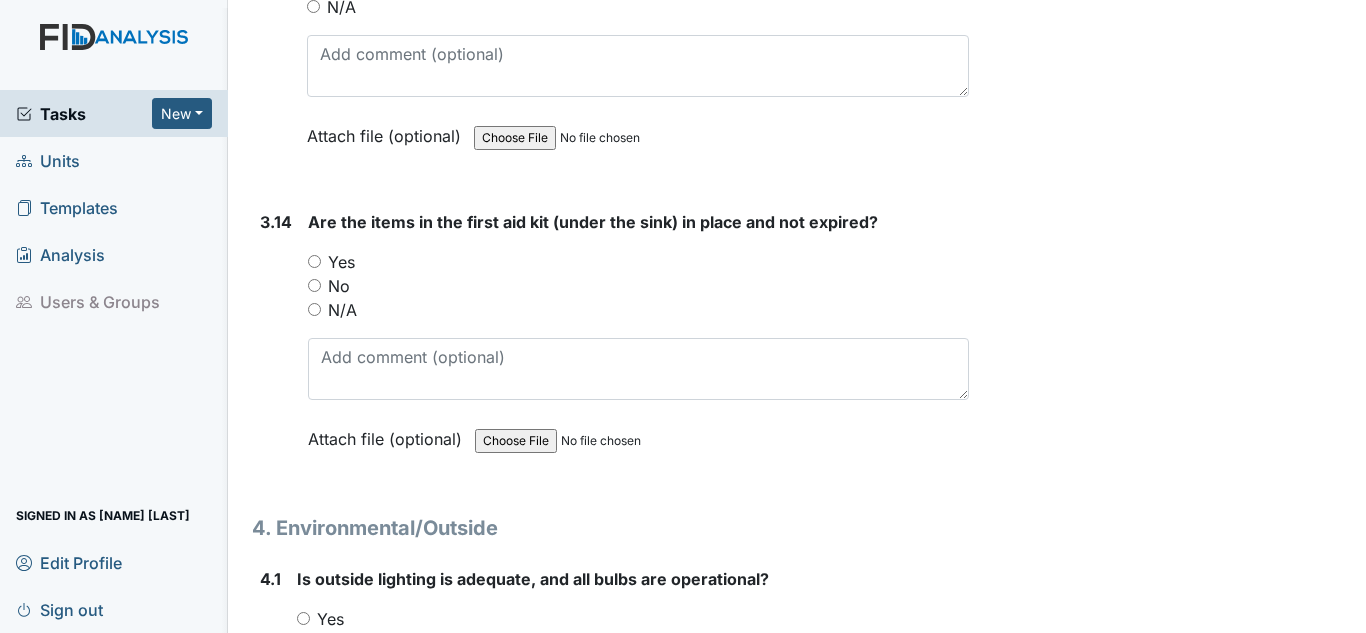 scroll, scrollTop: 12200, scrollLeft: 0, axis: vertical 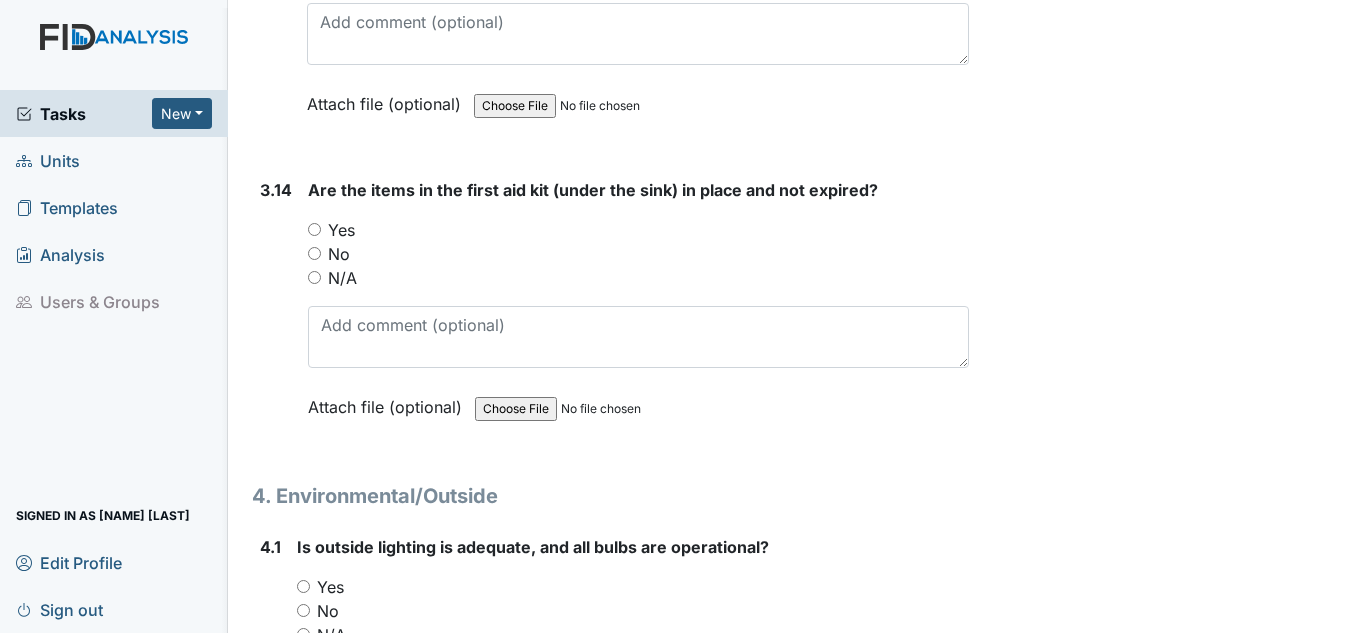 click on "Yes" at bounding box center (341, 230) 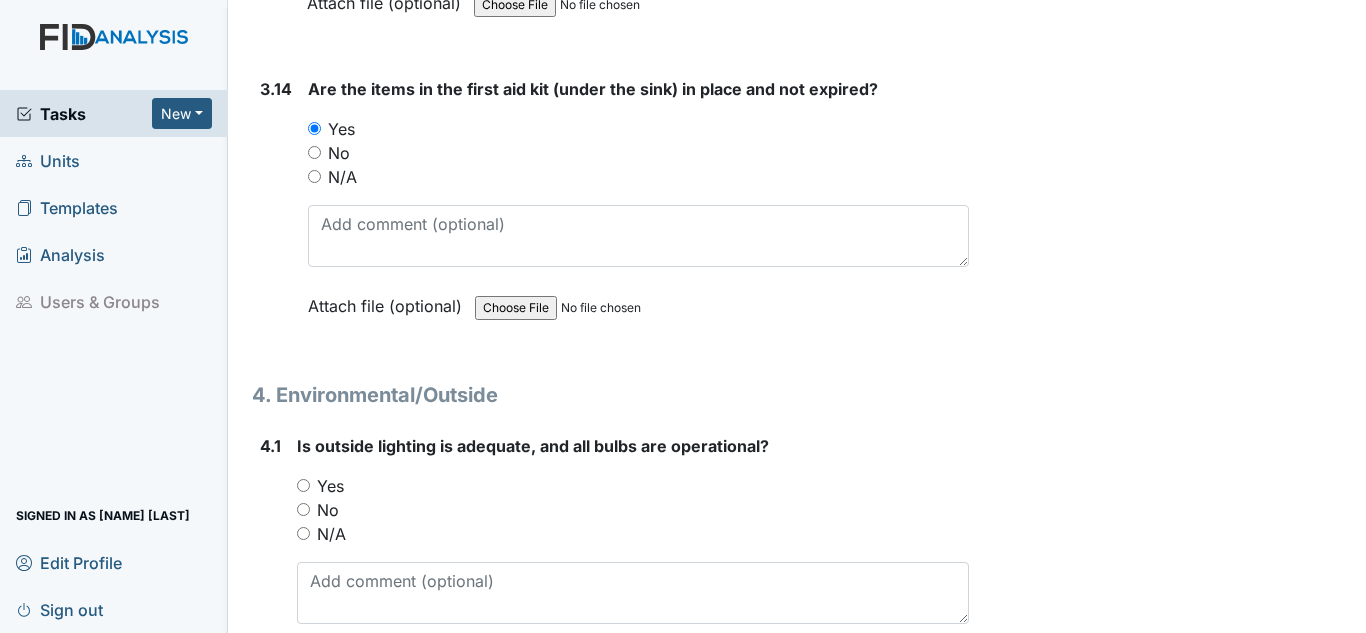 scroll, scrollTop: 12300, scrollLeft: 0, axis: vertical 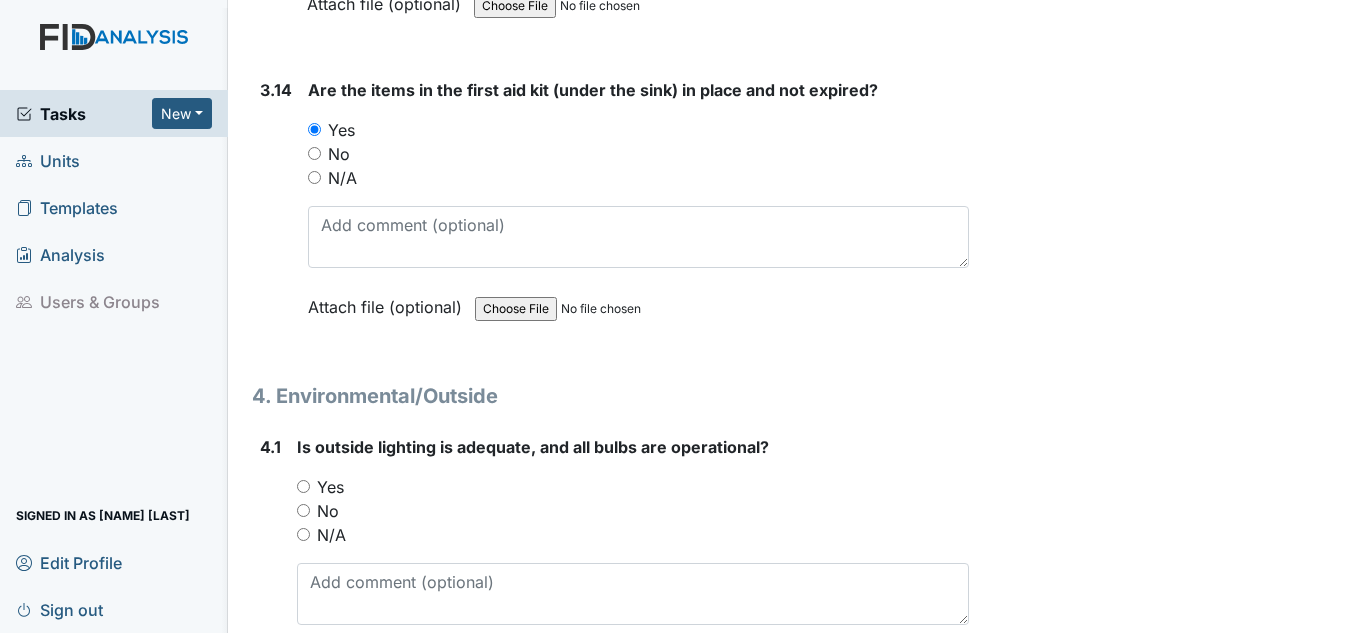 click on "N/A" at bounding box center (342, 178) 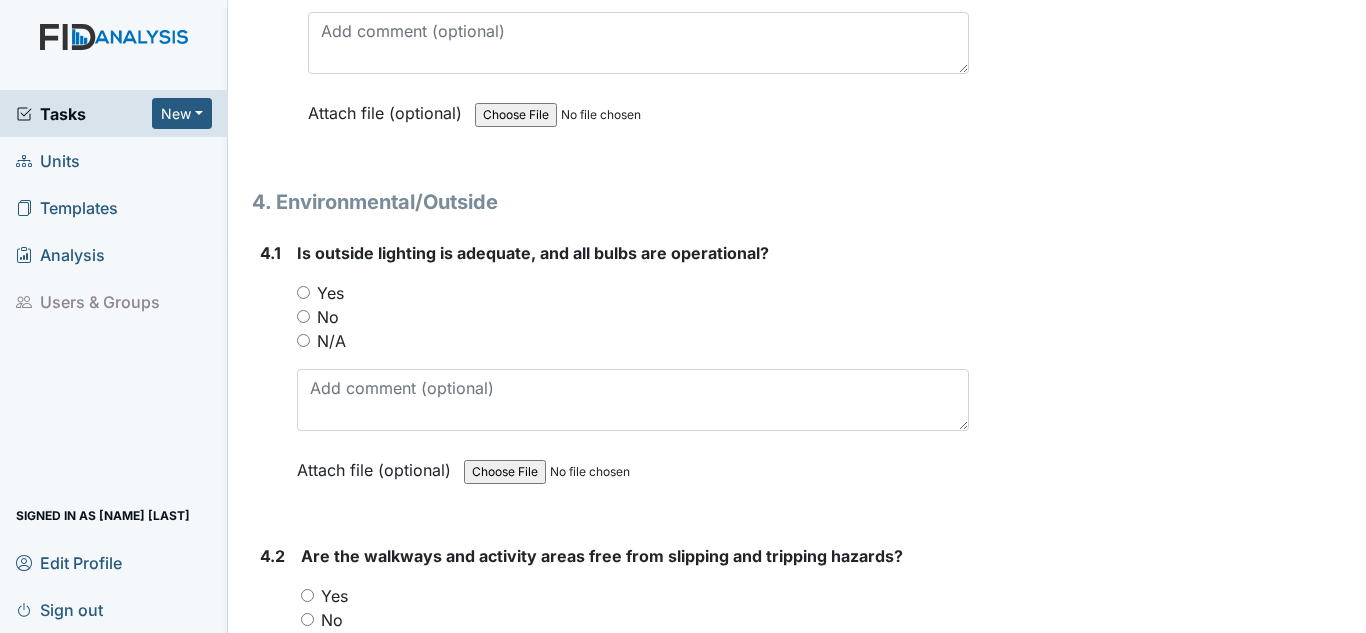 scroll, scrollTop: 12600, scrollLeft: 0, axis: vertical 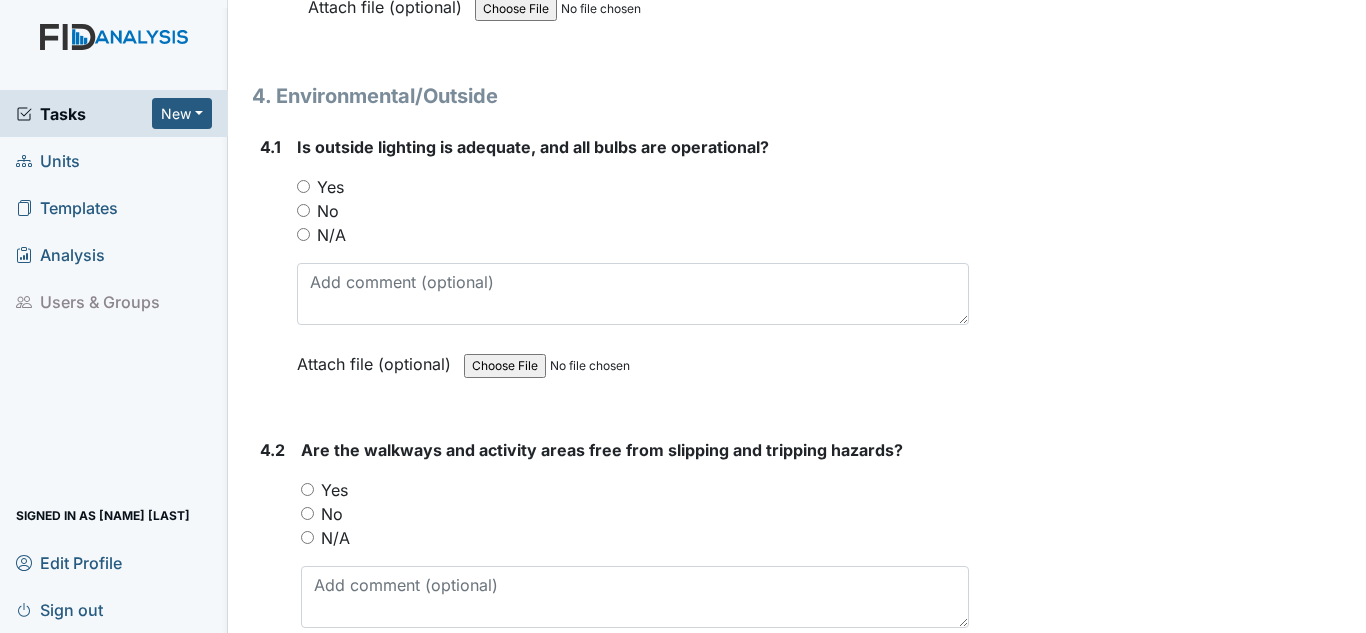 click on "Yes" at bounding box center (303, 186) 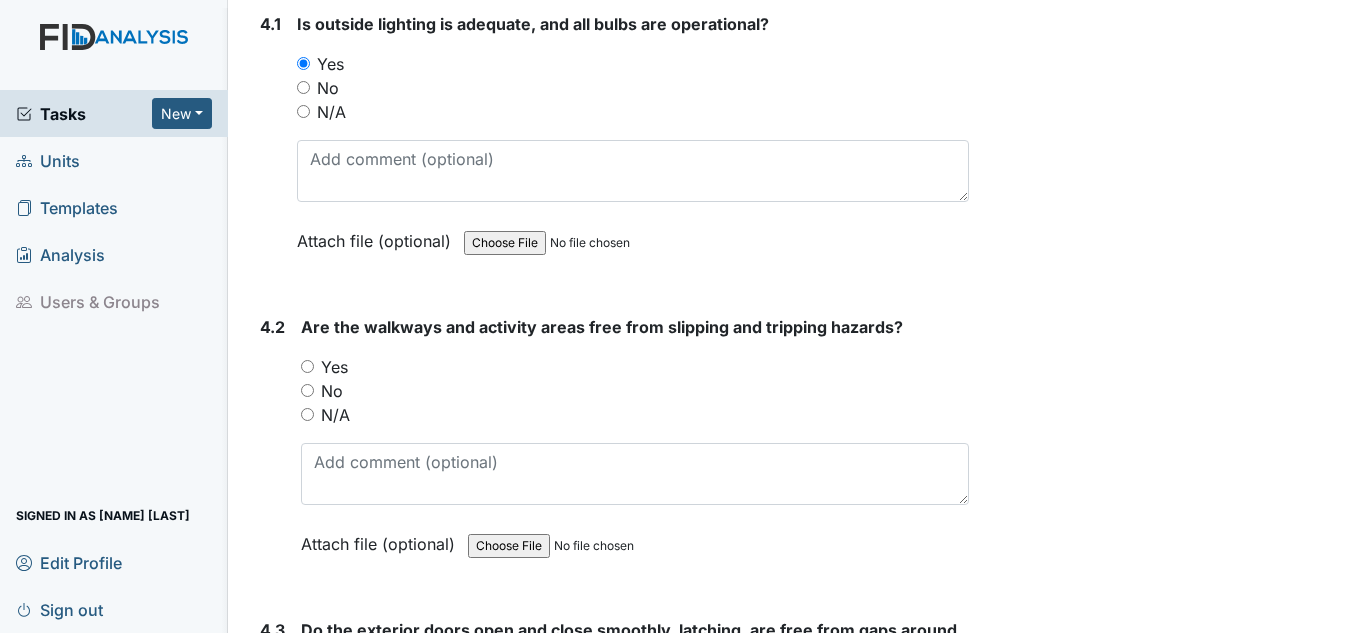 scroll, scrollTop: 12700, scrollLeft: 0, axis: vertical 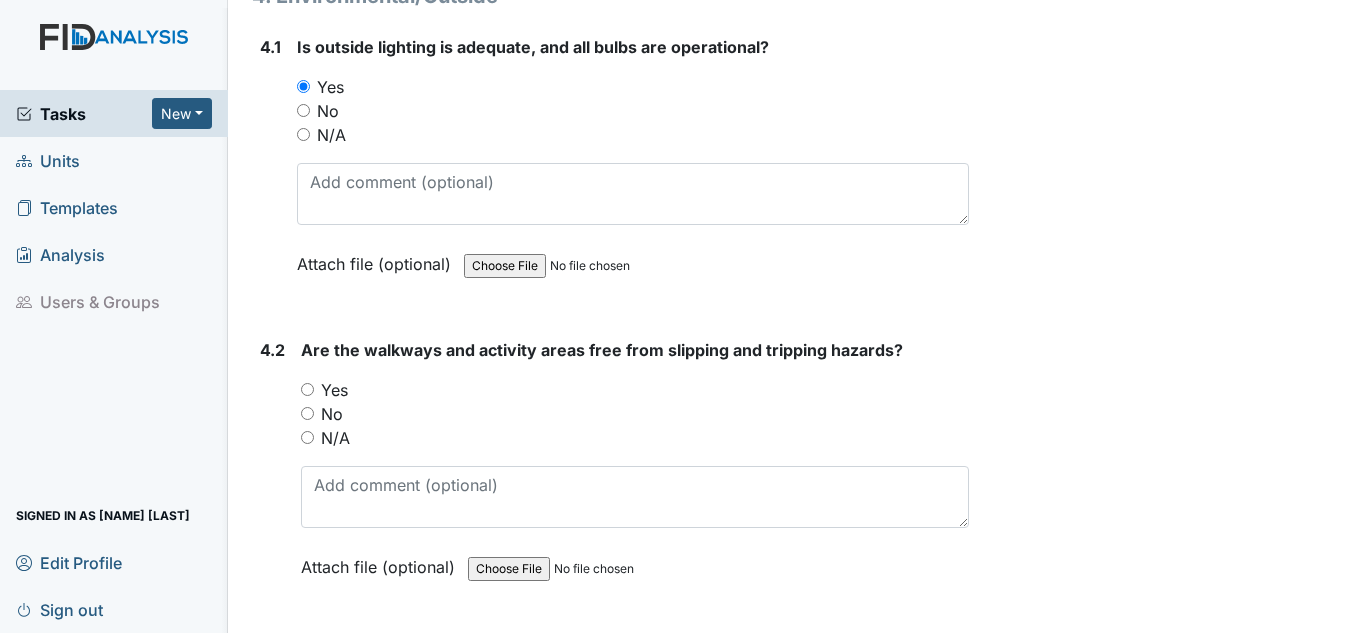 click on "Yes" at bounding box center (334, 390) 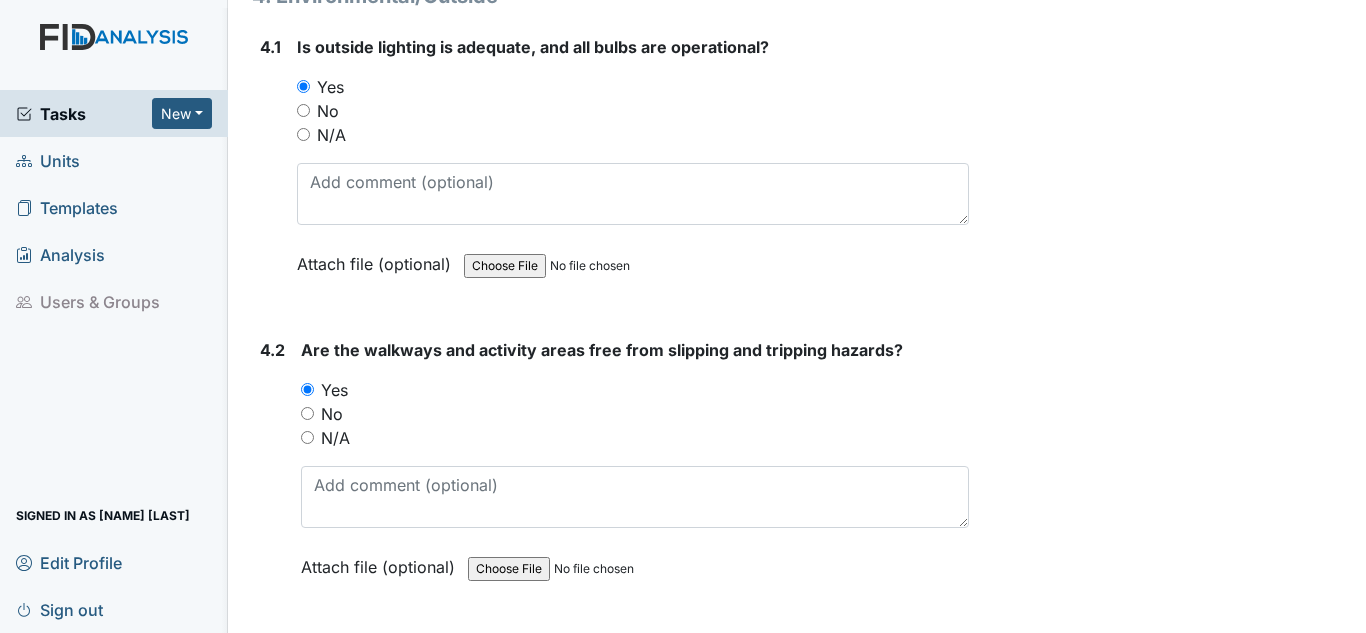 scroll, scrollTop: 13100, scrollLeft: 0, axis: vertical 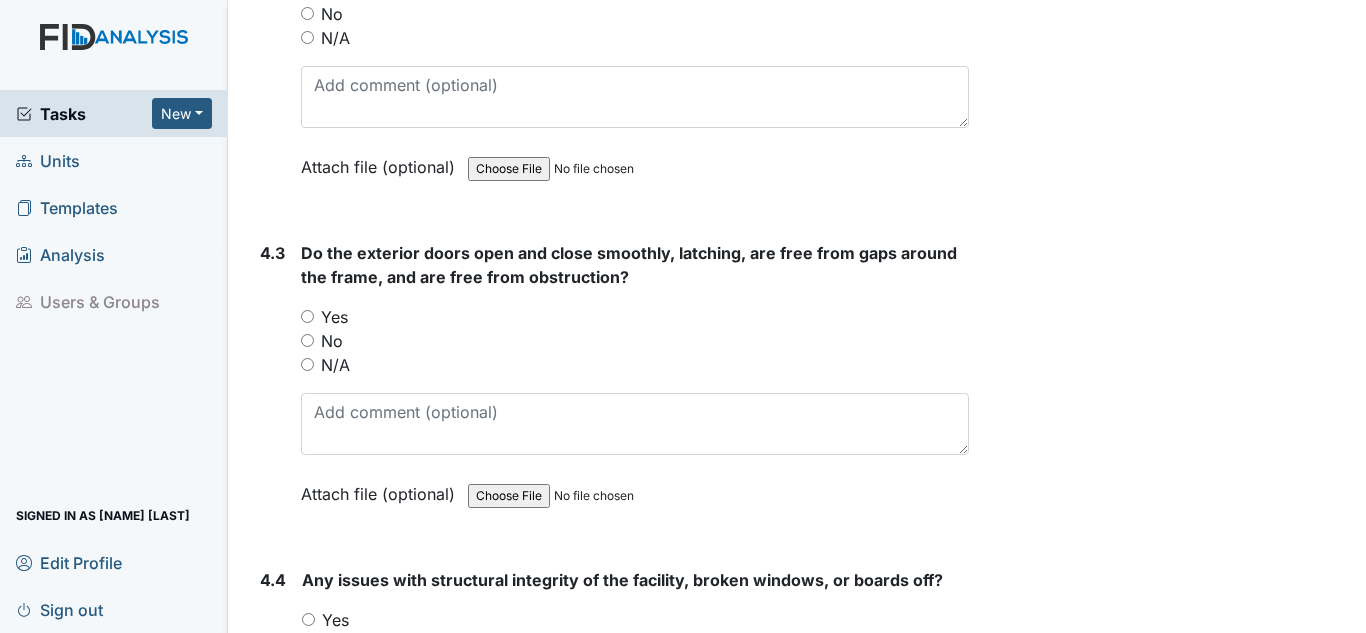 click on "Yes" at bounding box center (635, 317) 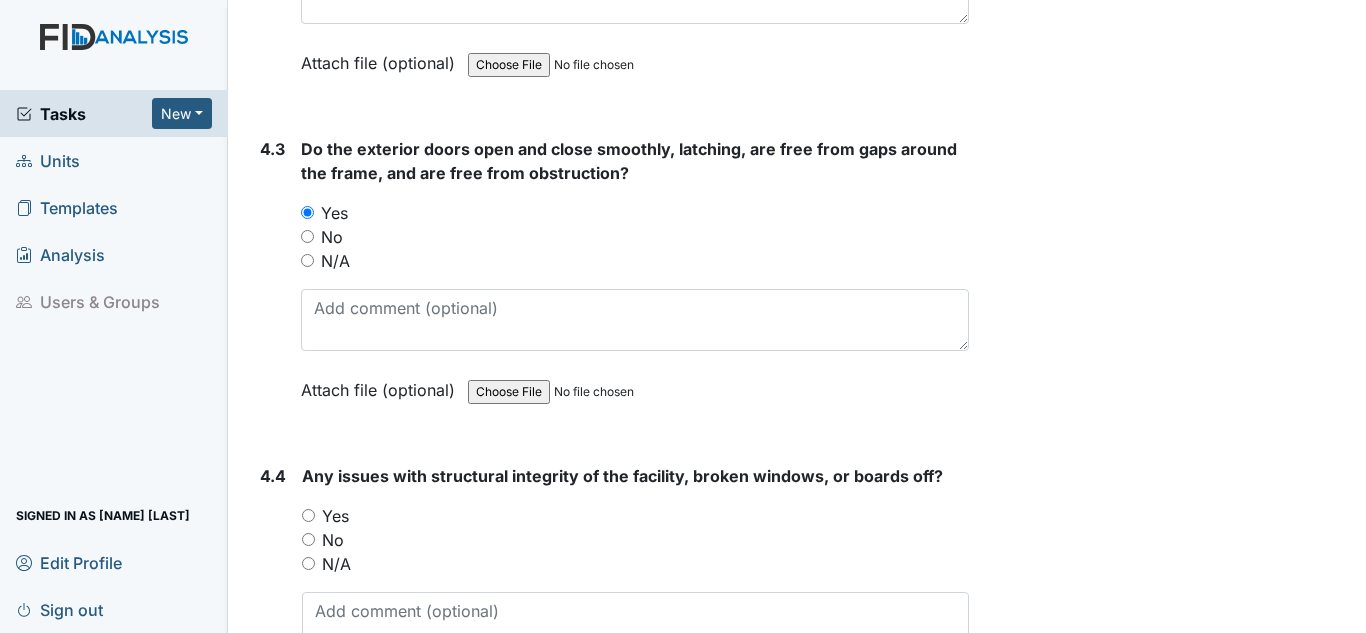 scroll, scrollTop: 13300, scrollLeft: 0, axis: vertical 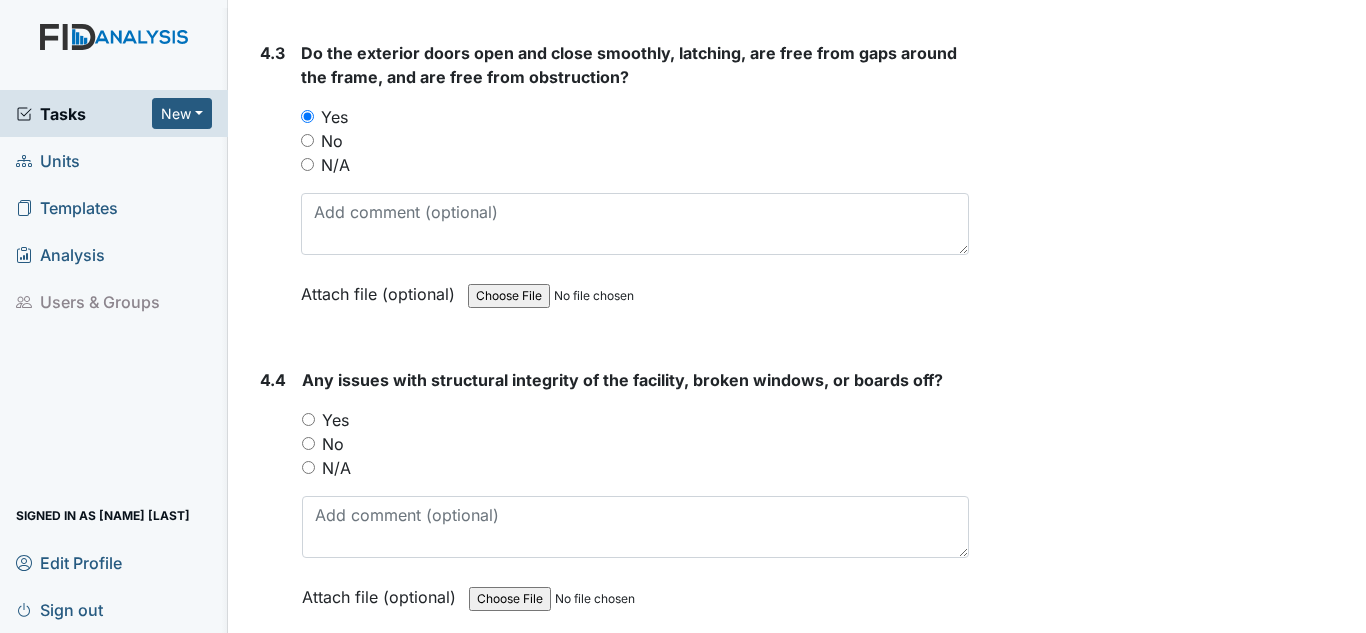click on "No" at bounding box center (333, 444) 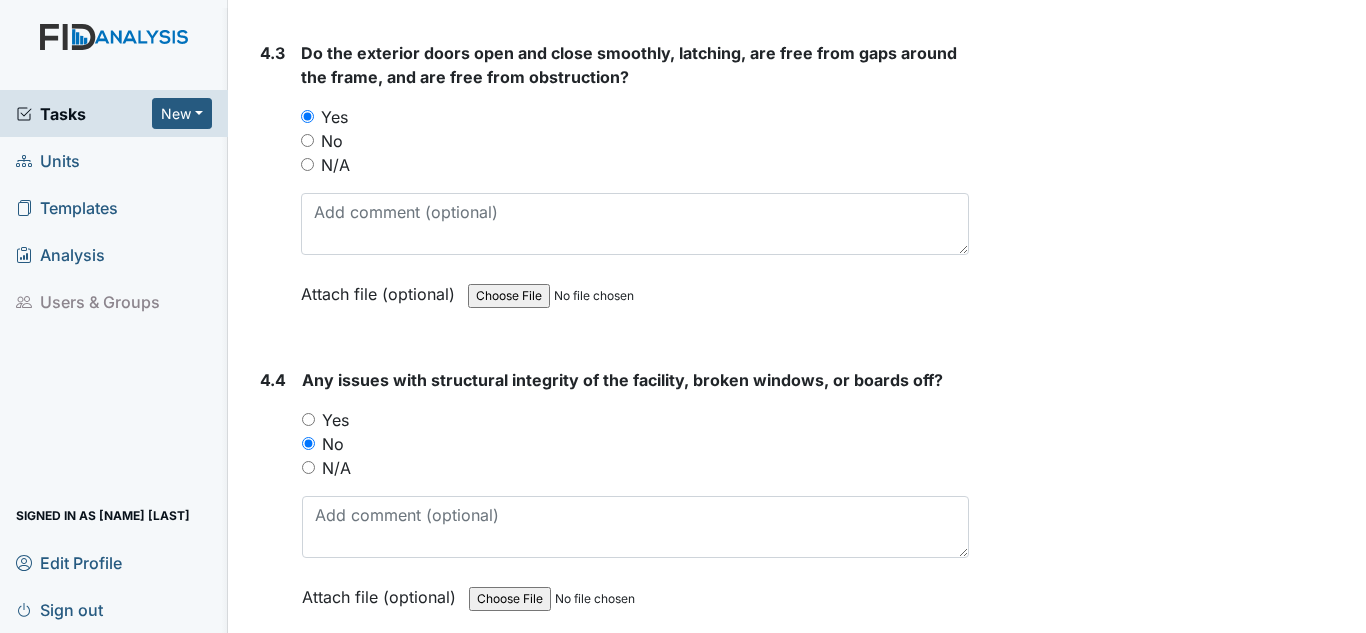 scroll, scrollTop: 13600, scrollLeft: 0, axis: vertical 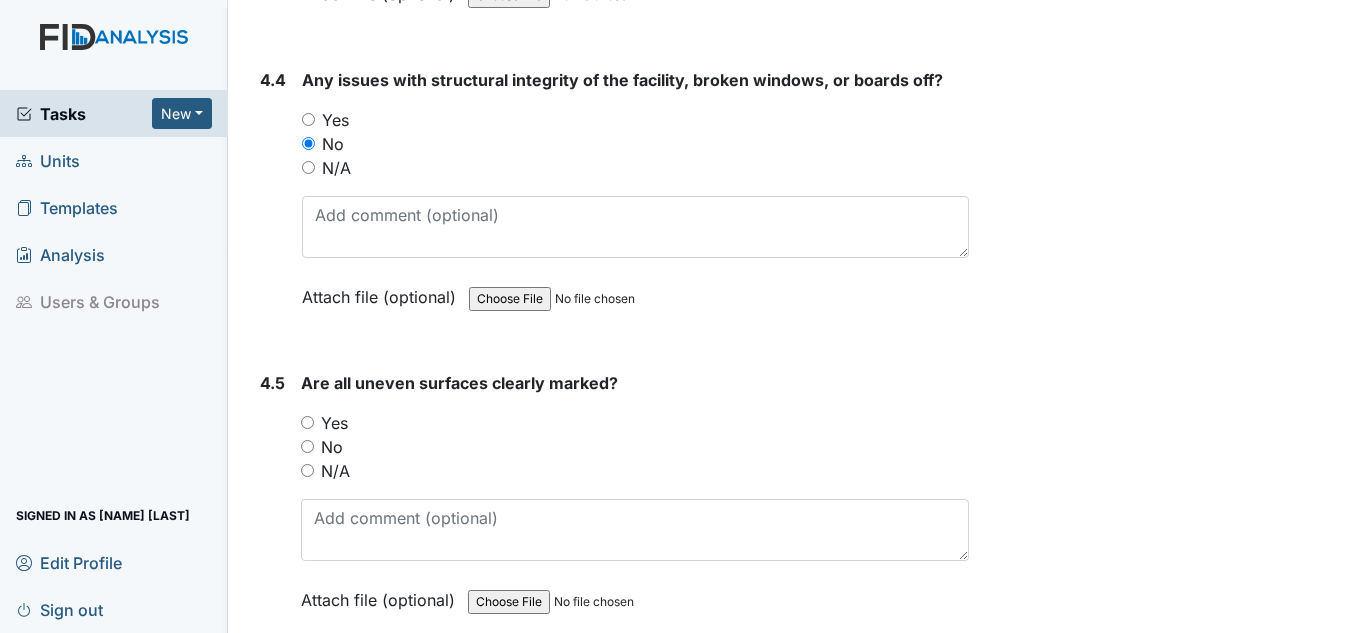 click on "Yes" at bounding box center [334, 423] 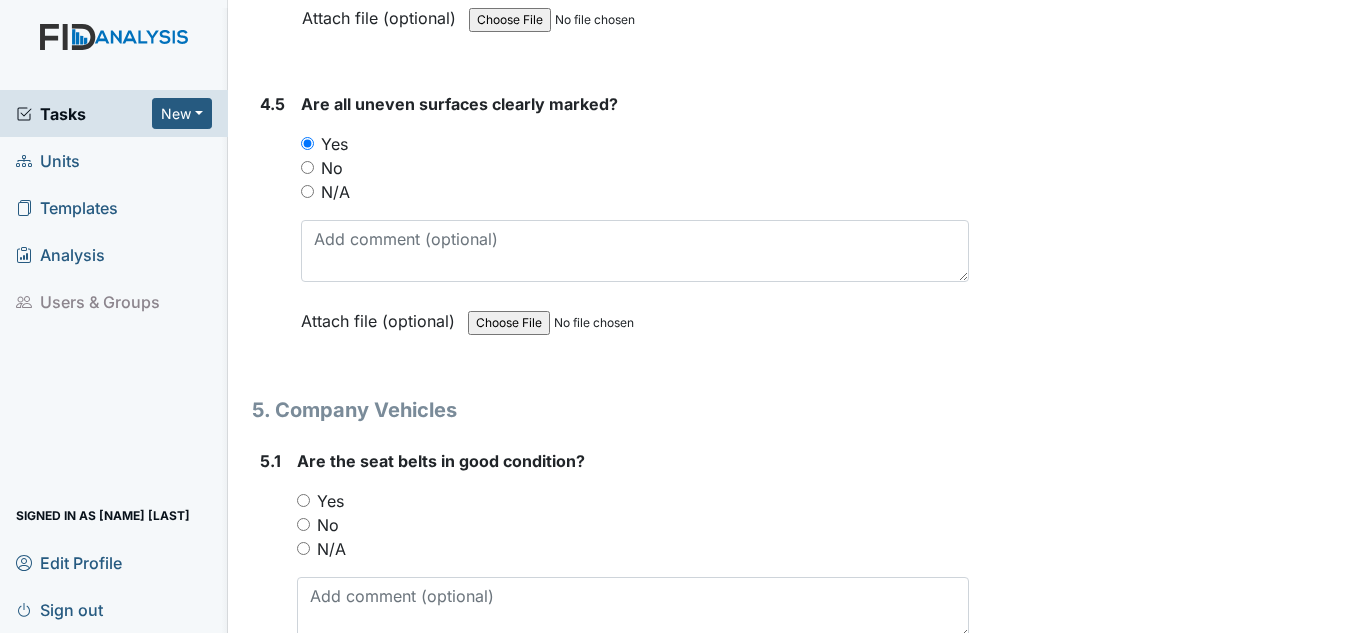 scroll, scrollTop: 13900, scrollLeft: 0, axis: vertical 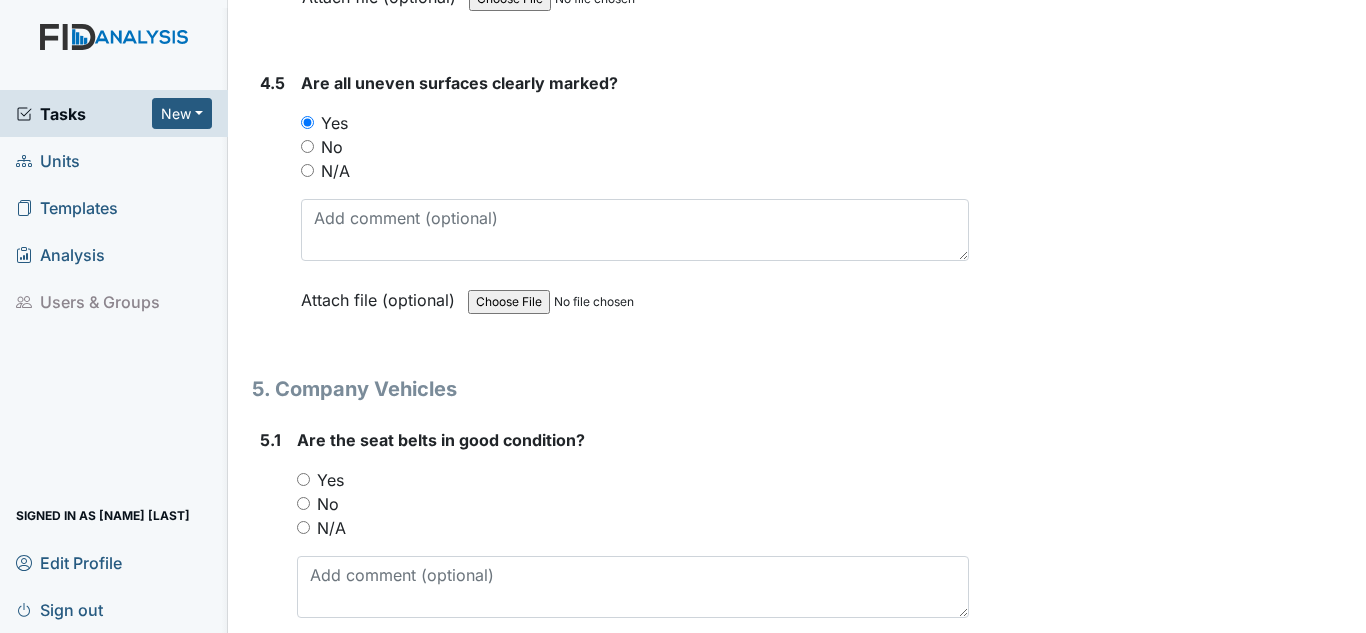 click on "N/A" at bounding box center (331, 528) 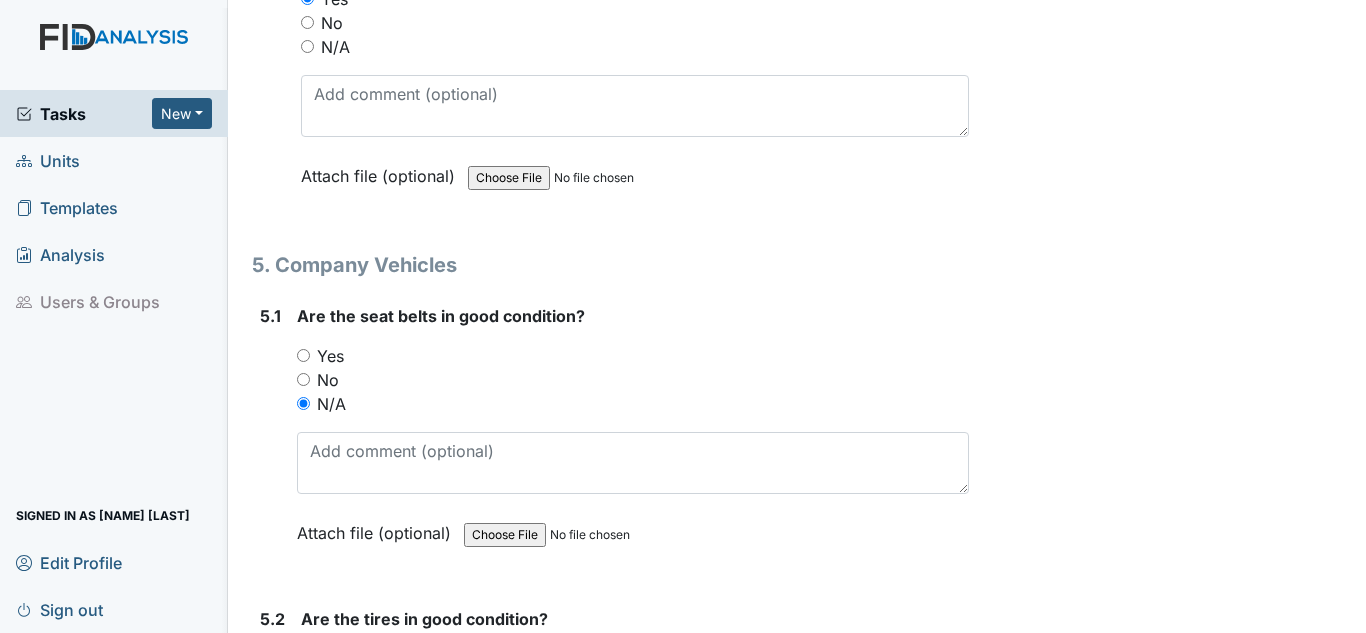 scroll, scrollTop: 14300, scrollLeft: 0, axis: vertical 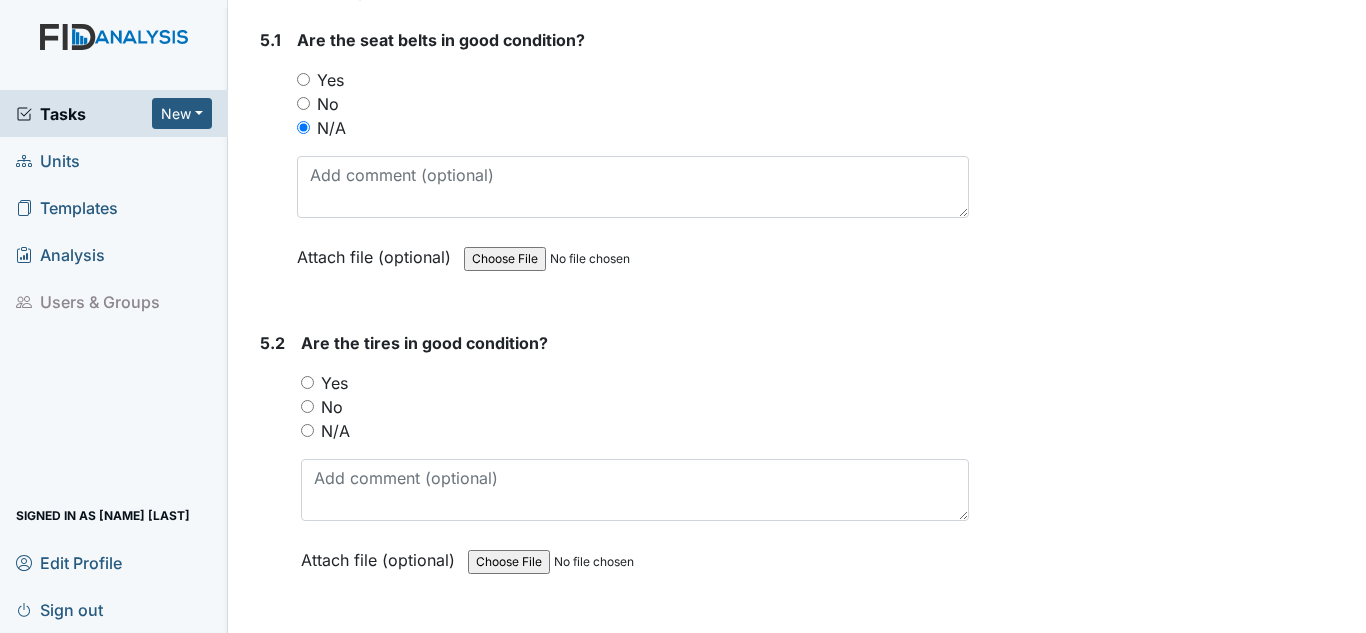 click on "N/A" at bounding box center [335, 431] 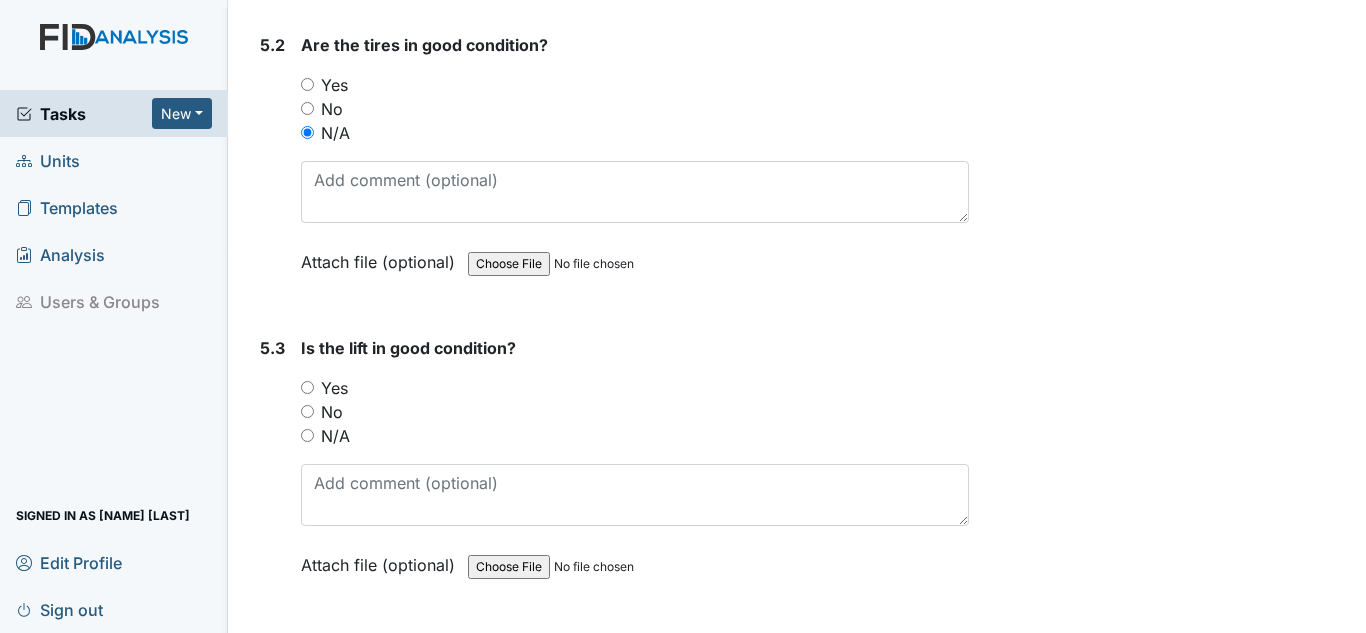 scroll, scrollTop: 14600, scrollLeft: 0, axis: vertical 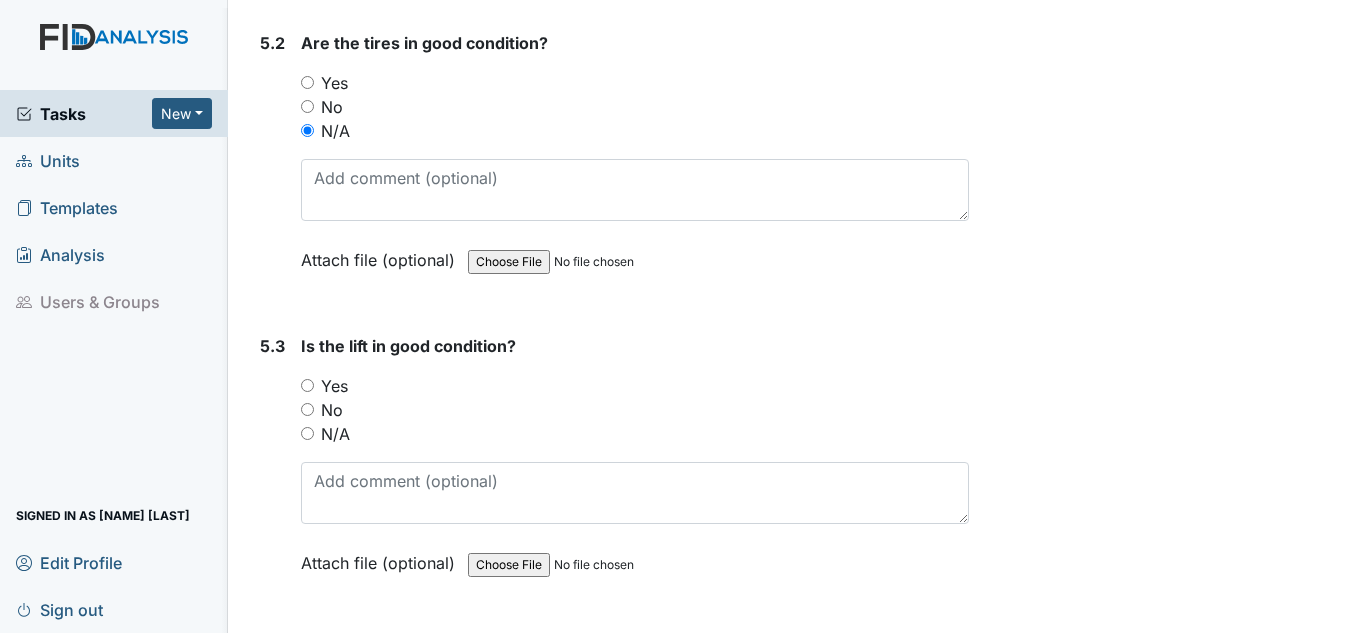 click on "N/A" at bounding box center (335, 434) 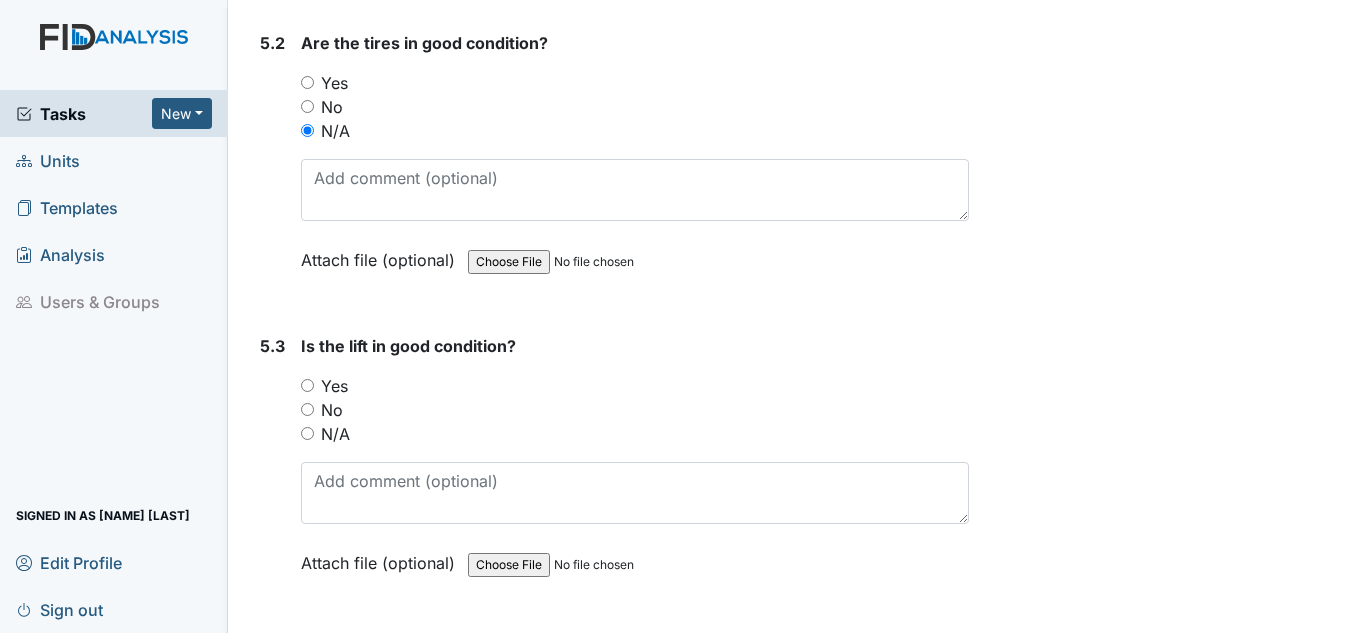 click on "N/A" at bounding box center (307, 433) 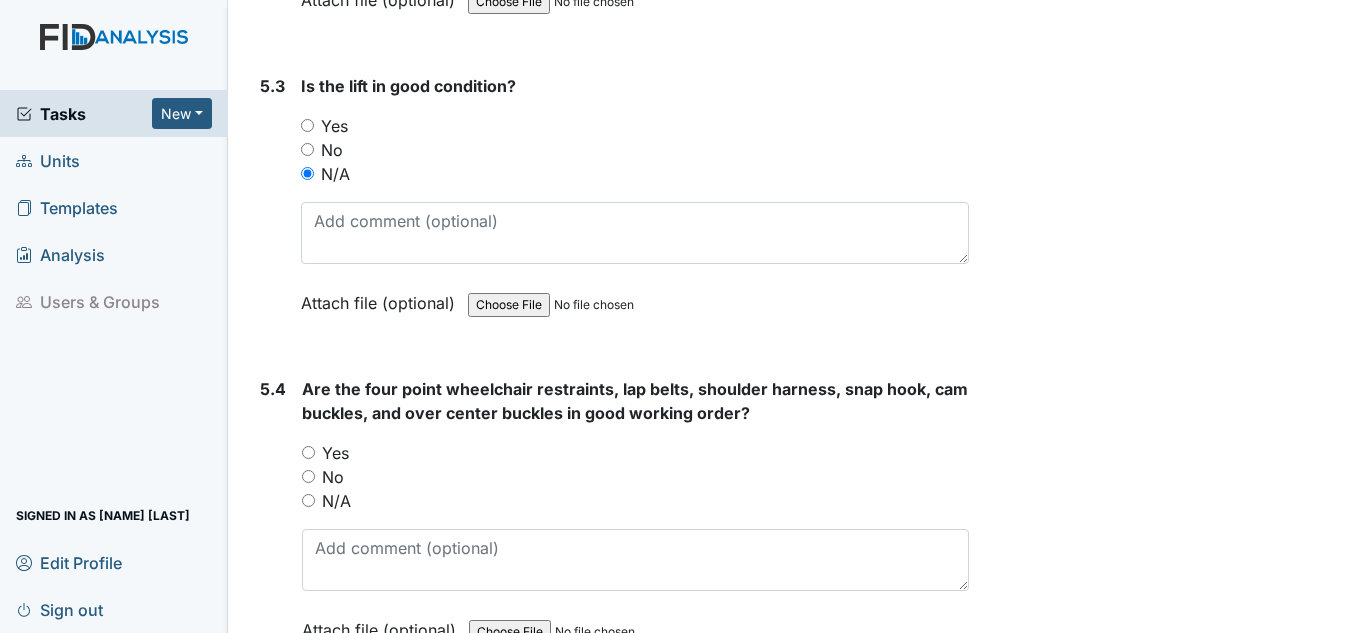 scroll, scrollTop: 14900, scrollLeft: 0, axis: vertical 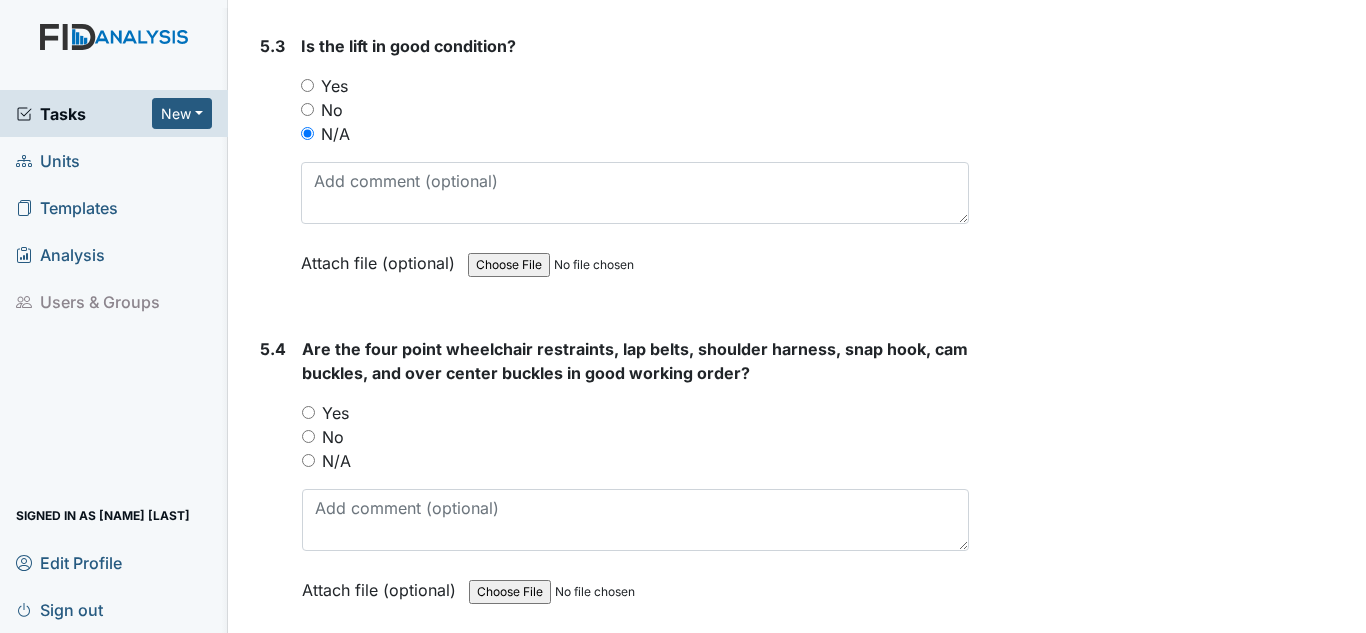 click on "N/A" at bounding box center [336, 461] 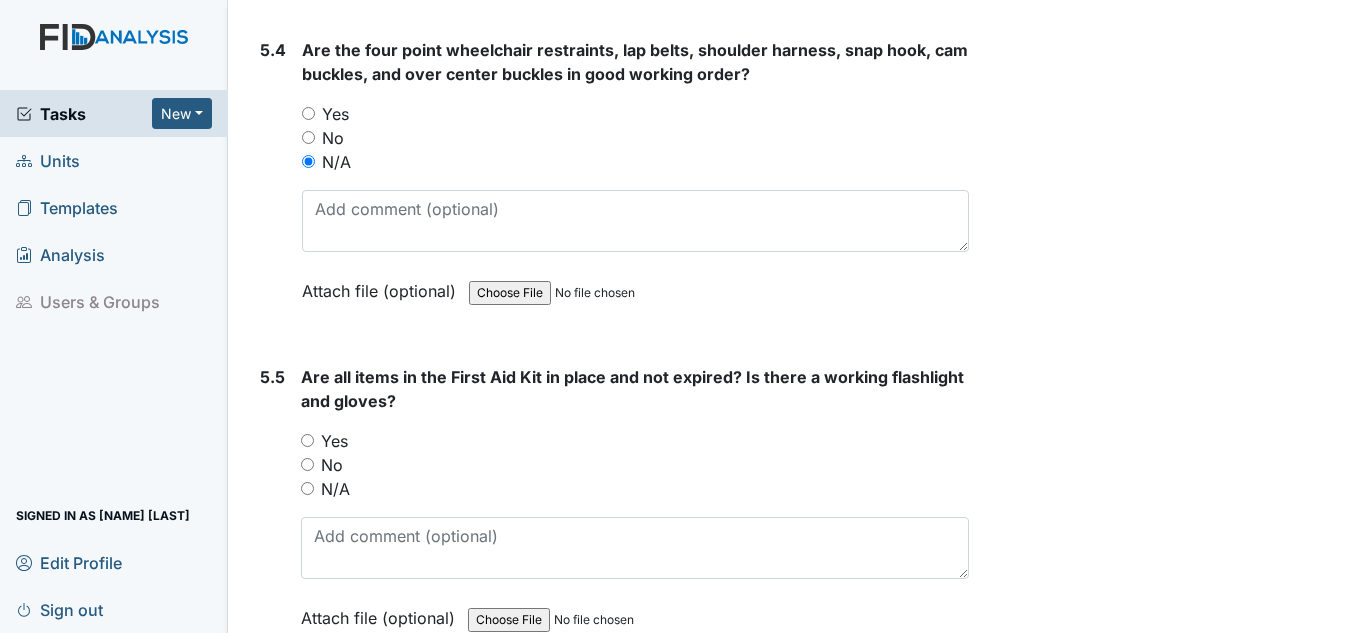 scroll, scrollTop: 15200, scrollLeft: 0, axis: vertical 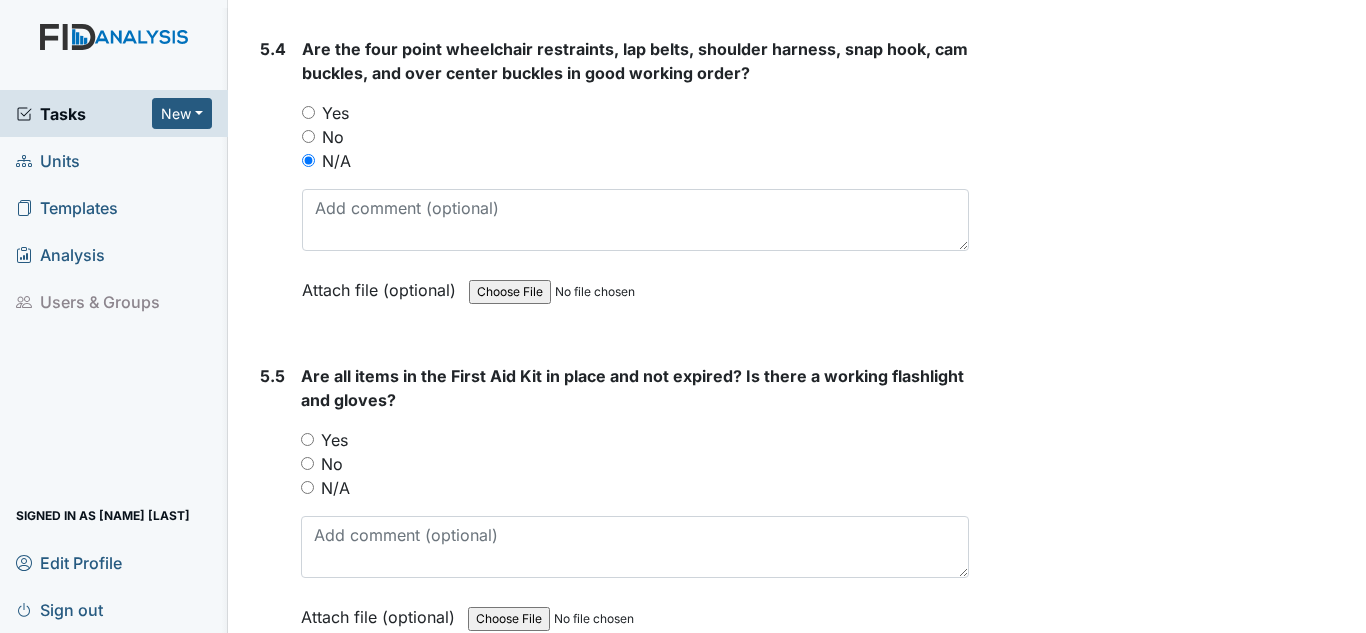 click on "N/A" at bounding box center (335, 488) 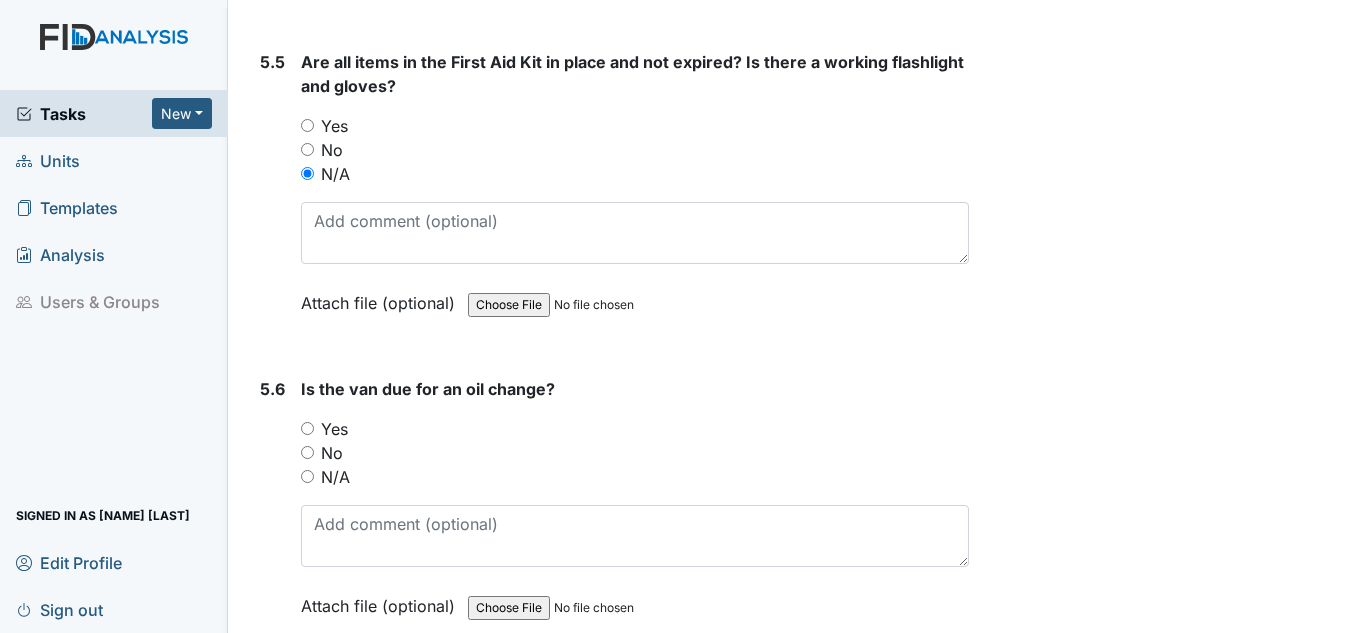 scroll, scrollTop: 15600, scrollLeft: 0, axis: vertical 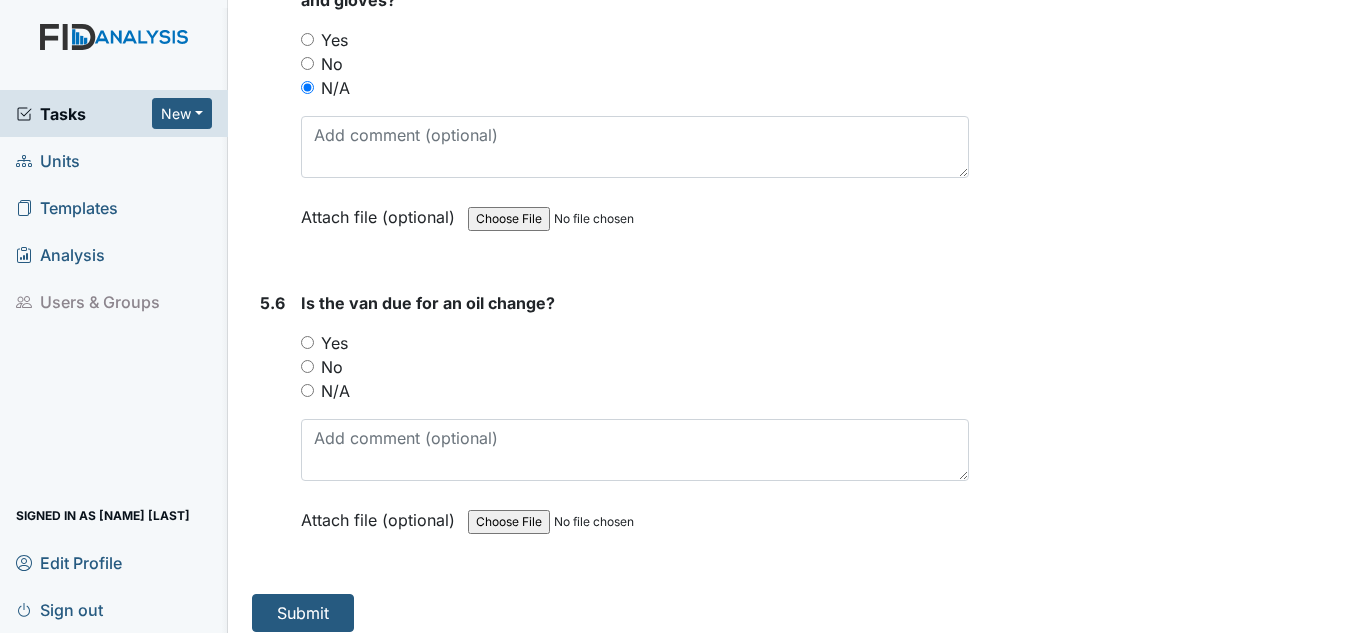 click on "N/A" at bounding box center (335, 391) 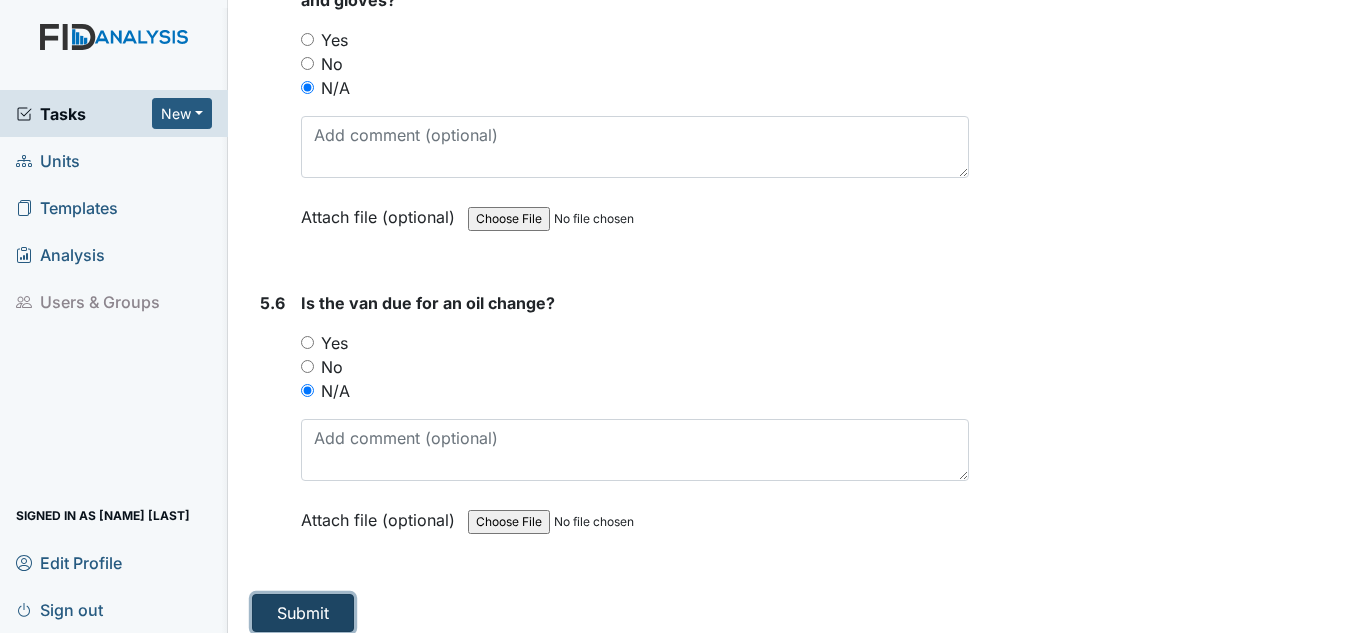 click on "Submit" at bounding box center [303, 613] 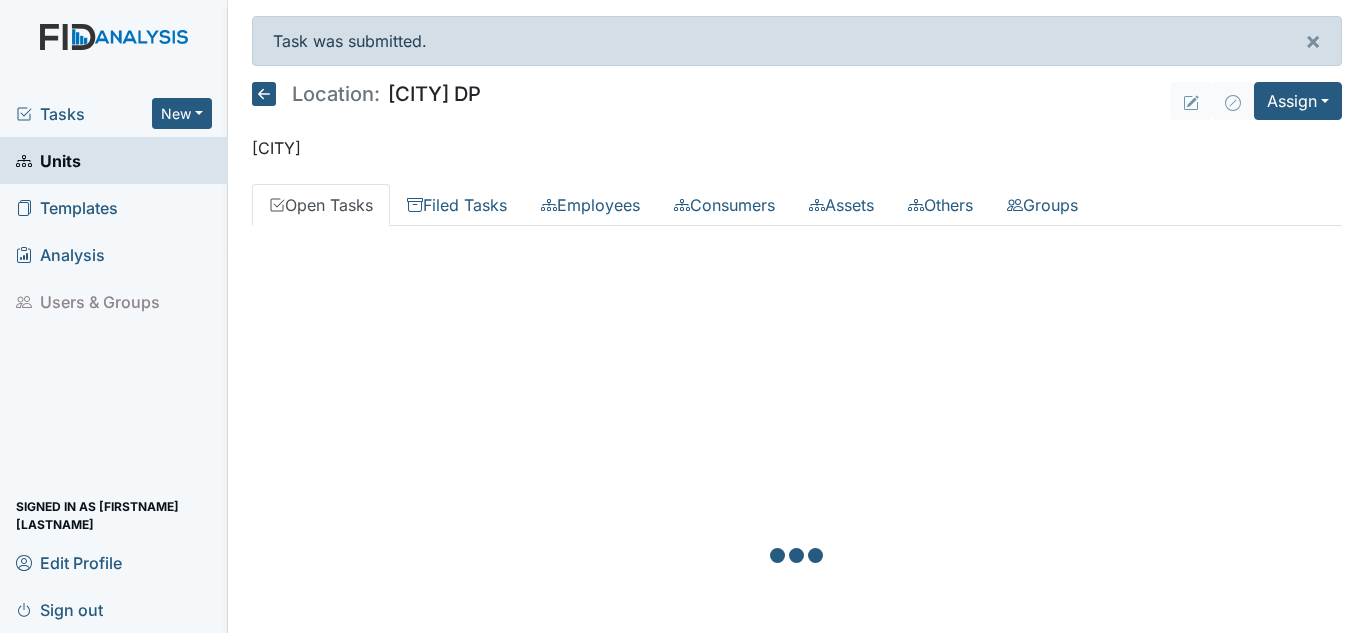 scroll, scrollTop: 0, scrollLeft: 0, axis: both 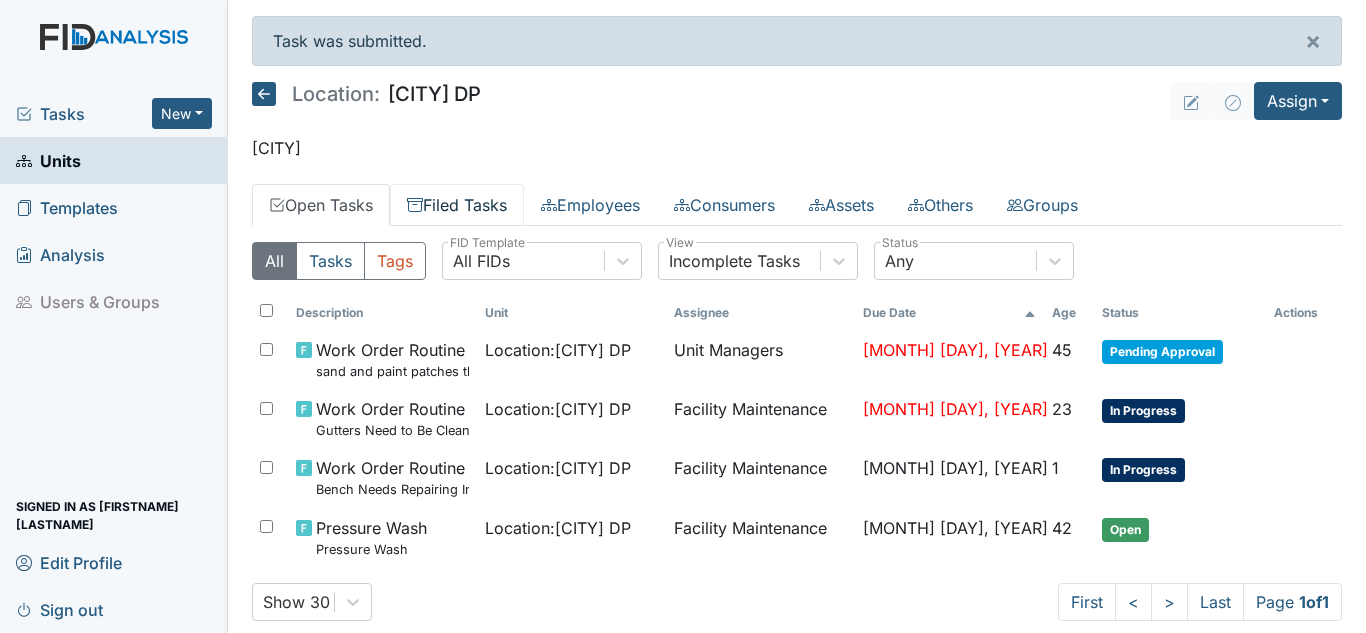 click on "Filed Tasks" at bounding box center (457, 205) 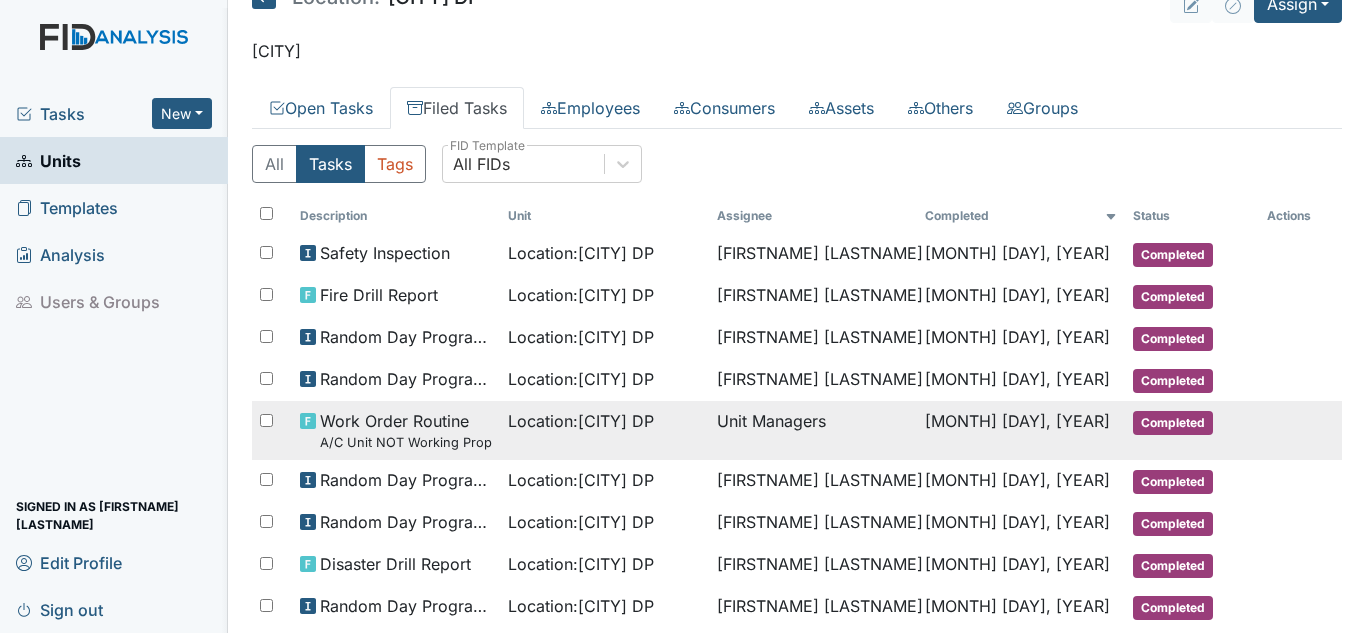 scroll, scrollTop: 0, scrollLeft: 0, axis: both 